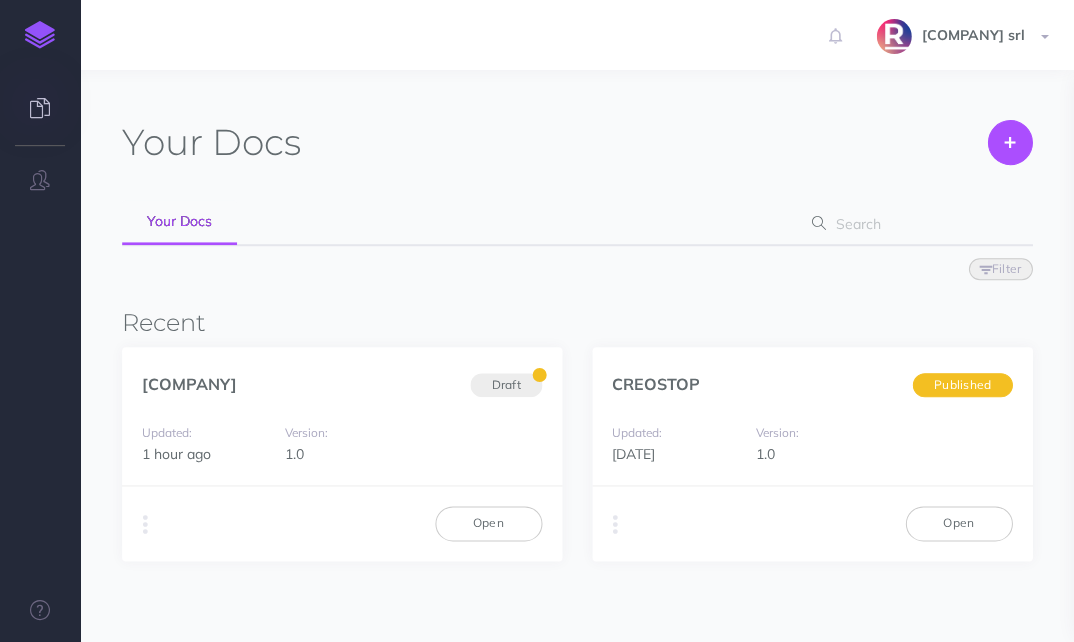 scroll, scrollTop: 0, scrollLeft: 0, axis: both 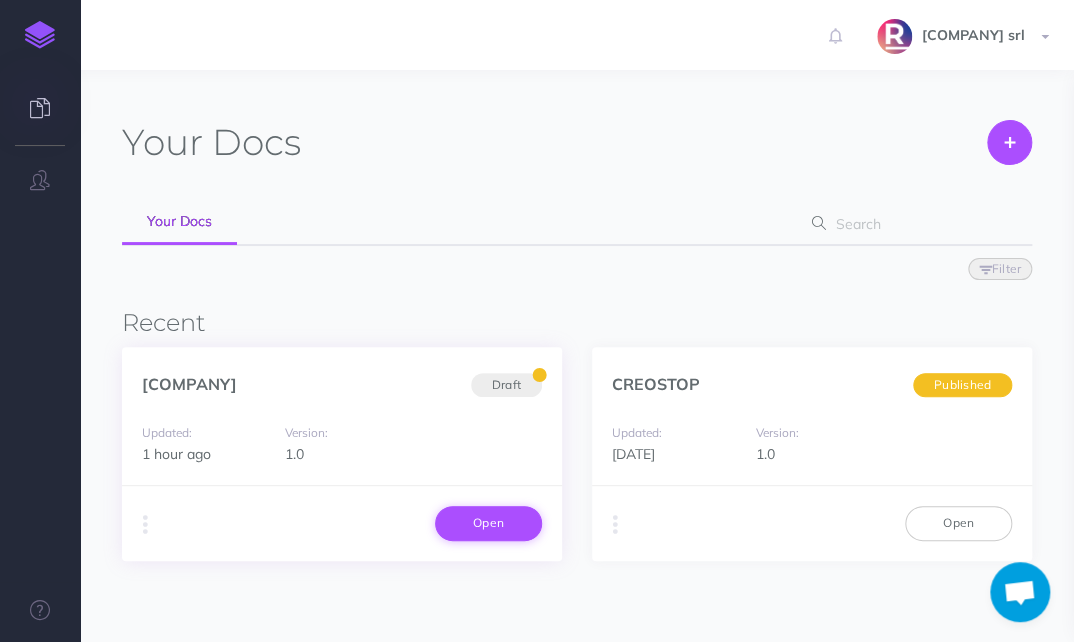 click on "Open" at bounding box center (488, 523) 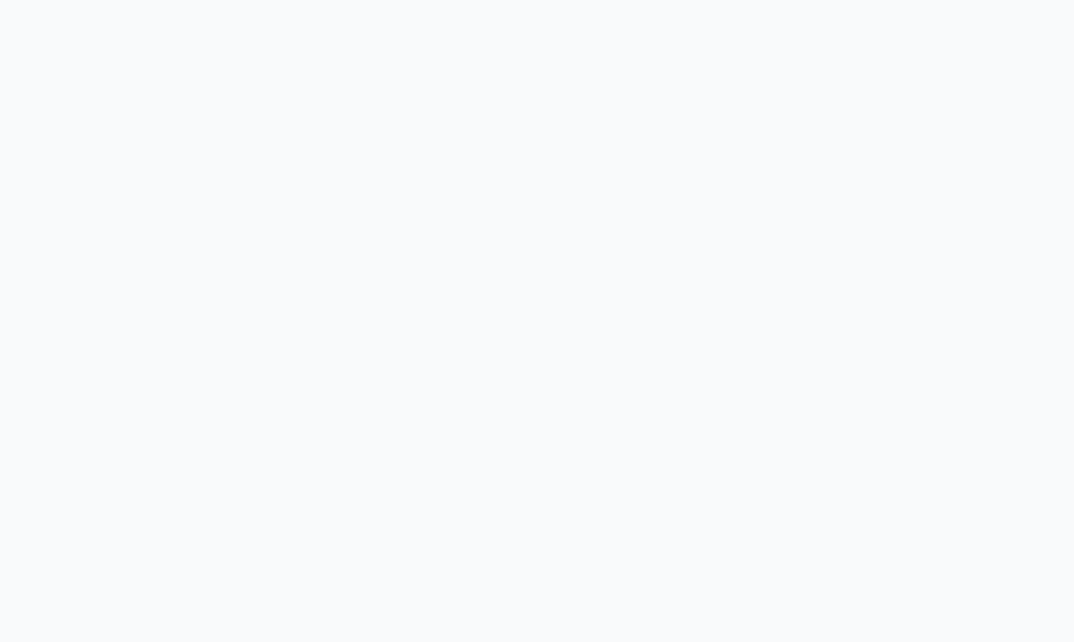 scroll, scrollTop: 0, scrollLeft: 0, axis: both 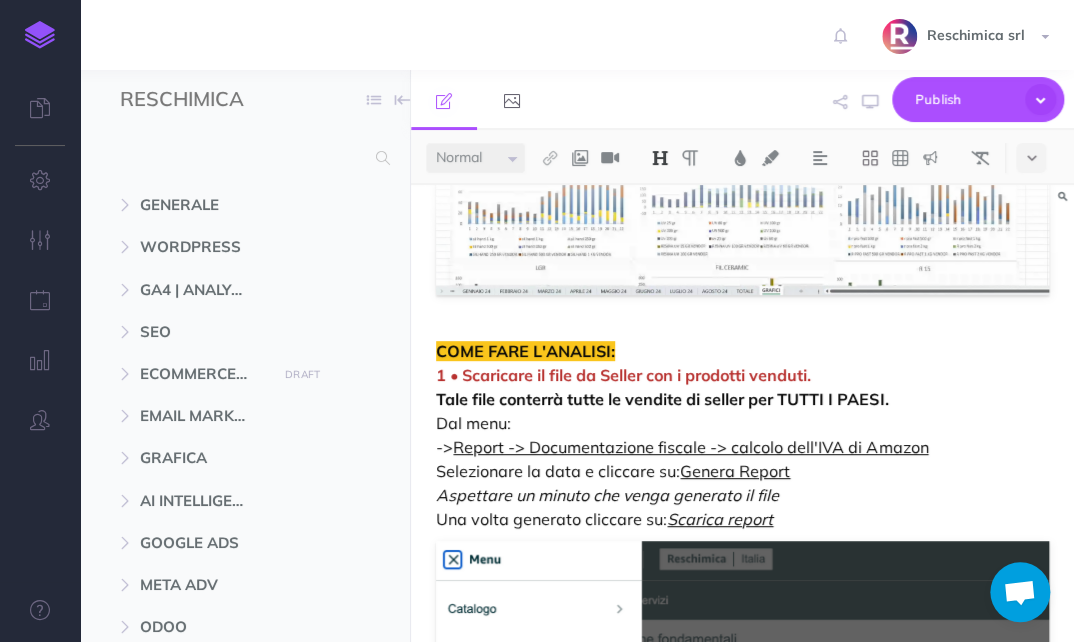 click at bounding box center [742, 317] 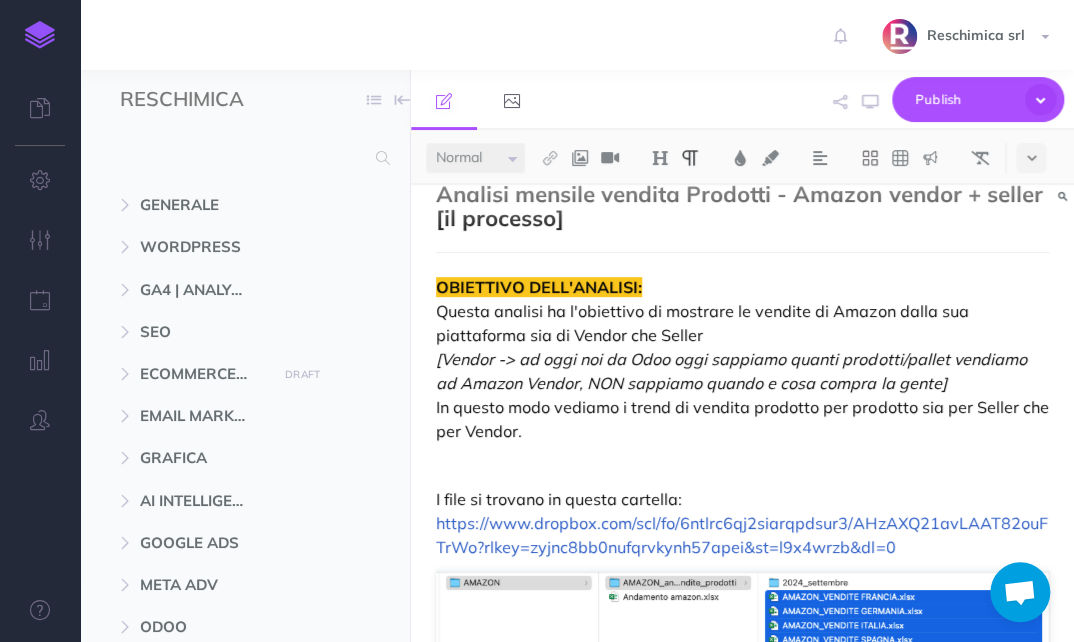 scroll, scrollTop: 0, scrollLeft: 0, axis: both 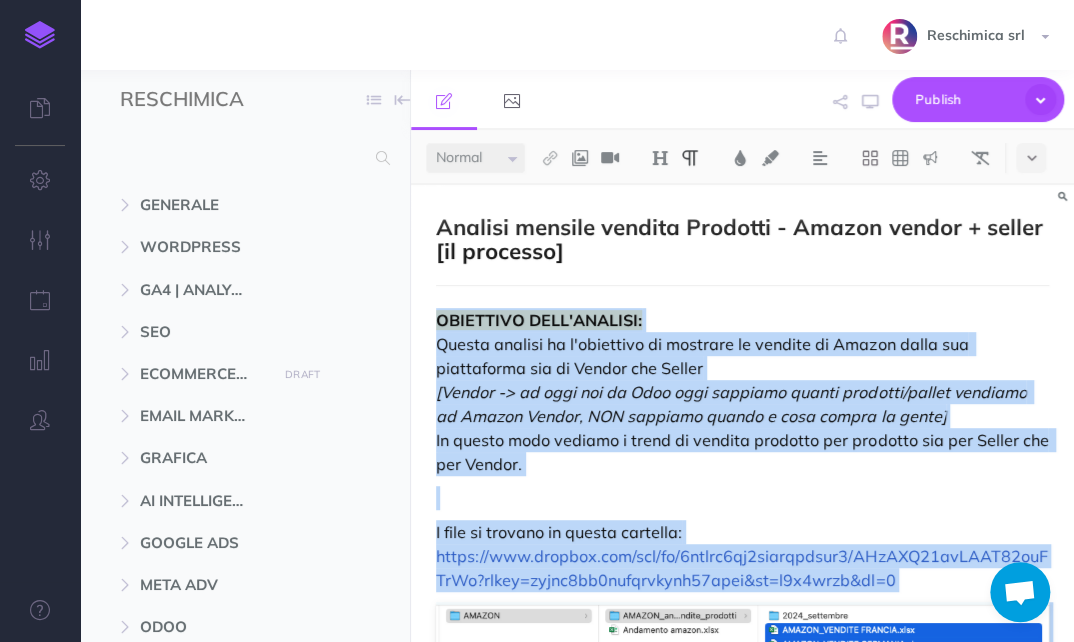 click on "1 • Scaricare il file da Seller con i prodotti venduti. Tale file conterrà tutte le vendite di seller per TUTTI I PAESI. Dal menu:
->" at bounding box center (742, 3334) 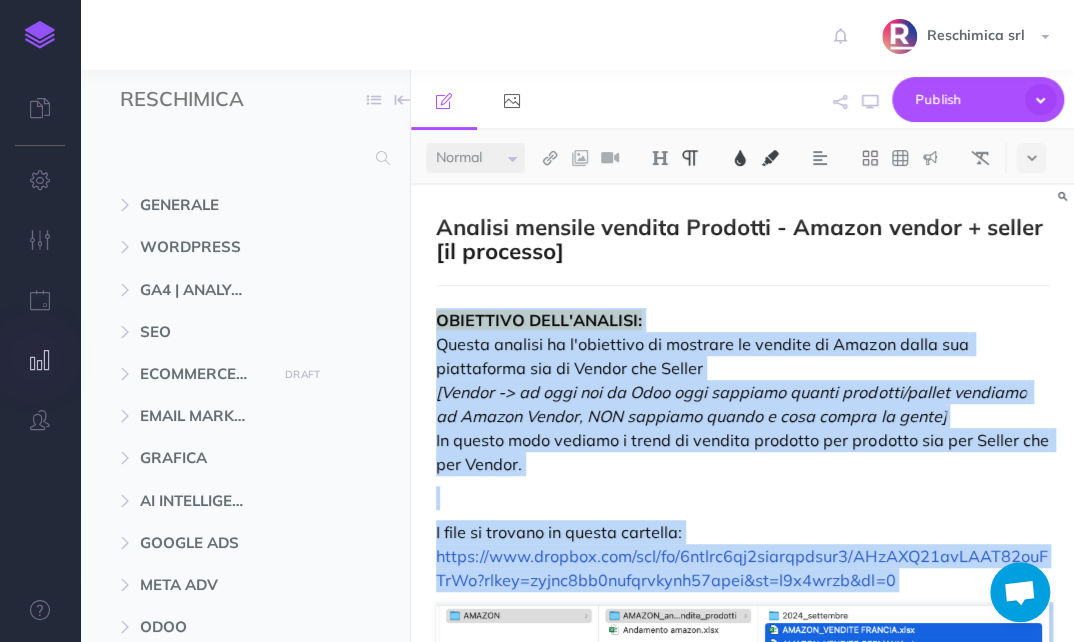 copy on "OBIETTIVO DELL'ANALISI: Questa analisi ha l'obiettivo di mostrare le vendite di Amazon dalla sua piattaforma sia di Vendor che Seller [Vendor -> ad oggi noi da Odoo oggi sappiamo quanti prodotti/pallet vendiamo ad Amazon Vendor, NON sappiamo quando e cosa compra la gente] In questo modo vediamo i trend di vendita prodotto per prodotto sia per Seller che per Vendor. I file si trovano in questa cartella: https://www.dropbox.com/scl/fo/6ntlrc6qj2siarqpdsur3/AHzAXQ21avLAAT82ouFTrWo?rlkey=zyjnc8bb0nufqrvkynh57apei&st=l9x4wrzb&dl=0                 Per ogni file per ogni paese vediamo: • nei mesi quanti prodotti, per ogni variante, sono stati venduti (il numero di riferisce a l valore giornaliero )                 • I grafici dove possiamo notare i trend di vendita" 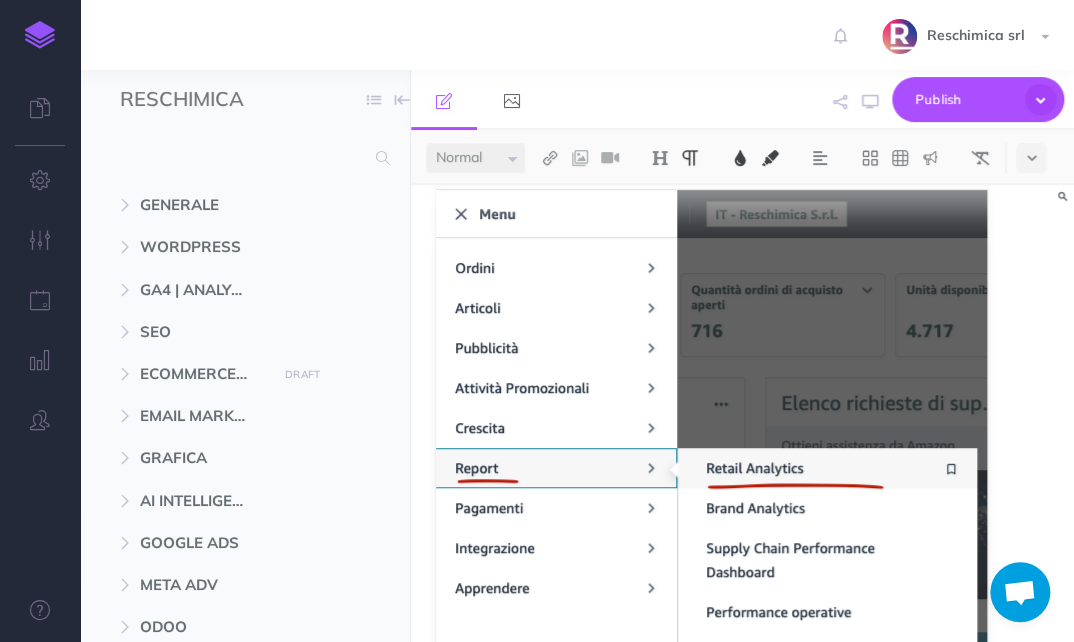 scroll, scrollTop: 5841, scrollLeft: 0, axis: vertical 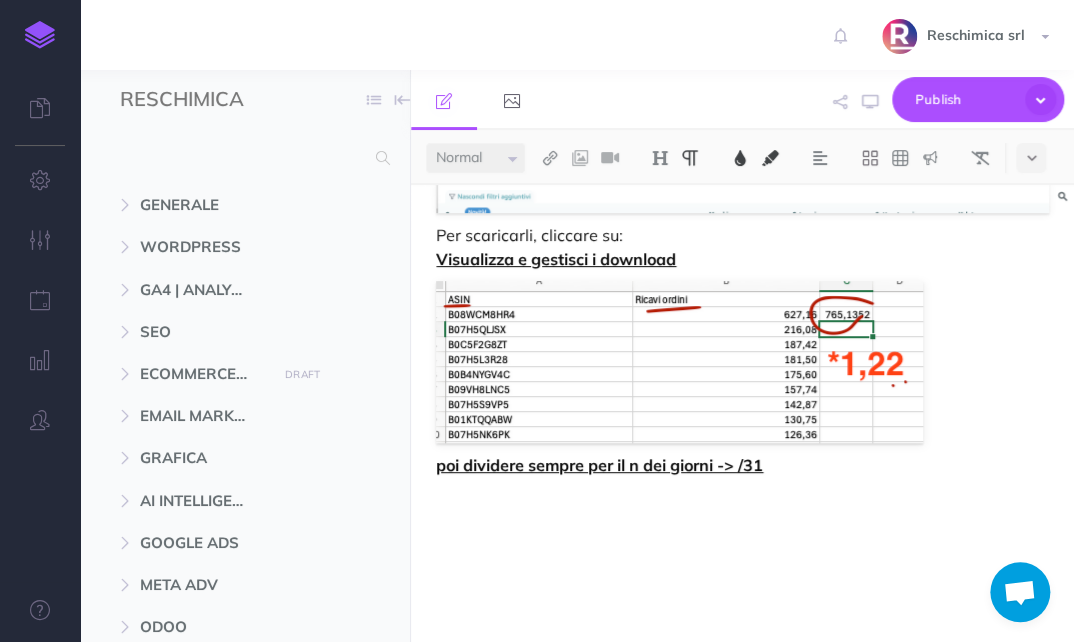 click on "1 • Scaricare il file da Seller con i prodotti venduti. Tale file conterrà tutte le vendite di seller per TUTTI I PAESI. Dal menu:
->" at bounding box center [742, -2507] 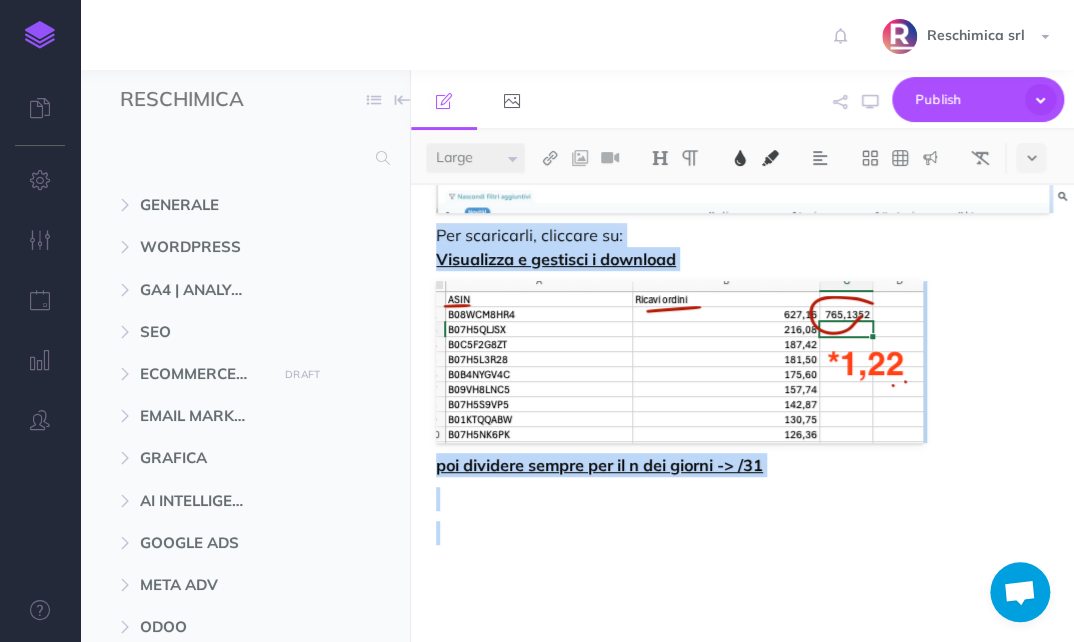 select on "null" 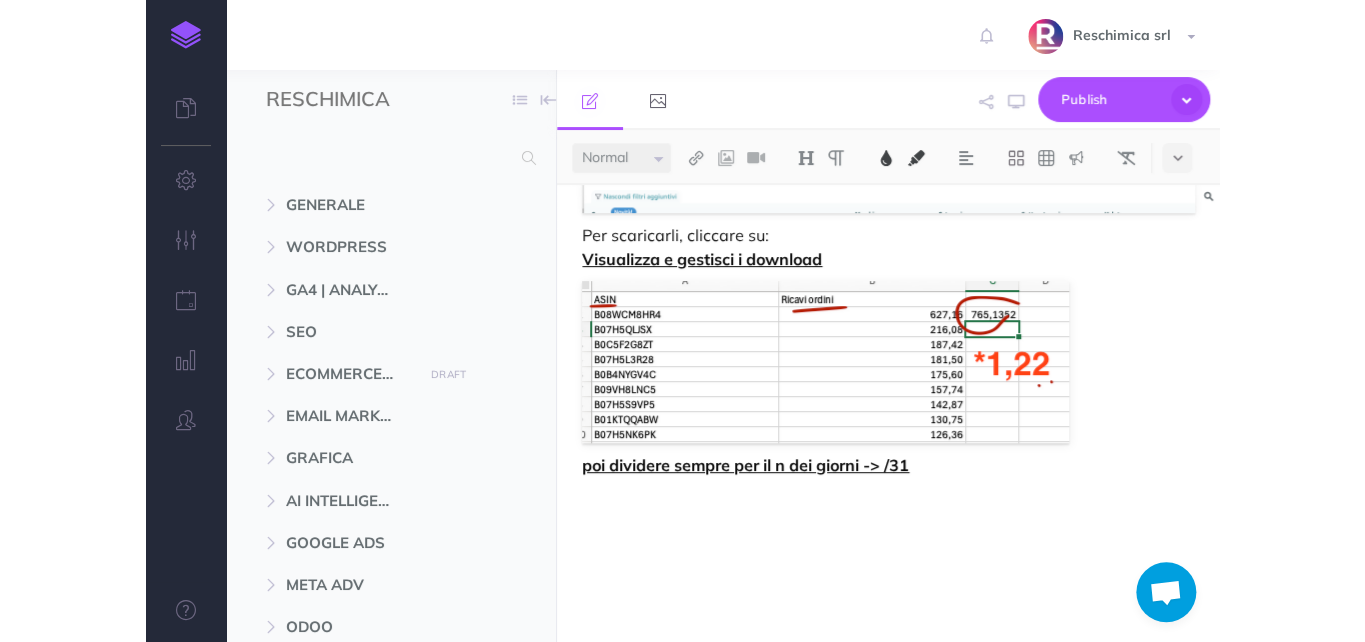 scroll, scrollTop: 0, scrollLeft: 0, axis: both 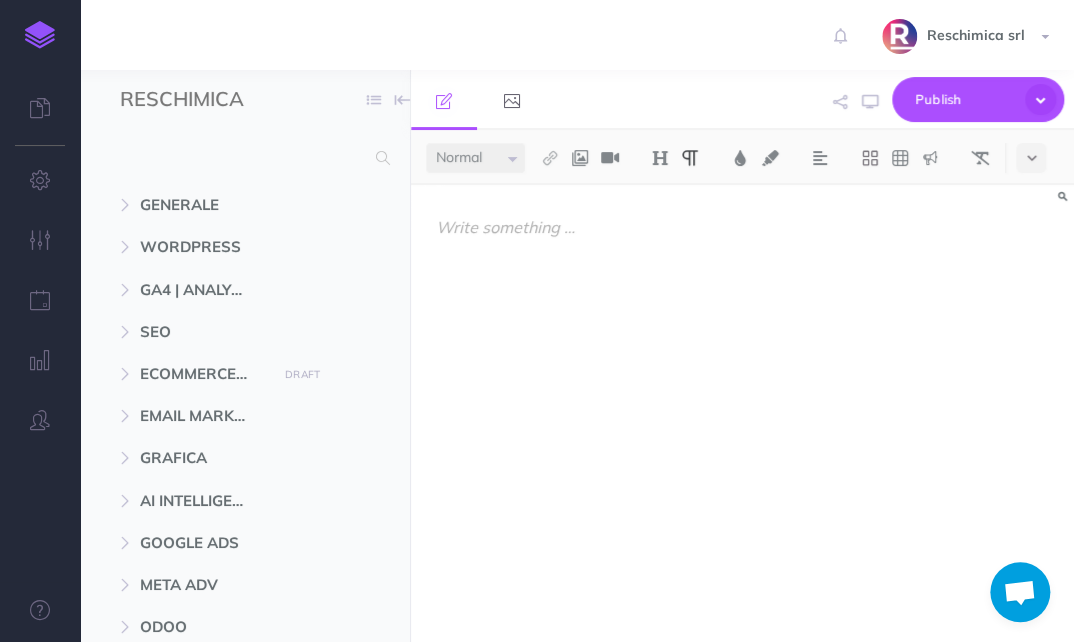 click at bounding box center [742, 227] 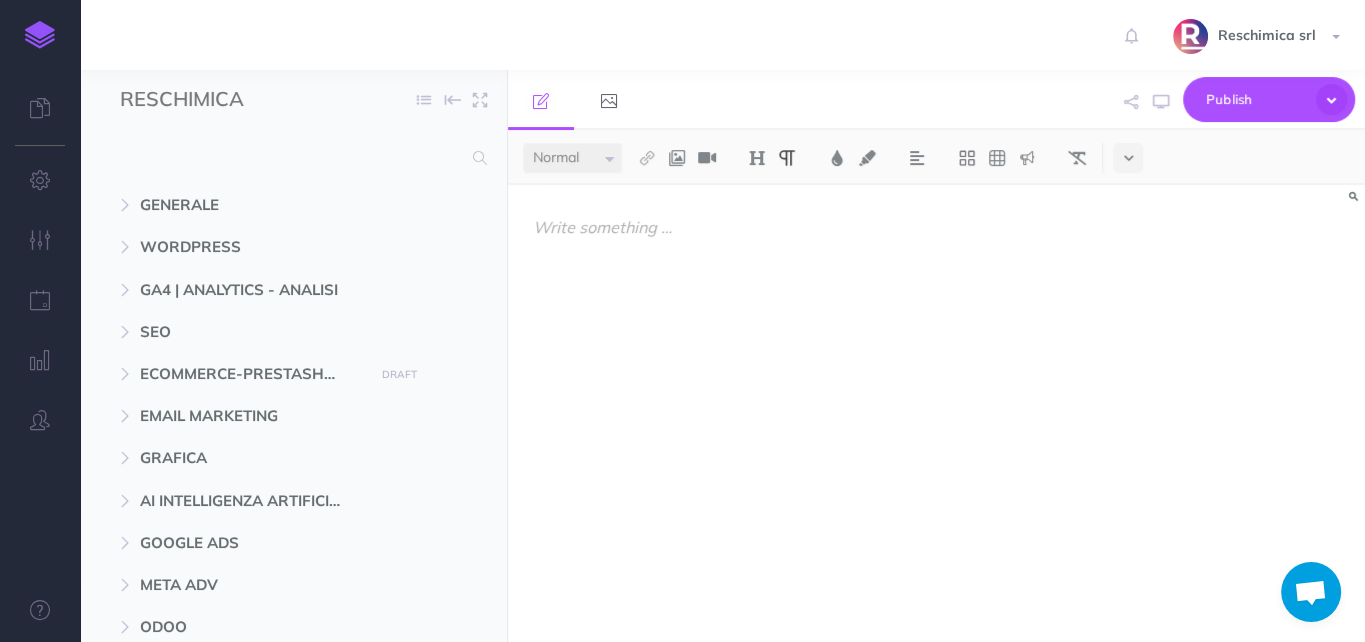 click at bounding box center [936, 403] 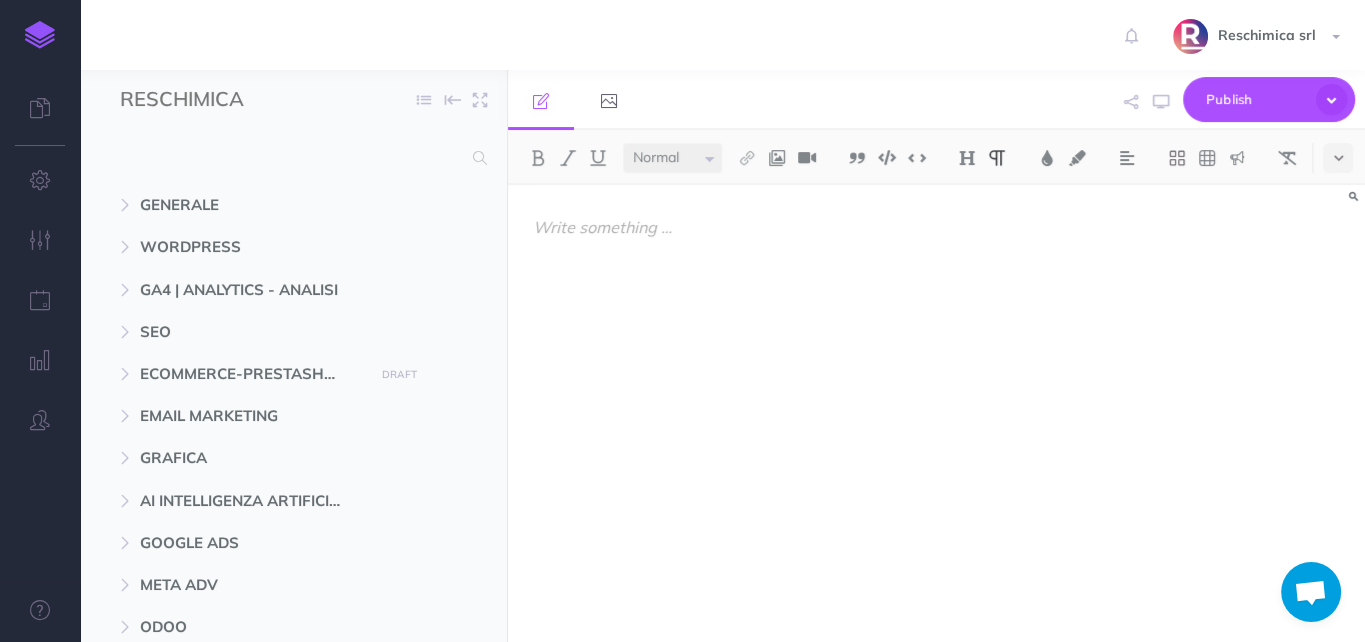 click at bounding box center (936, 403) 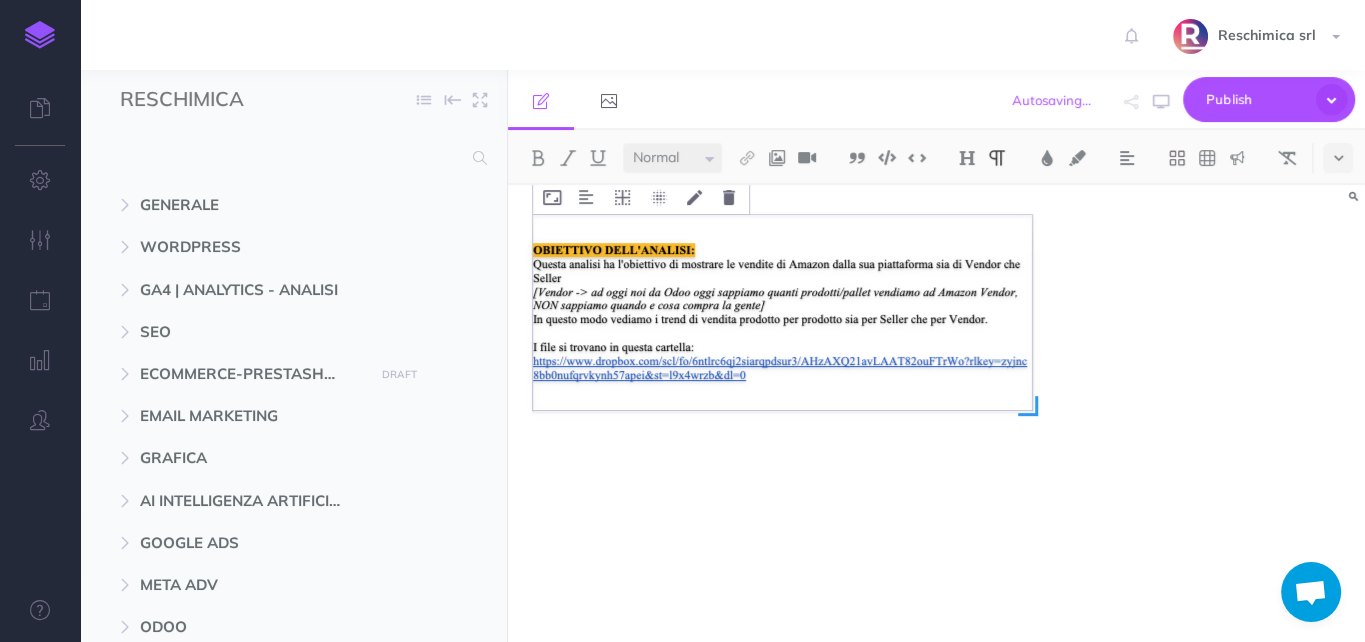 click at bounding box center [782, 312] 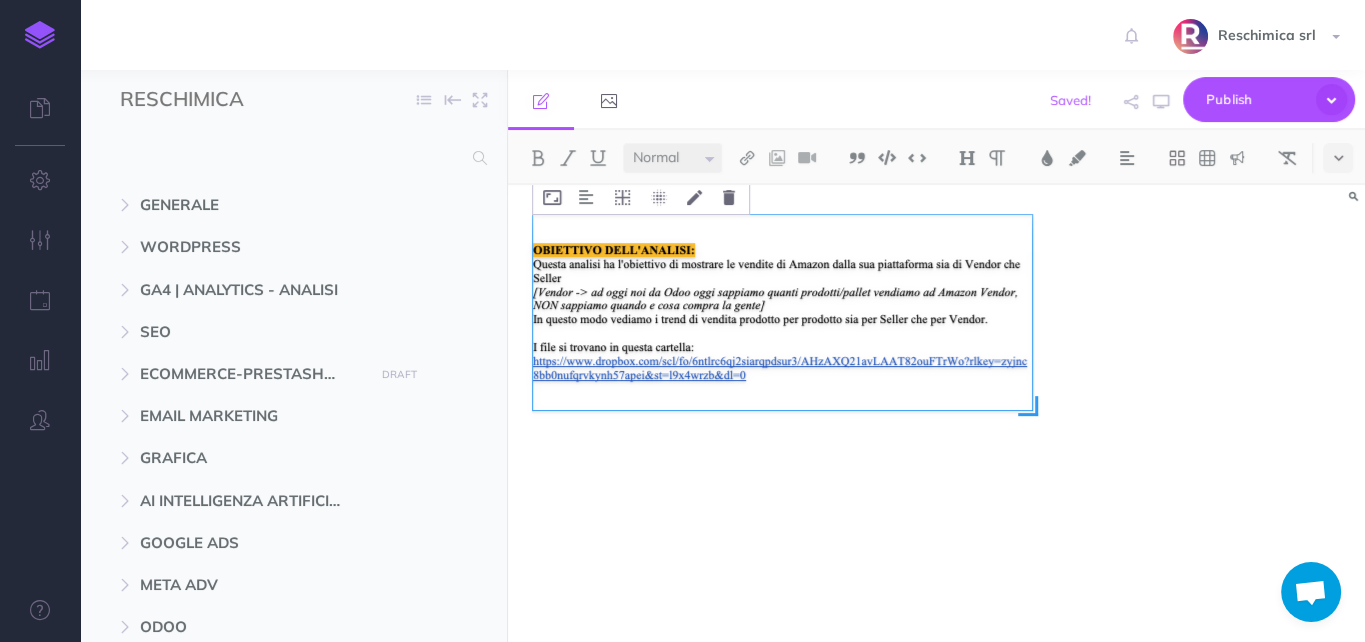 click at bounding box center (782, 312) 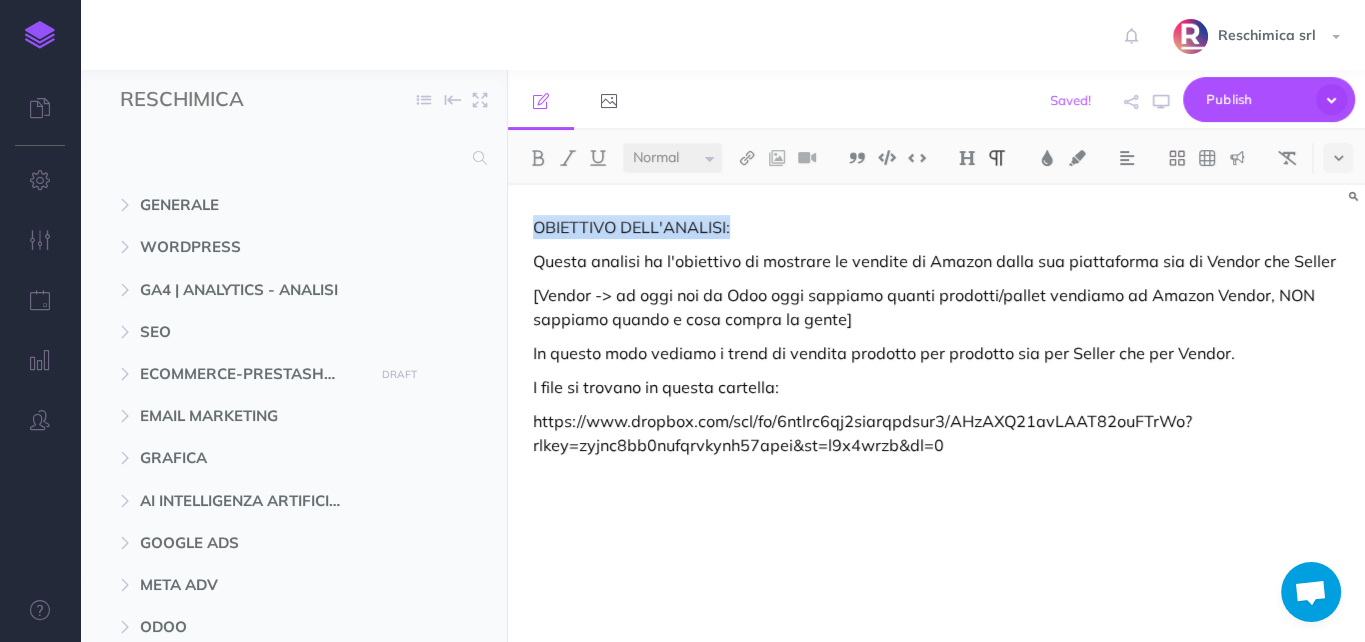 drag, startPoint x: 660, startPoint y: 224, endPoint x: 507, endPoint y: 216, distance: 153.20901 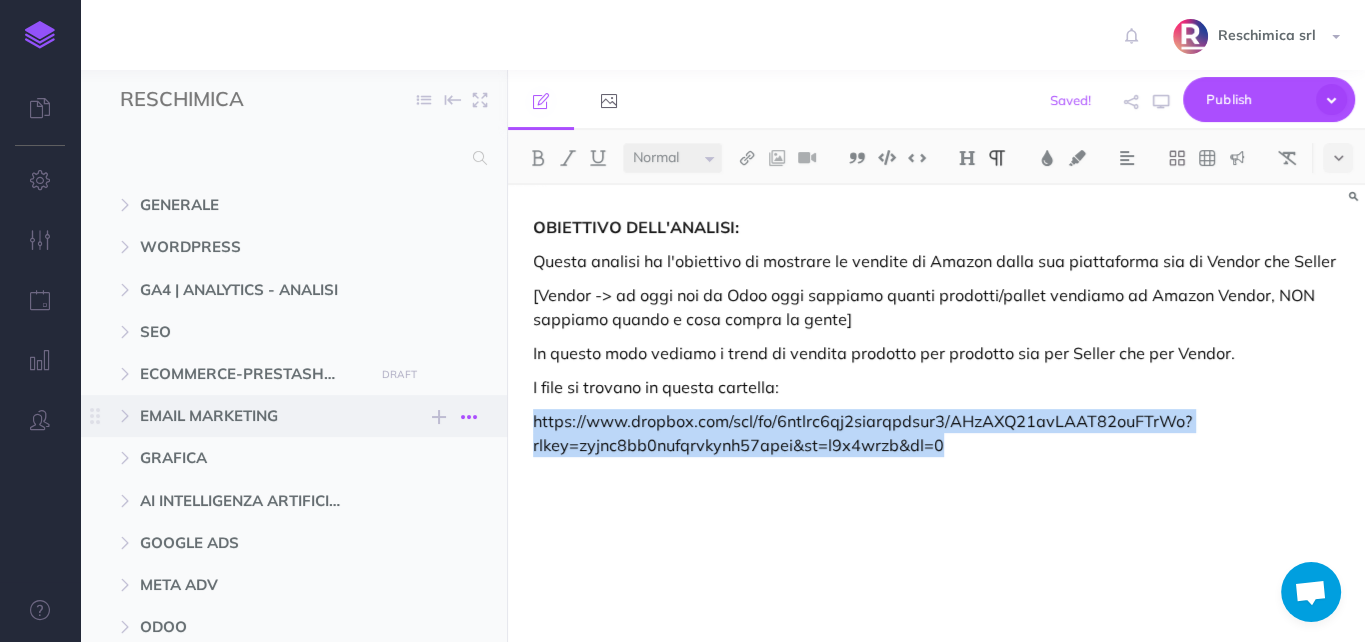 drag, startPoint x: 947, startPoint y: 453, endPoint x: 460, endPoint y: 420, distance: 488.1168 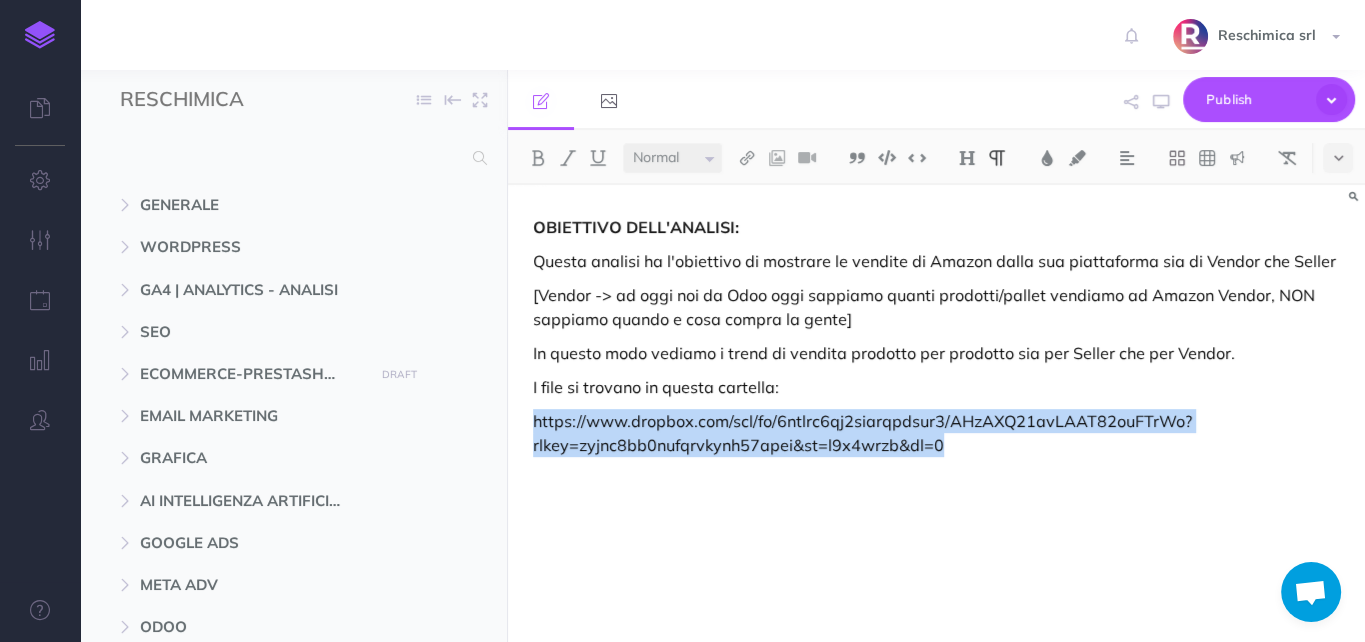 copy on "https://www.dropbox.com/scl/fo/6ntlrc6qj2siarqpdsur3/AHzAXQ21avLAAT82ouFTrWo?rlkey=zyjnc8bb0nufqrvkynh57apei&st=l9x4wrzb&dl=0" 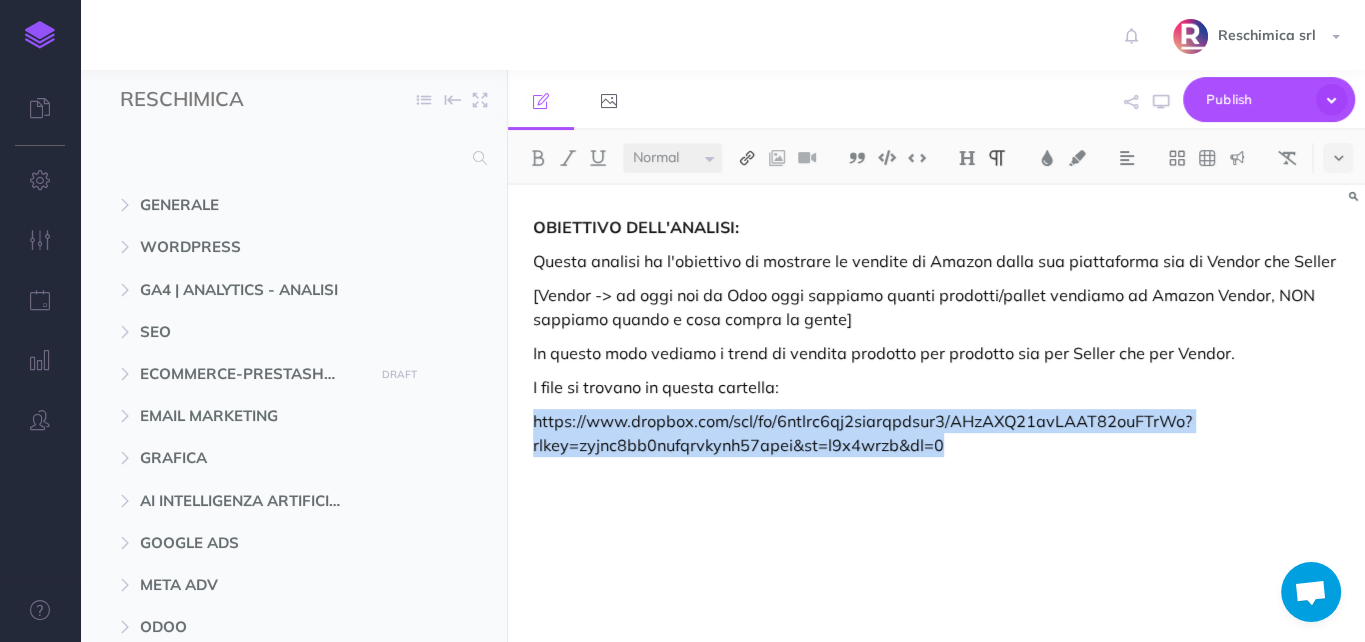 click at bounding box center [747, 158] 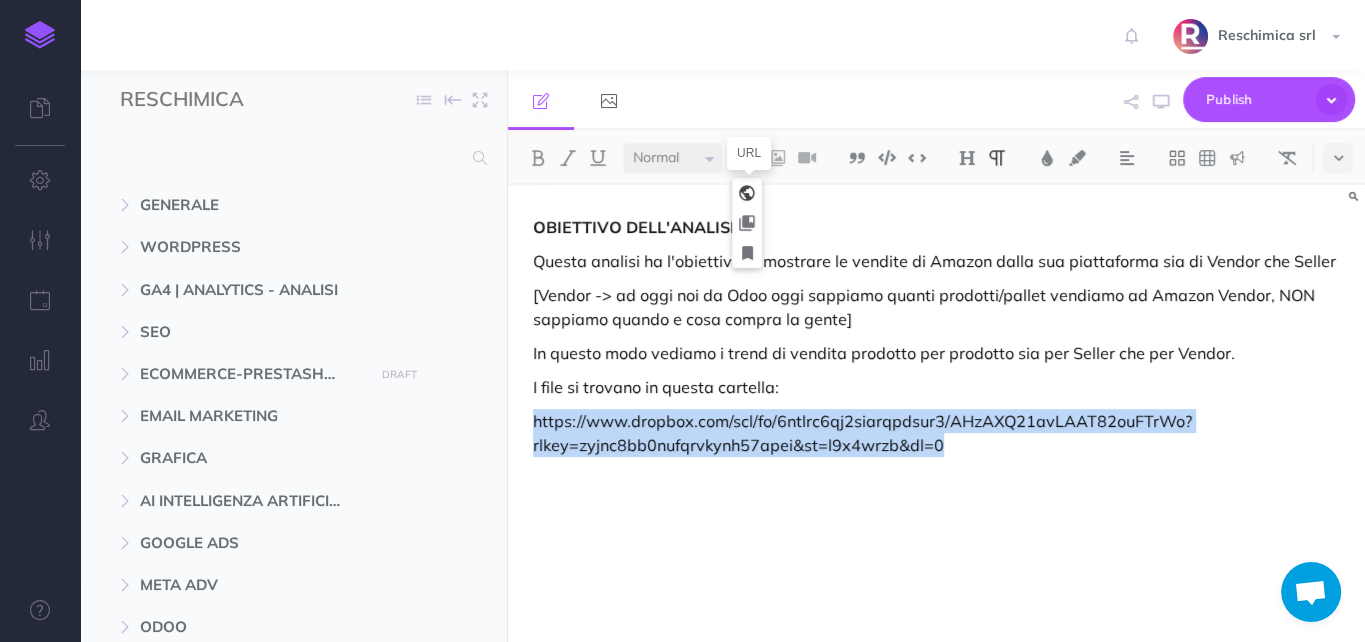 click at bounding box center (747, 193) 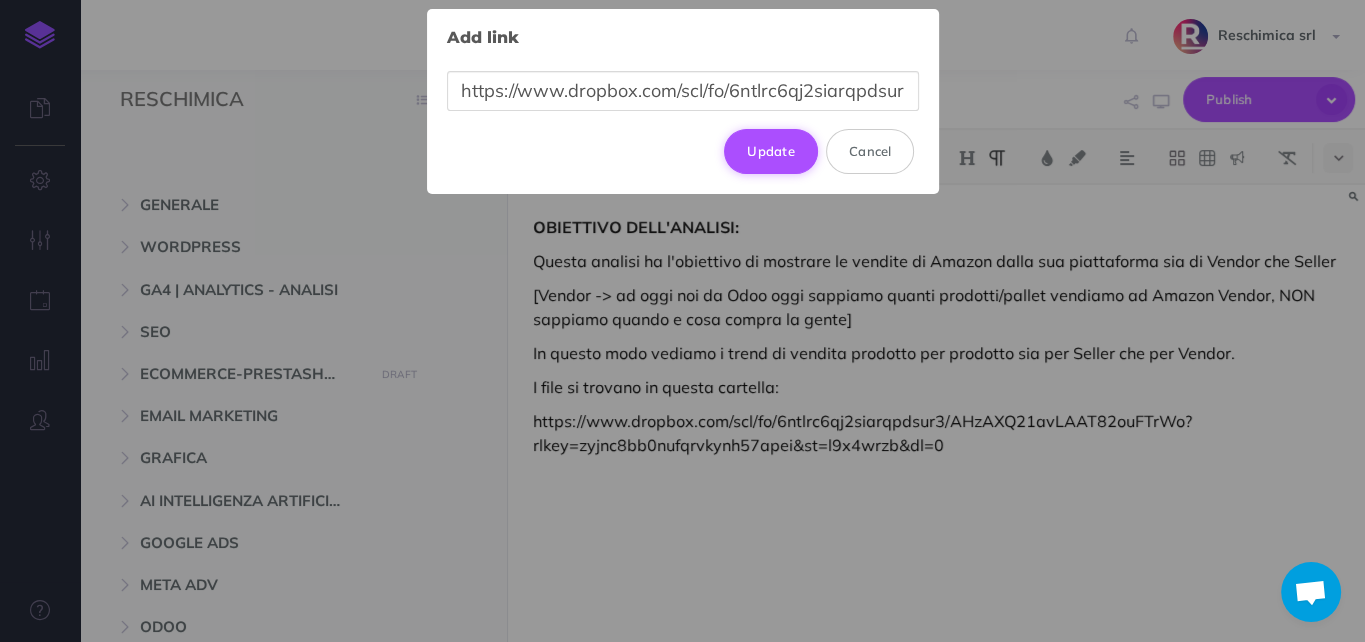scroll, scrollTop: 0, scrollLeft: 730, axis: horizontal 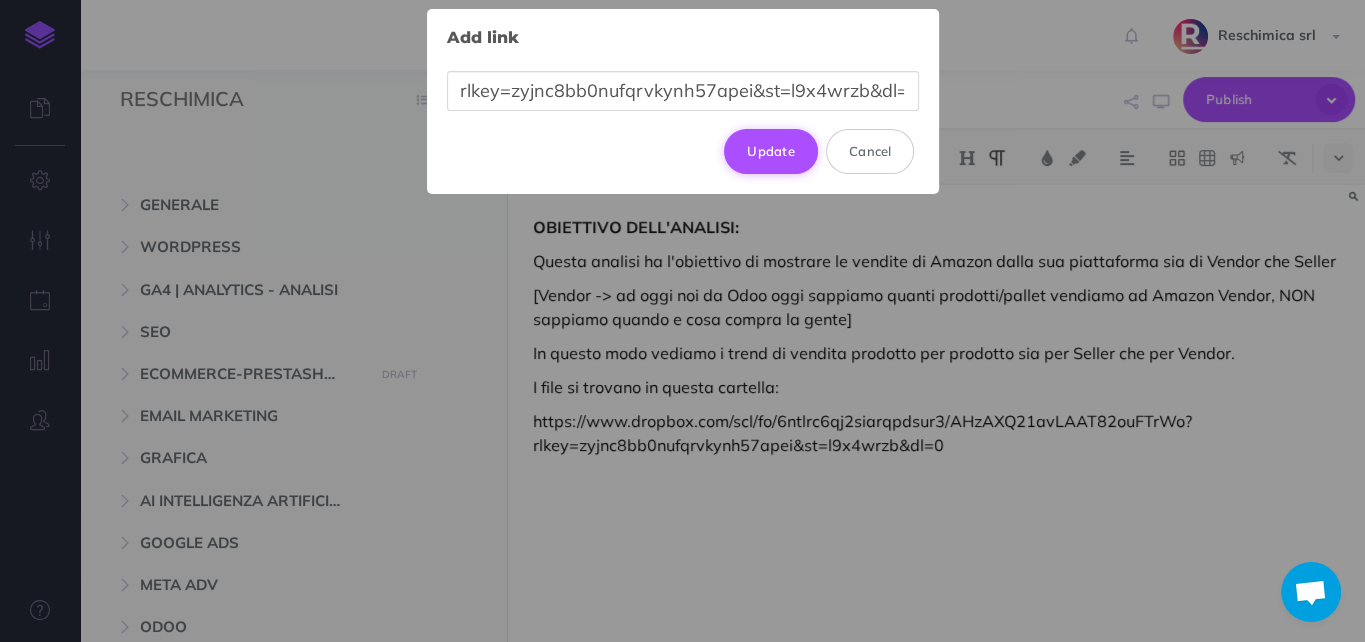 type on "https://www.dropbox.com/scl/fo/6ntlrc6qj2siarqpdsur3/AHzAXQ21avLAAT82ouFTrWo?rlkey=zyjnc8bb0nufqrvkynh57apei&st=l9x4wrzb&dl=0" 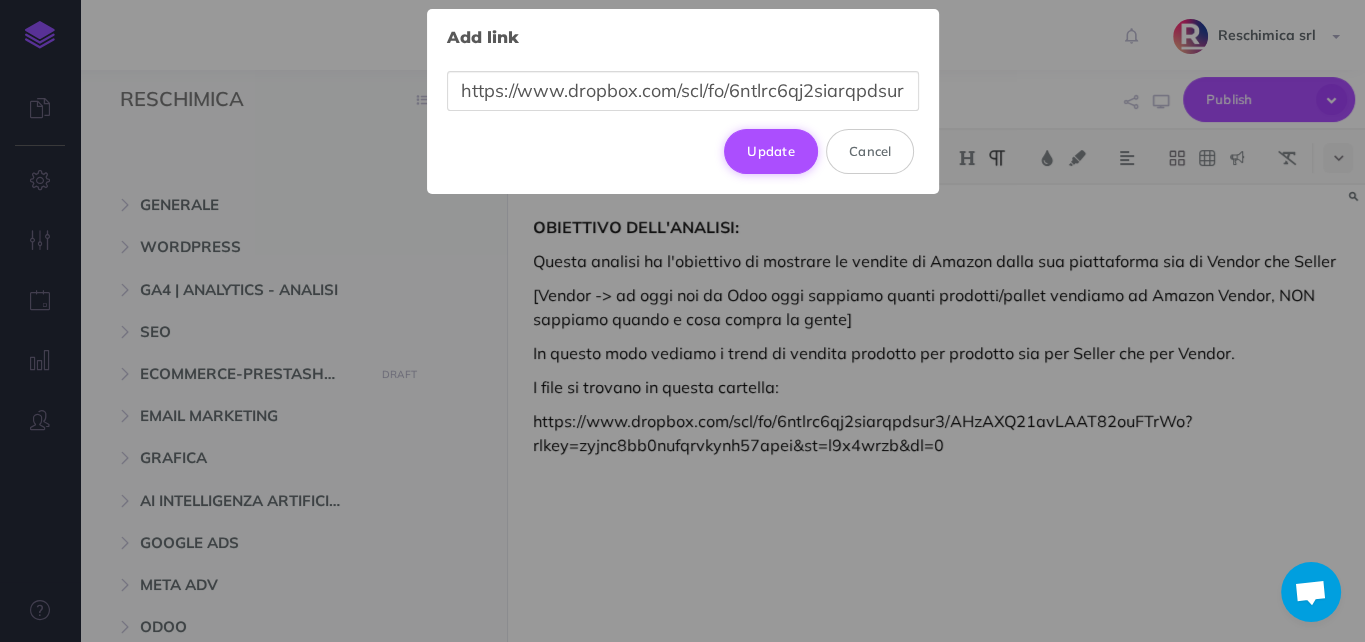 click on "Update" at bounding box center [771, 151] 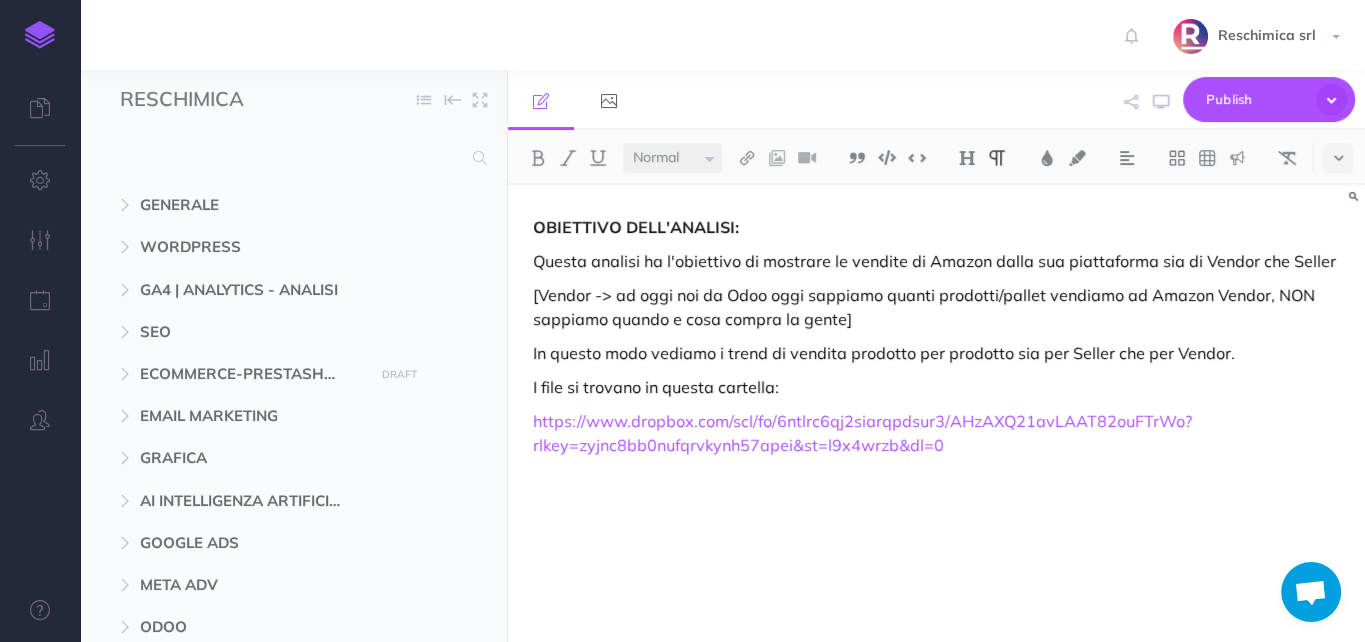 click on "OBIETTIVO DELL'ANALISI: Questa analisi ha l'obiettivo di mostrare le vendite di Amazon dalla sua piattaforma sia di Vendor che Seller [Vendor -> ad oggi noi da Odoo oggi sappiamo quanti prodotti/pallet vendiamo ad Amazon Vendor, NON sappiamo quando e cosa compra la gente] In questo modo vediamo i trend di vendita prodotto per prodotto sia per Seller che per Vendor. I file si trovano in questa cartella: https://www.dropbox.com/scl/fo/6ntlrc6qj2siarqpdsur3/AHzAXQ21avLAAT82ouFTrWo?rlkey=zyjnc8bb0nufqrvkynh57apei&st=l9x4wrzb&dl=0" at bounding box center (936, 403) 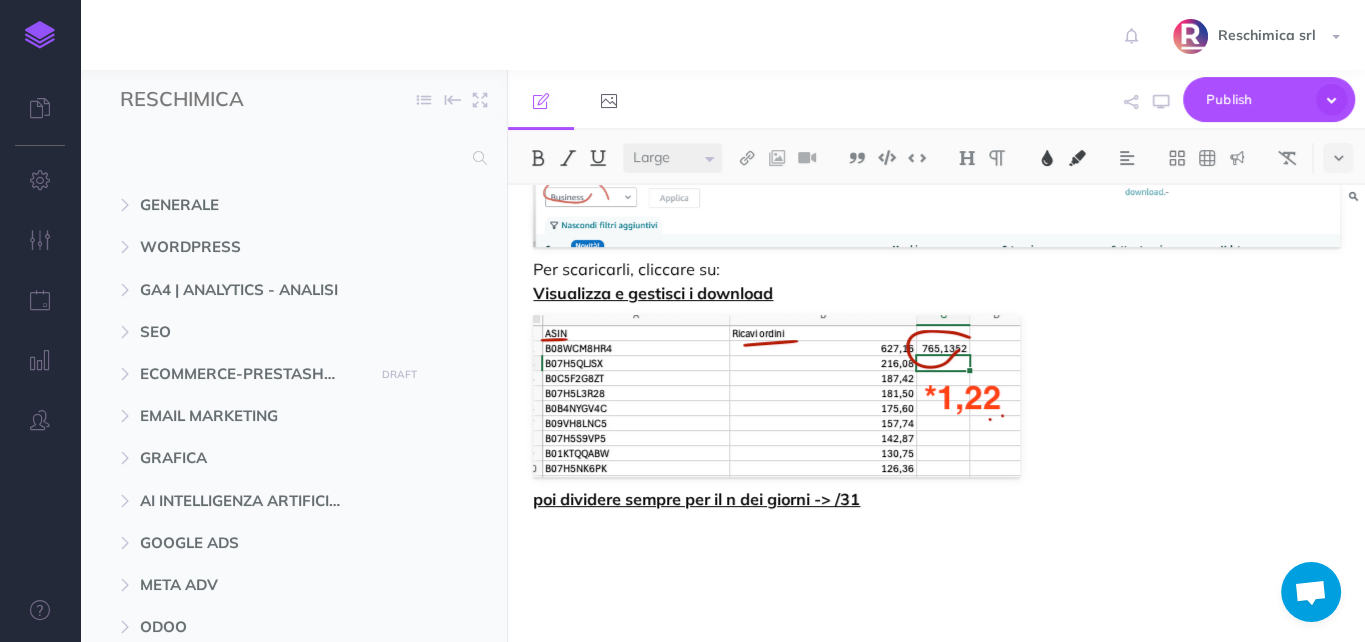 scroll, scrollTop: 6328, scrollLeft: 0, axis: vertical 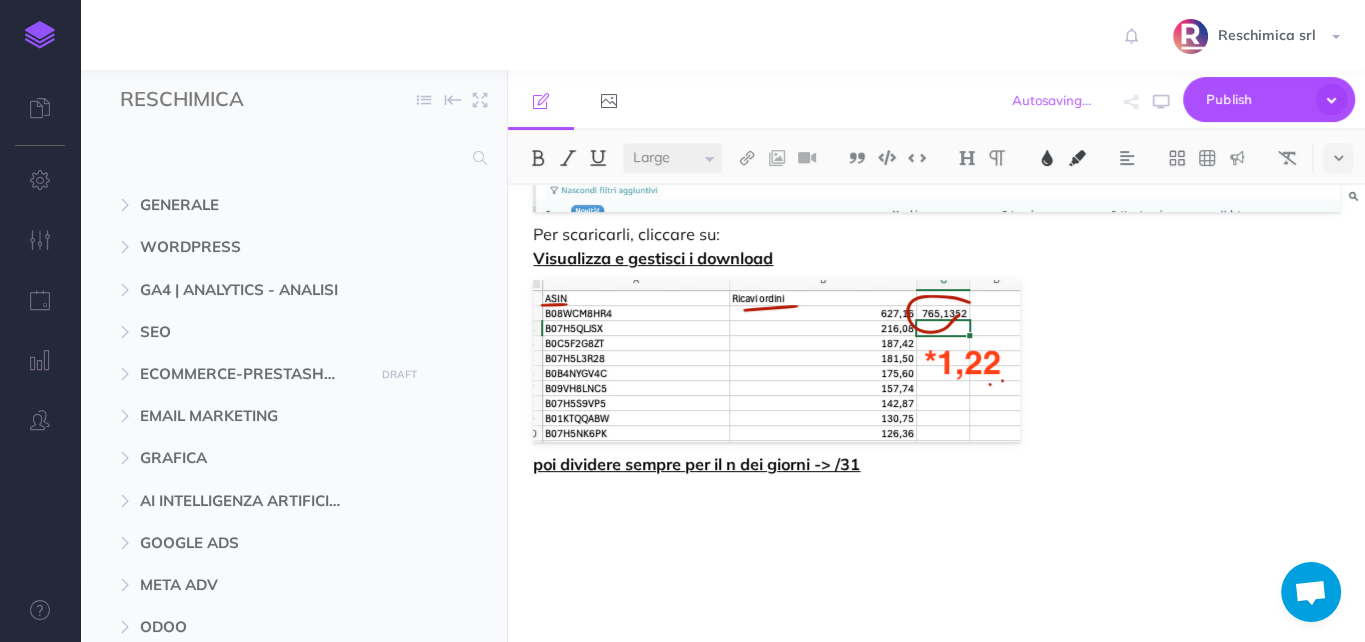 click on "1 • Scaricare il file da Seller con i prodotti venduti. Tale file conterrà tutte le vendite di seller per TUTTI I PAESI. Dal menu:
->" at bounding box center [936, -2751] 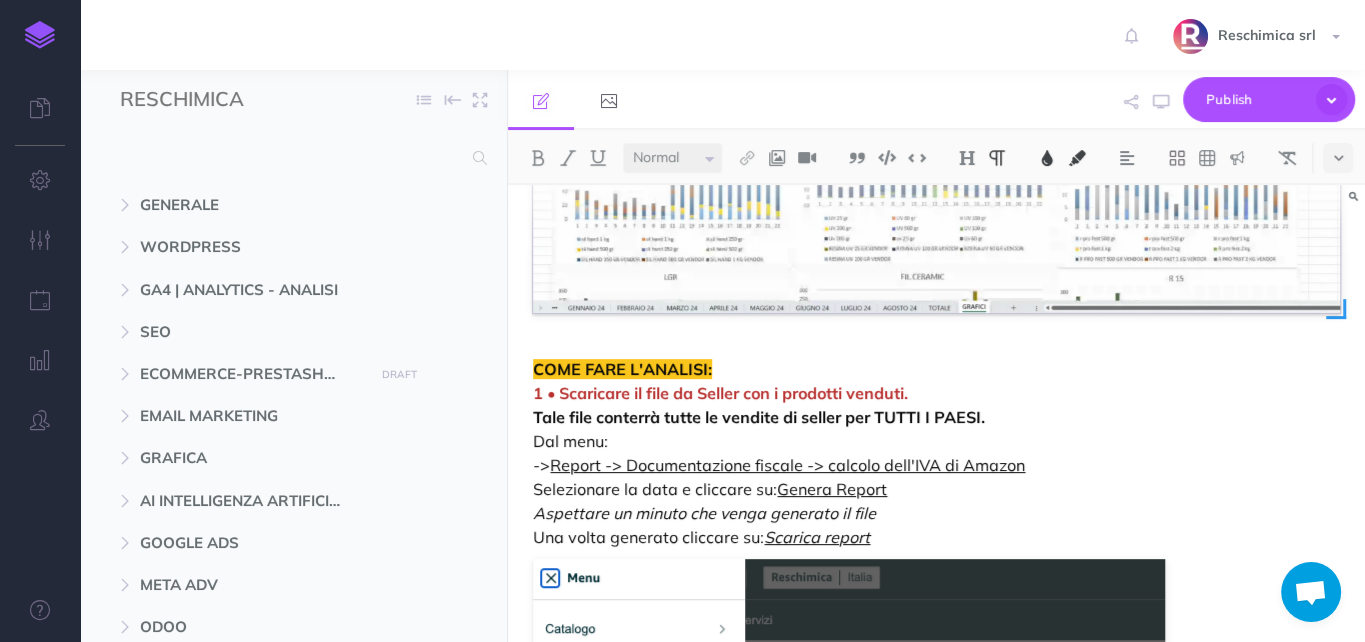 scroll, scrollTop: 1203, scrollLeft: 0, axis: vertical 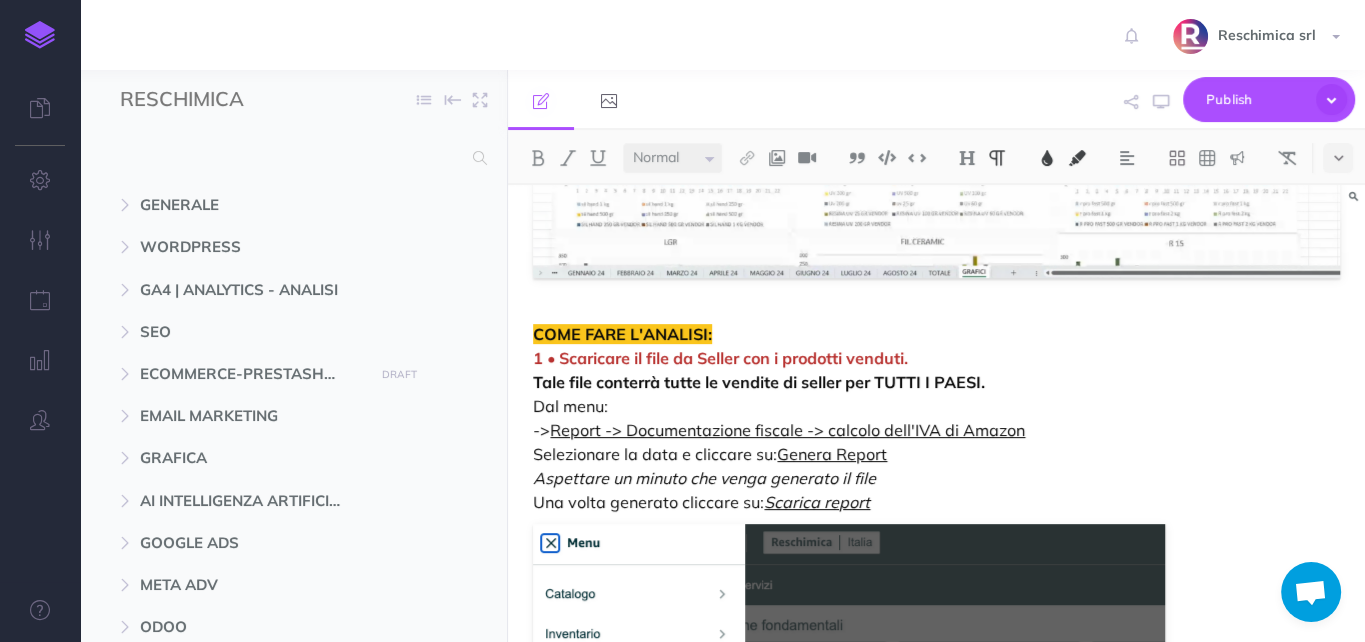 drag, startPoint x: 625, startPoint y: 341, endPoint x: 698, endPoint y: 343, distance: 73.02739 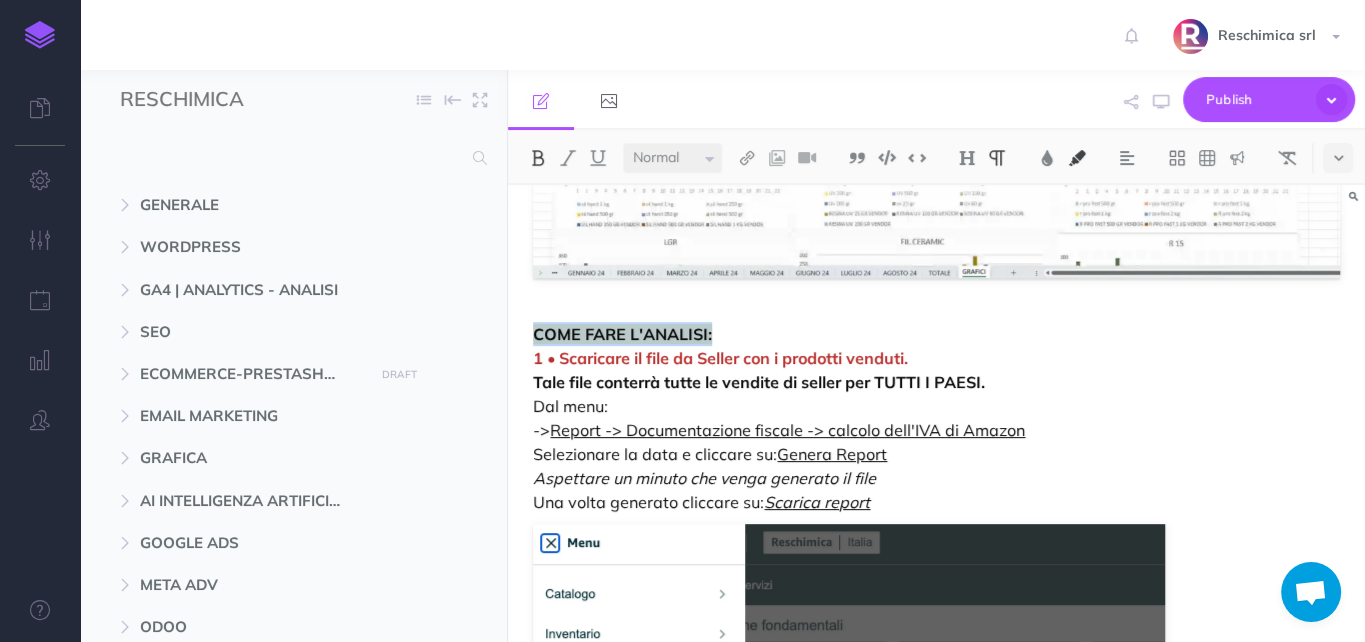 drag, startPoint x: 701, startPoint y: 335, endPoint x: 522, endPoint y: 334, distance: 179.00279 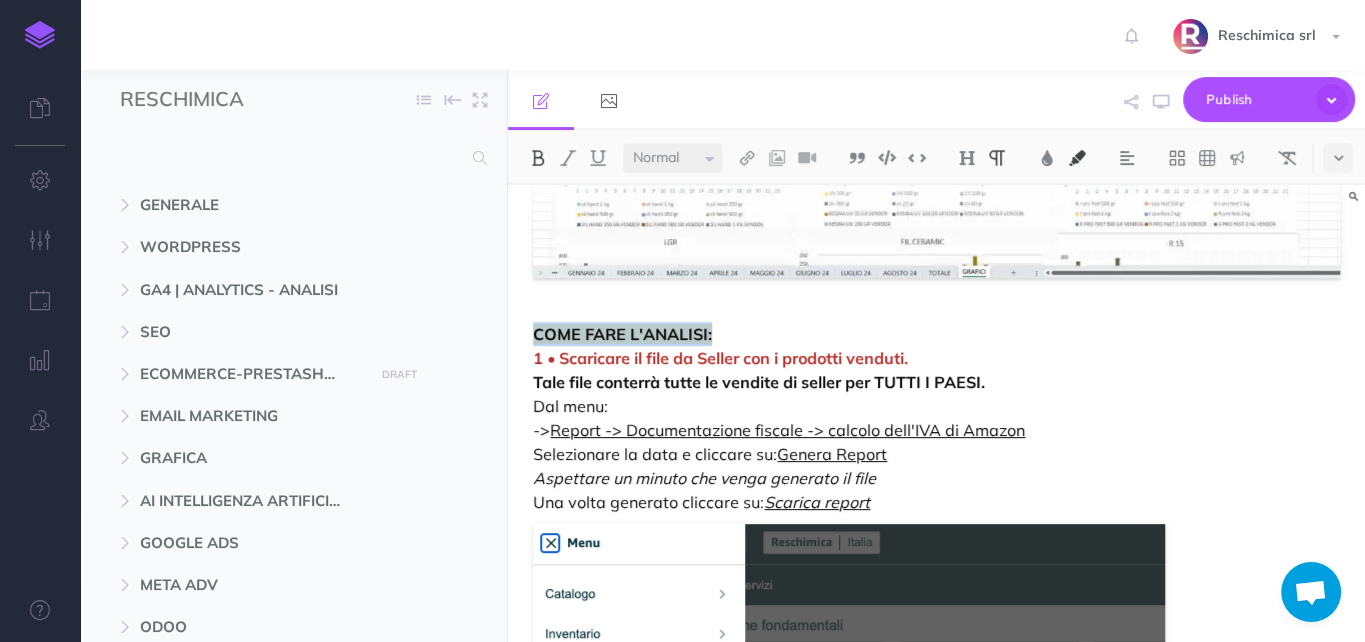 click on "COME FARE L'ANALISI:" at bounding box center (622, 334) 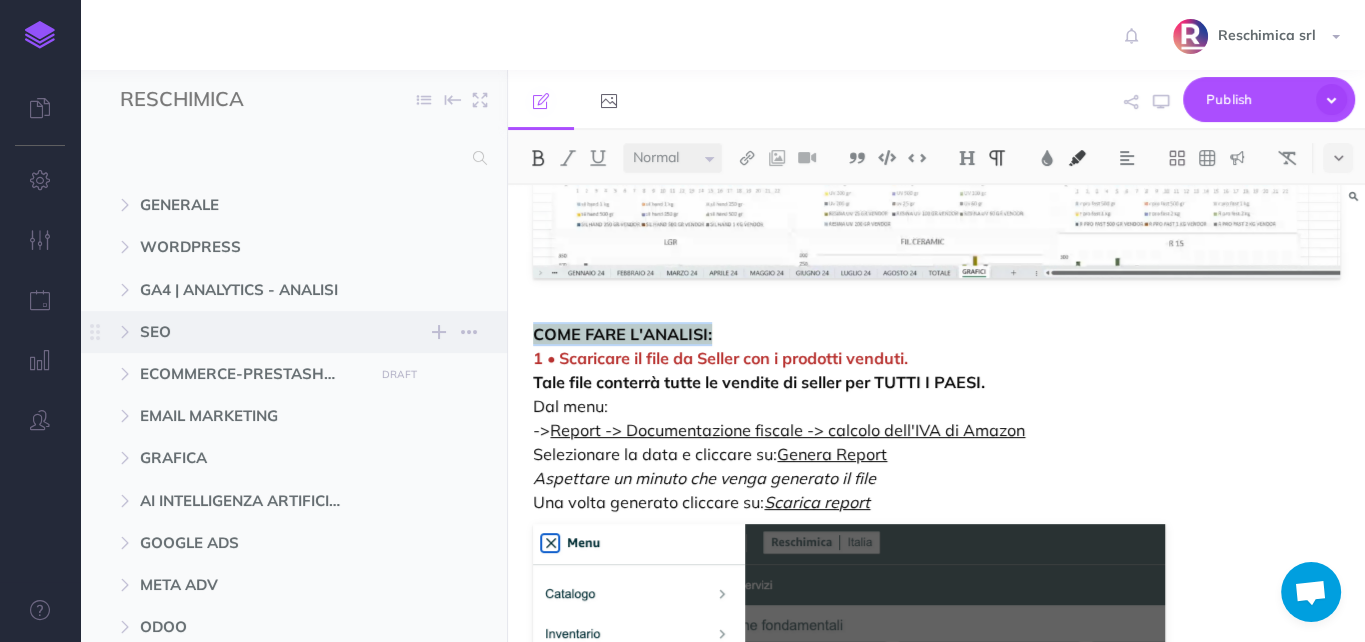 drag, startPoint x: 711, startPoint y: 330, endPoint x: 495, endPoint y: 322, distance: 216.1481 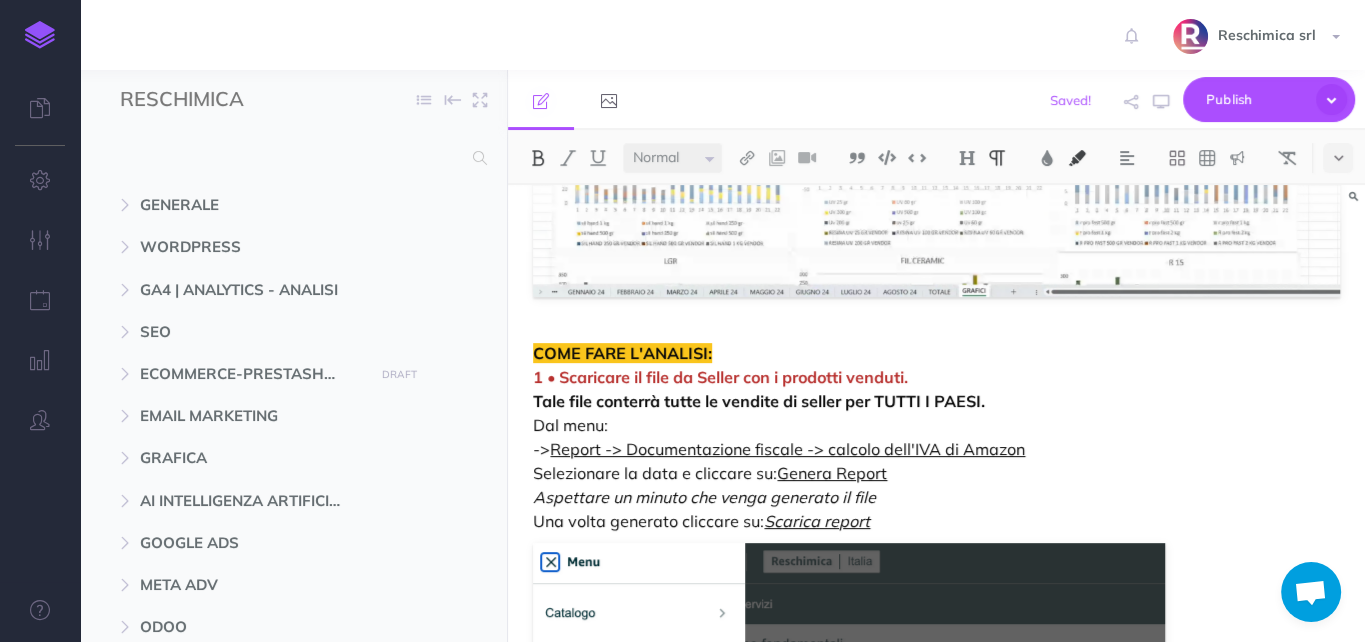 scroll, scrollTop: 1163, scrollLeft: 0, axis: vertical 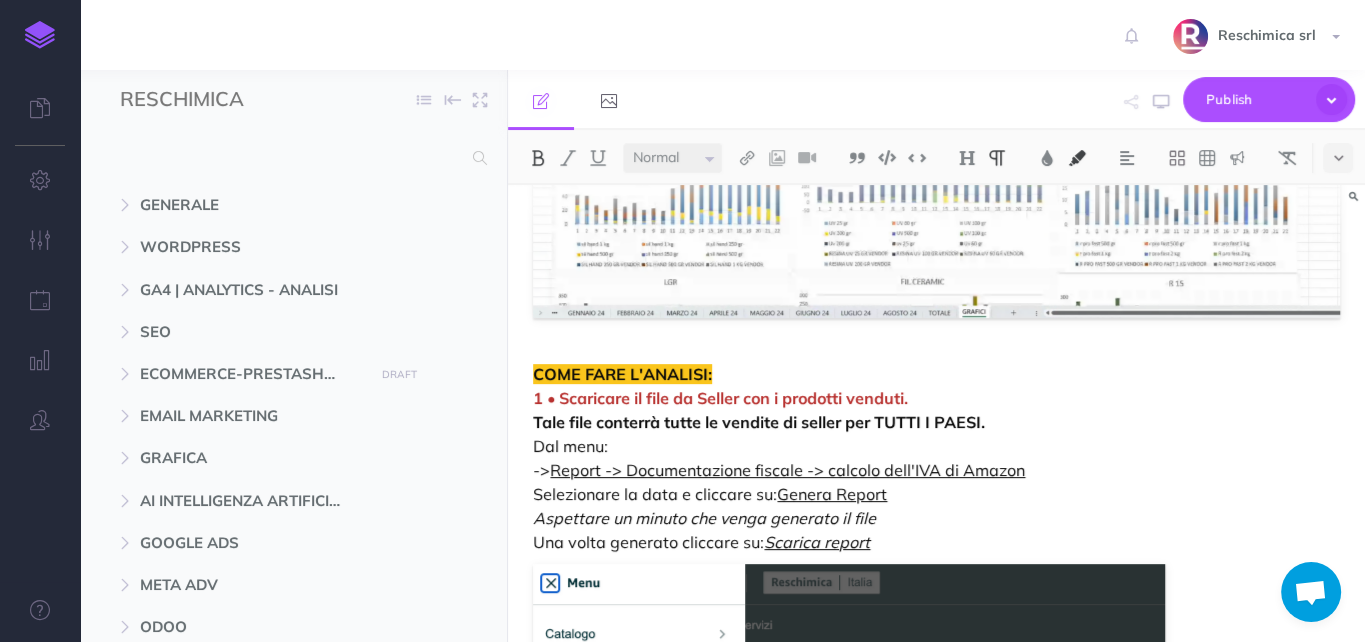 click on "1 • Scaricare il file da Seller con i prodotti venduti." at bounding box center [720, 398] 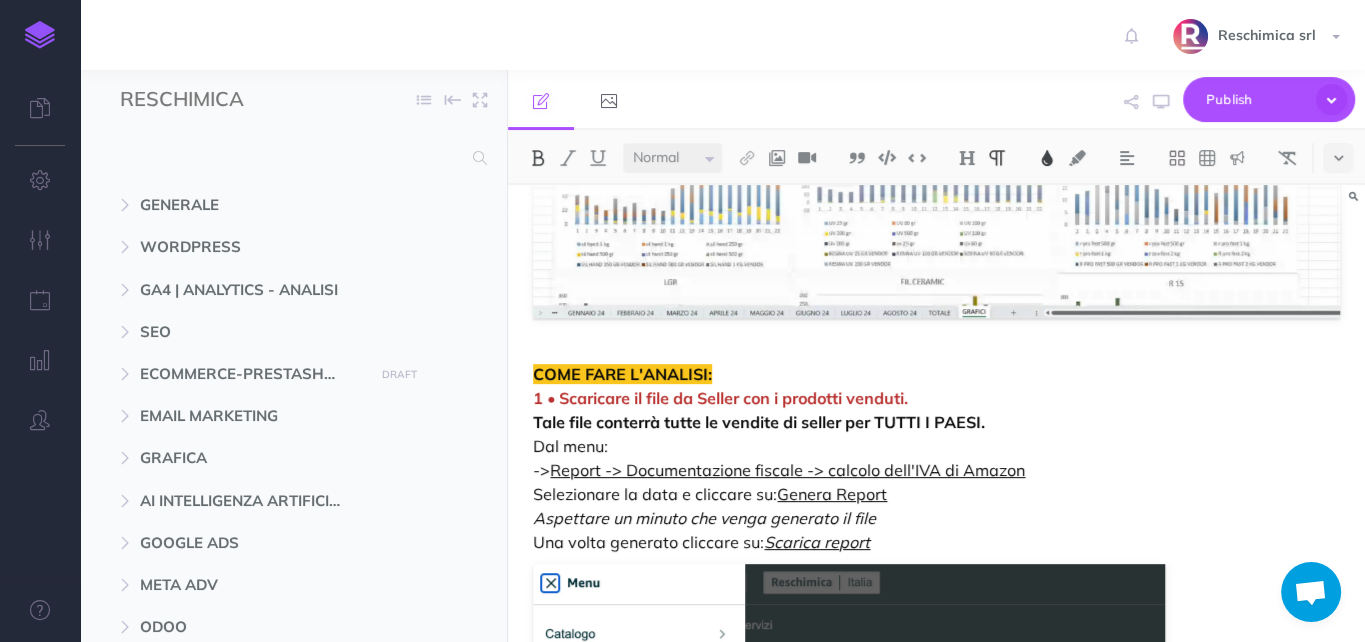 drag, startPoint x: 568, startPoint y: 366, endPoint x: 590, endPoint y: 368, distance: 22.090721 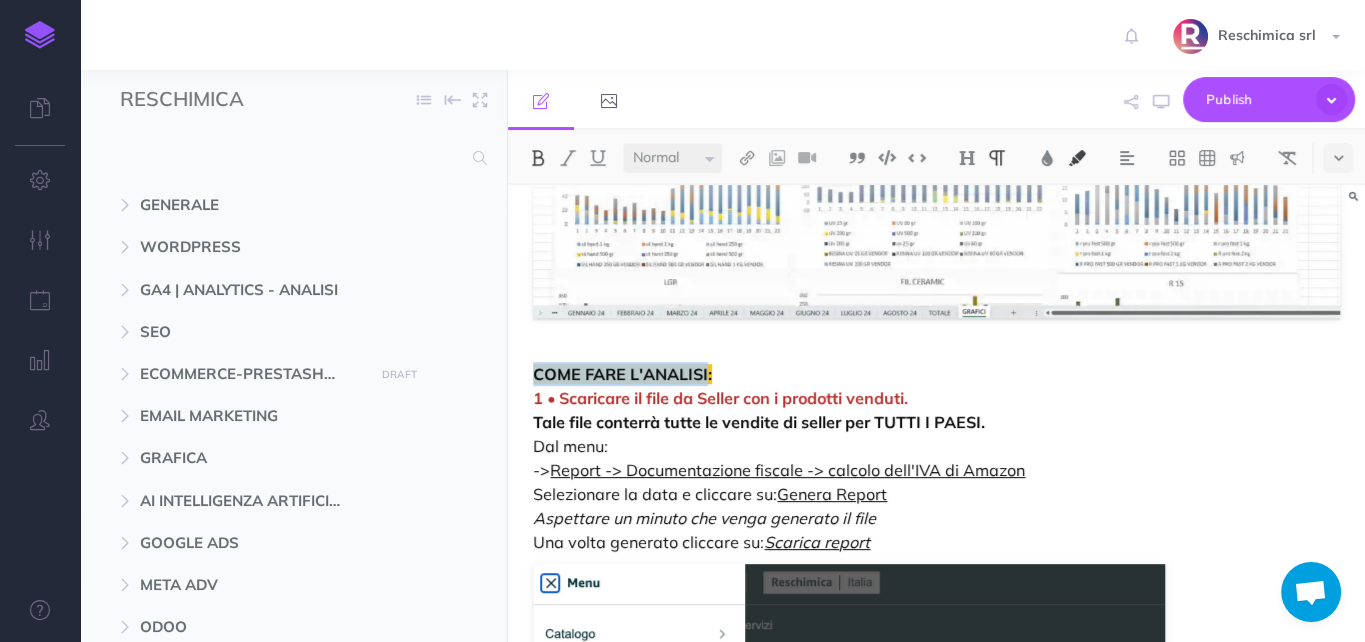 drag, startPoint x: 706, startPoint y: 372, endPoint x: 524, endPoint y: 366, distance: 182.09888 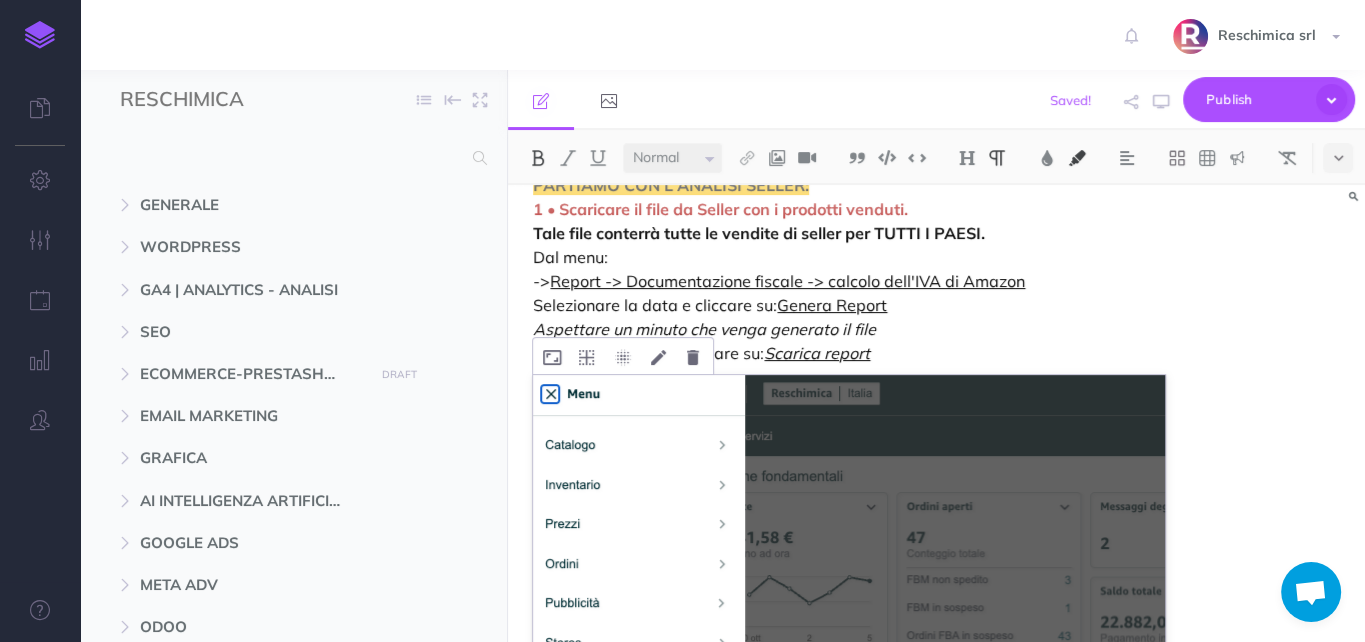 scroll, scrollTop: 1356, scrollLeft: 0, axis: vertical 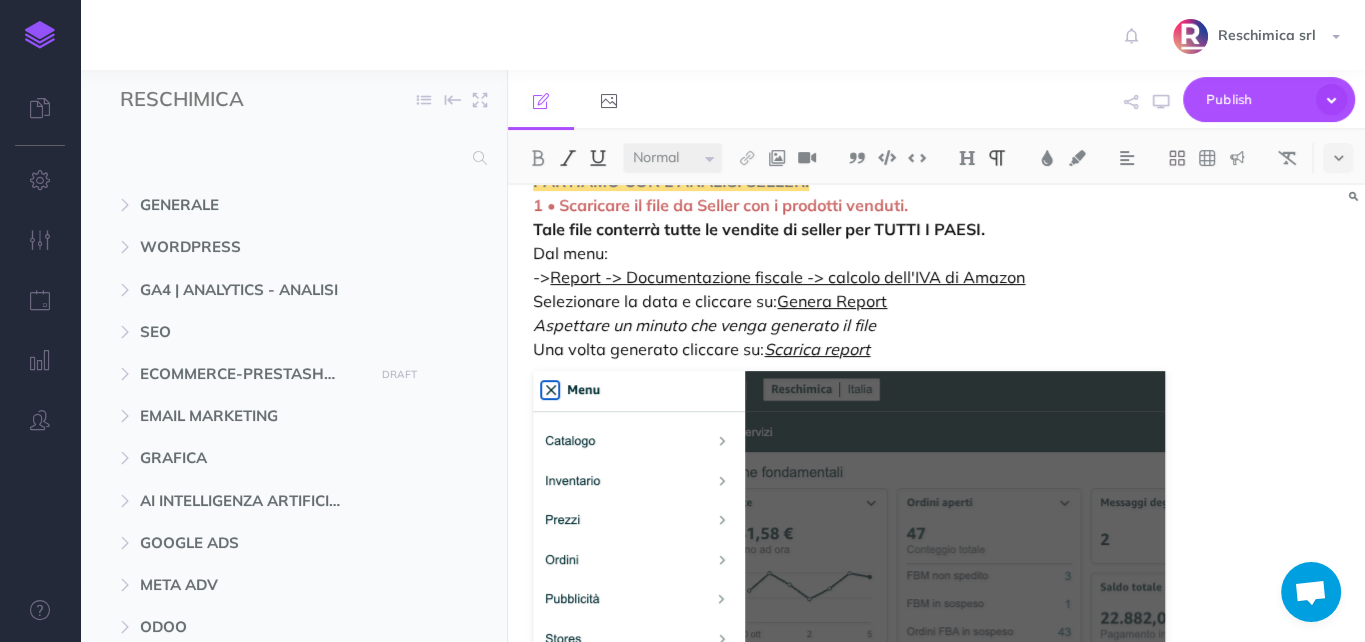 click on "PARTIAMO CON L'ANALISI SELLER: 1 • Scaricare il file da Seller con i prodotti venduti. Tale file conterrà tutte le vendite di seller per TUTTI I PAESI. Dal menu: ->> Report -> Documentazione fiscale -> calcolo dell'IVA di Amazon Selezionare la data e cliccare su: Genera Report Aspettare un minuto che venga generato il file Una volta generato cliccare su: Scarica report" at bounding box center [936, 265] 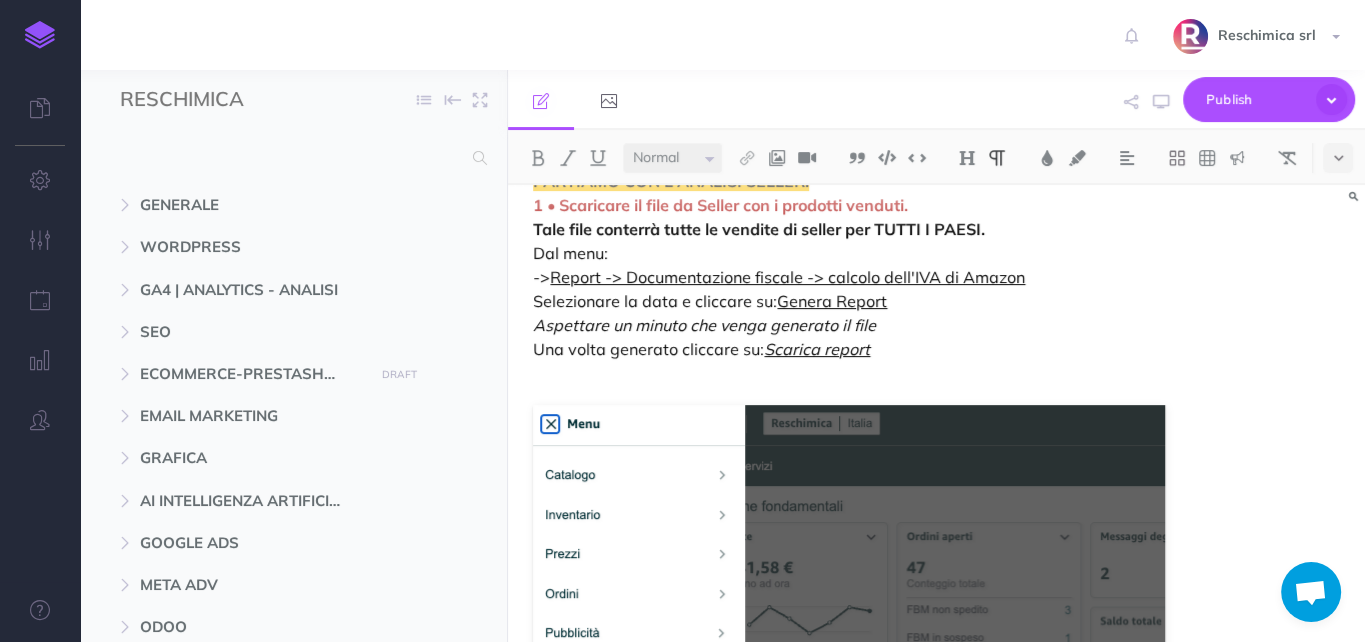 click on "PARTIAMO CON L'ANALISI SELLER: 1 • Scaricare il file da Seller con i prodotti venduti. Tale file conterrà tutte le vendite di seller per TUTTI I PAESI. Dal menu: ->> Report -> Documentazione fiscale -> calcolo dell'IVA di Amazon Selezionare la data e cliccare su: Genera Report Aspettare un minuto che venga generato il file Una volta generato cliccare su: Scarica report" at bounding box center [936, 265] 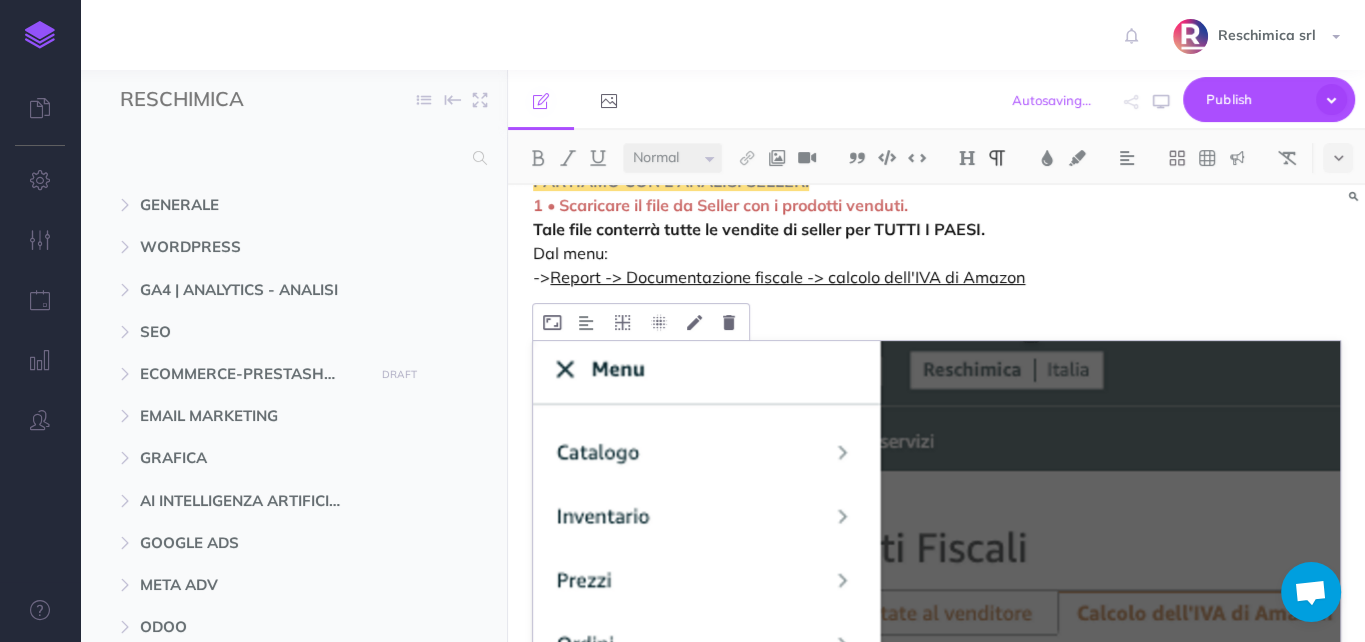 click at bounding box center [936, 909] 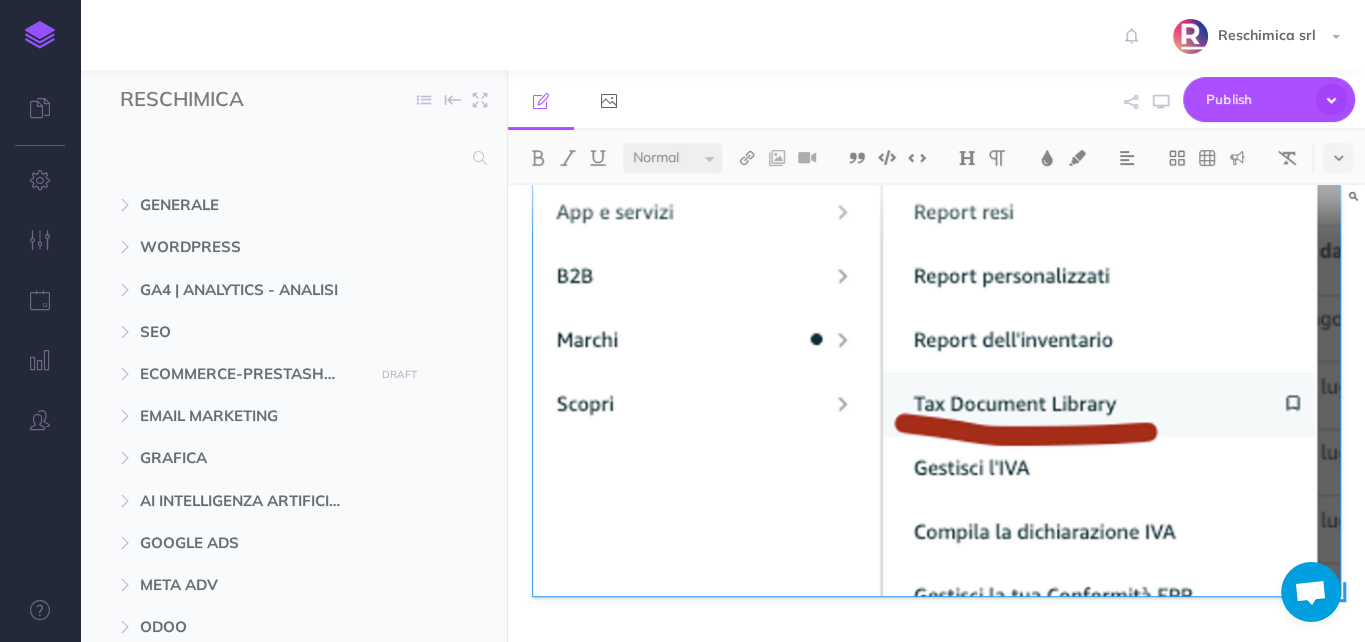 scroll, scrollTop: 2351, scrollLeft: 0, axis: vertical 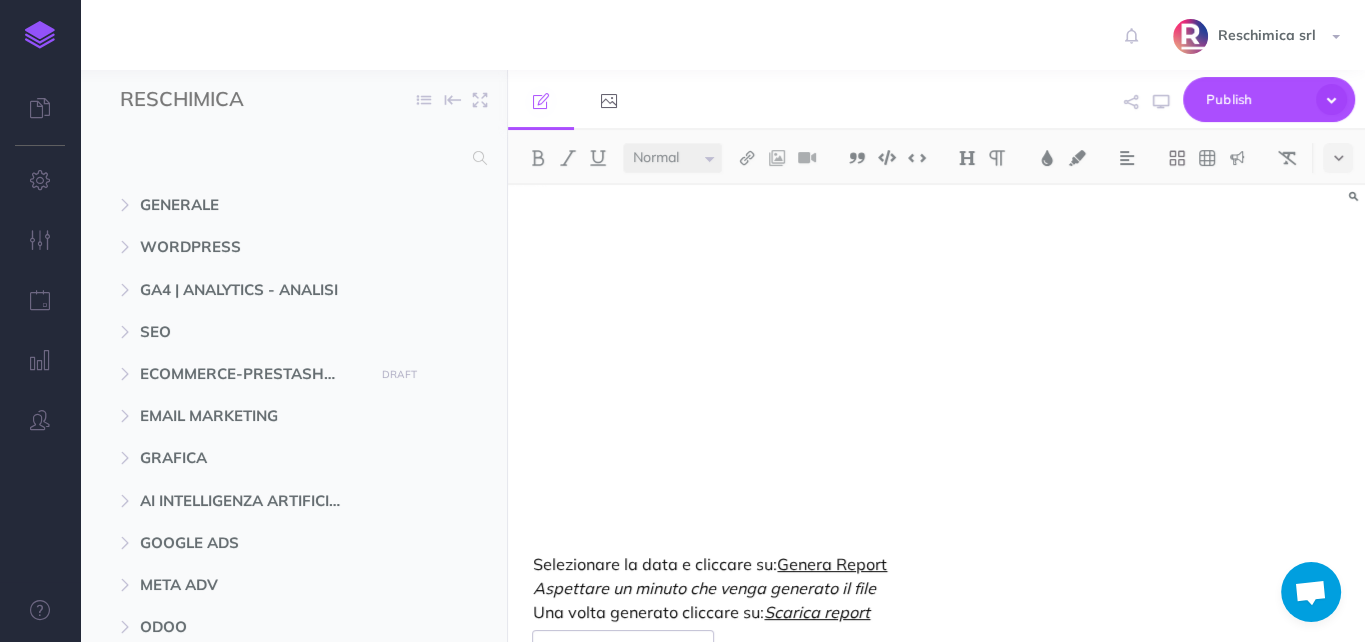drag, startPoint x: 1341, startPoint y: 479, endPoint x: 962, endPoint y: 314, distance: 413.3594 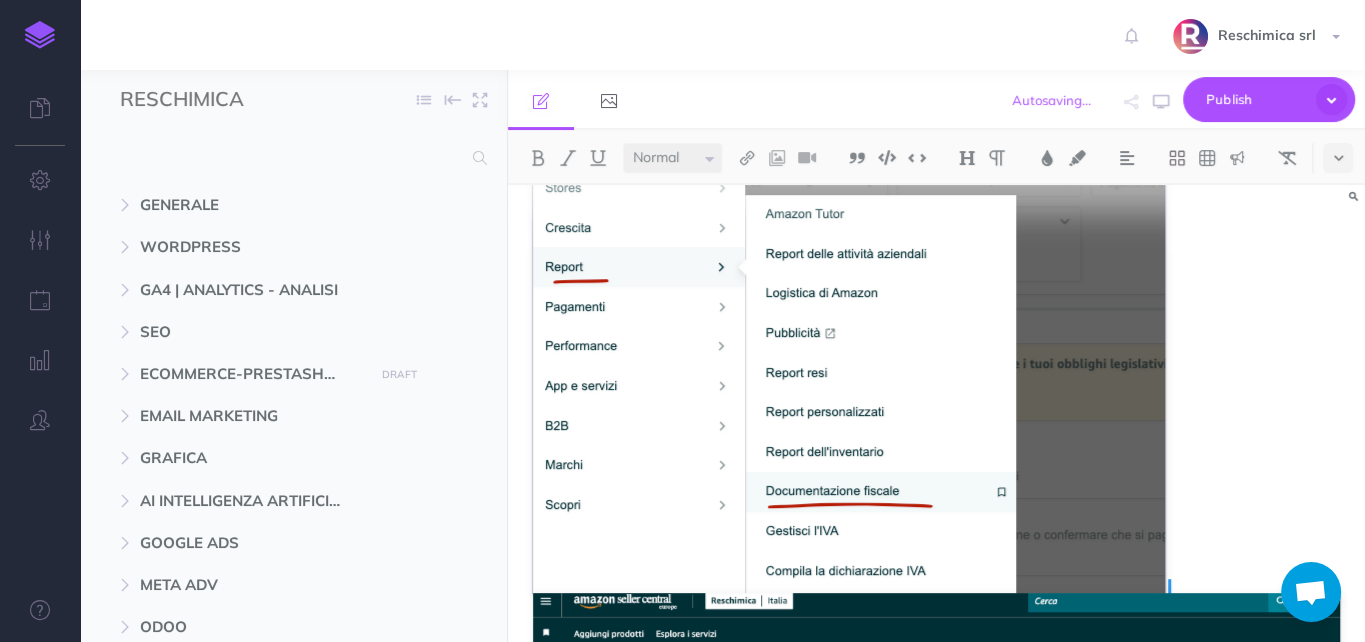 scroll, scrollTop: 2794, scrollLeft: 0, axis: vertical 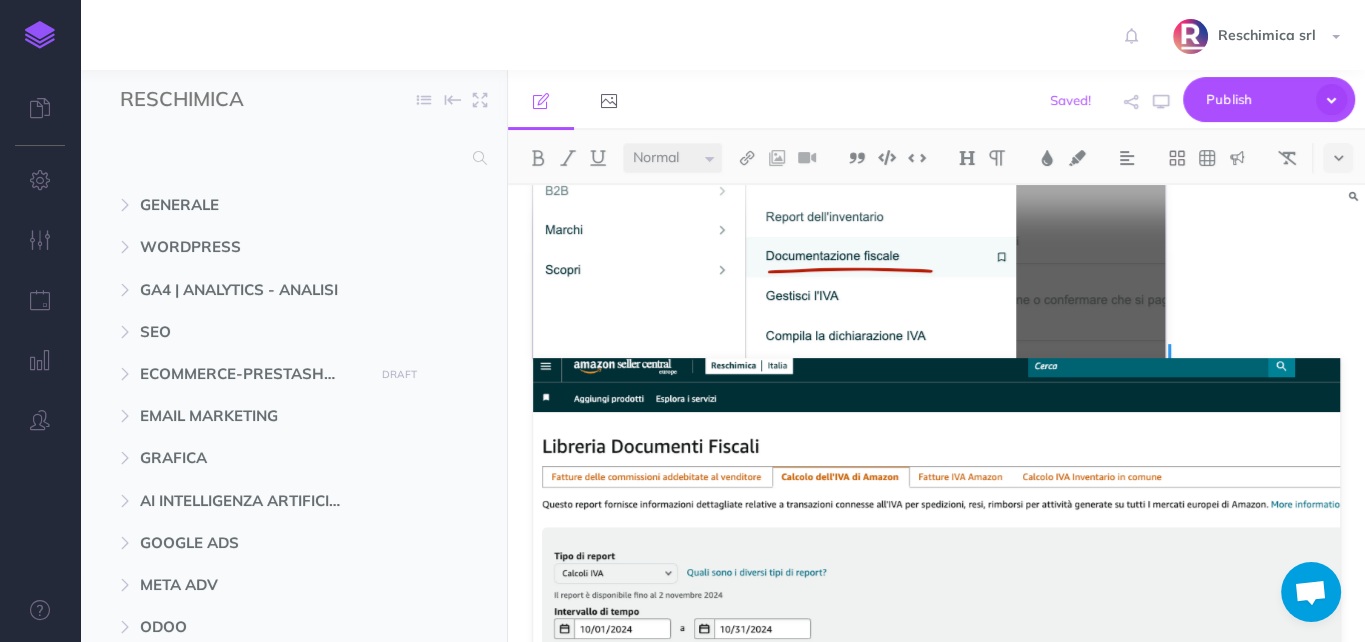 click at bounding box center (849, 21) 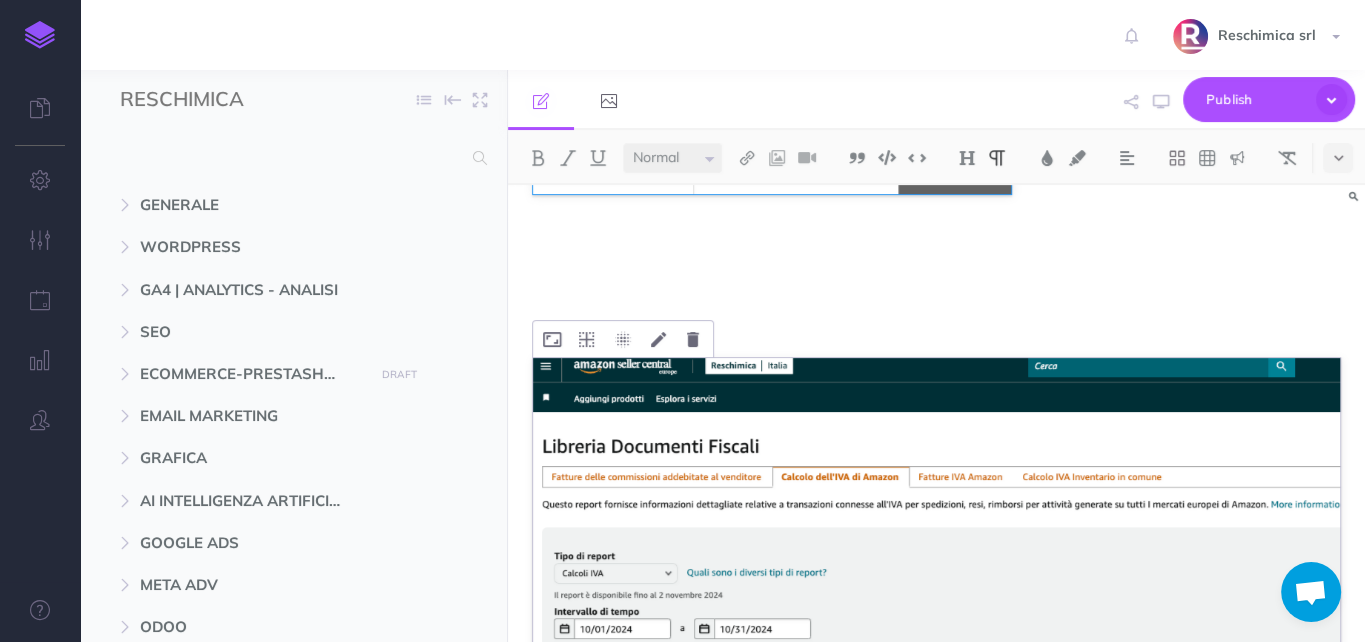 drag, startPoint x: 1166, startPoint y: 352, endPoint x: 1012, endPoint y: 266, distance: 176.38594 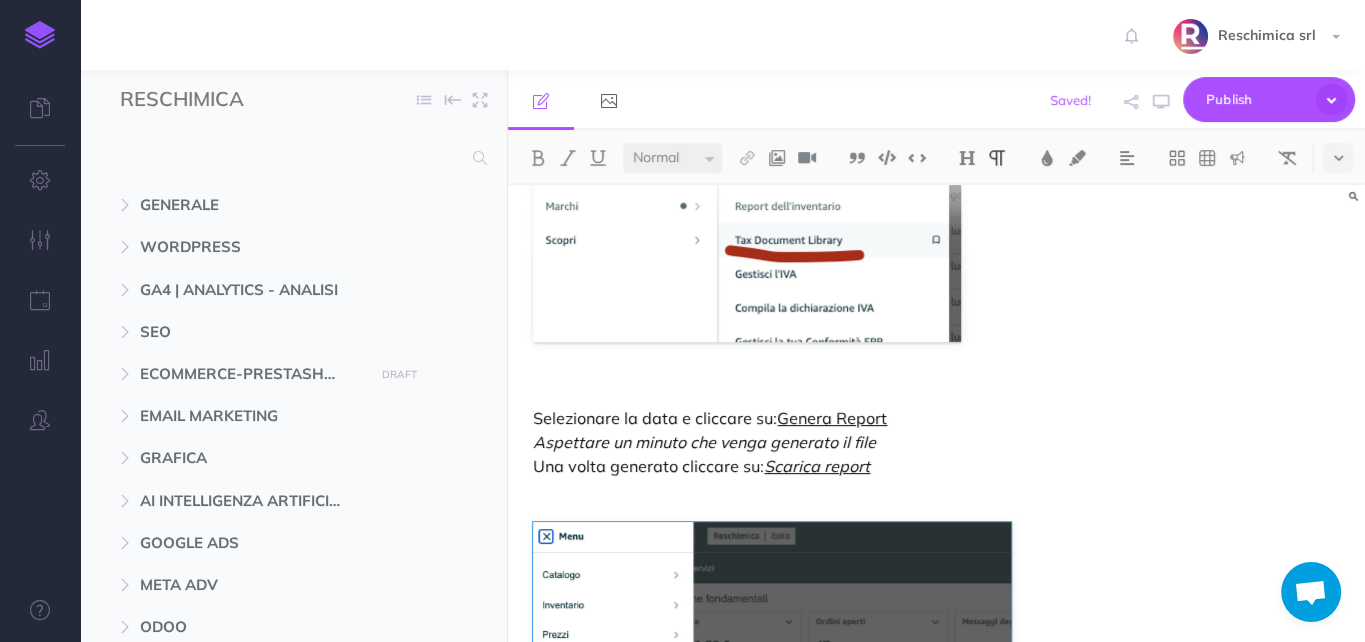 scroll, scrollTop: 1959, scrollLeft: 0, axis: vertical 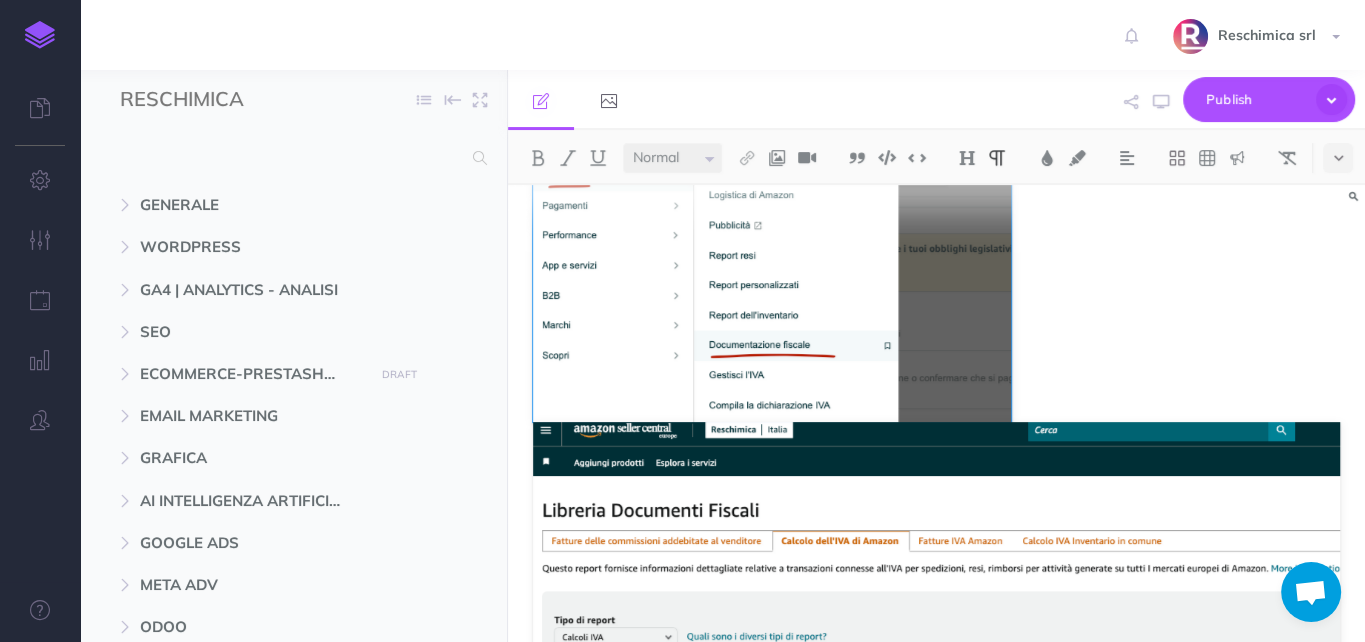 click at bounding box center [936, 453] 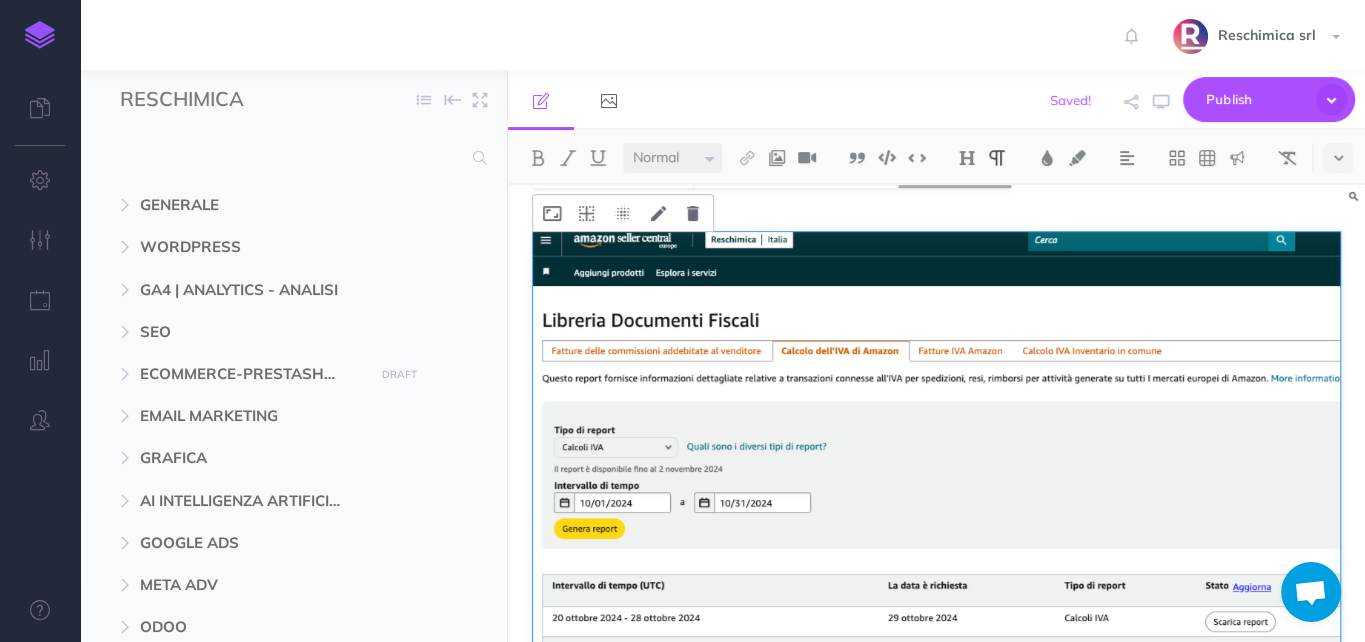 scroll, scrollTop: 2792, scrollLeft: 0, axis: vertical 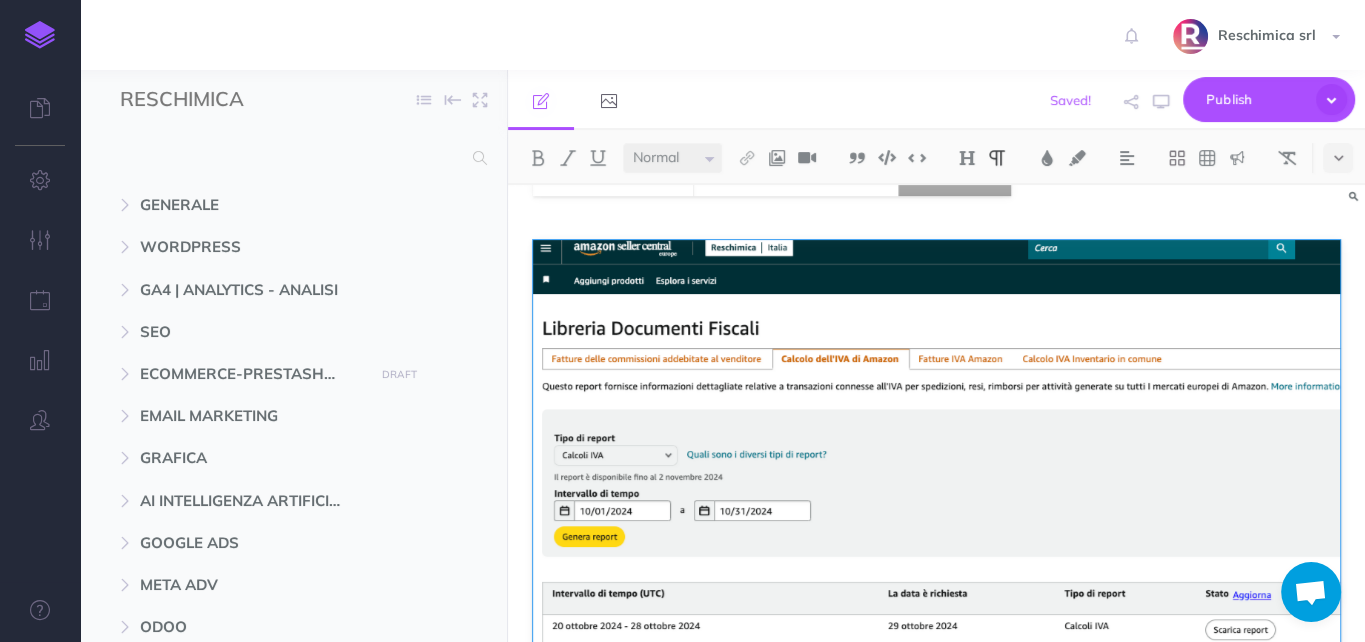 click at bounding box center [936, 218] 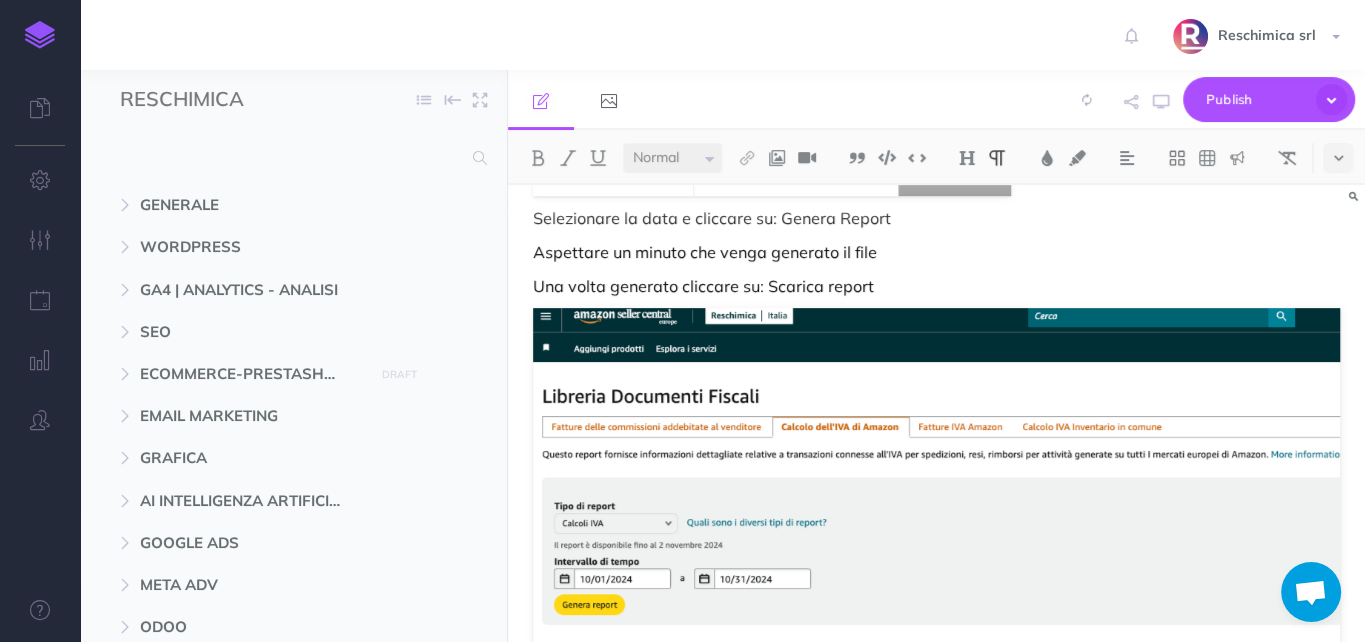 drag, startPoint x: 930, startPoint y: 268, endPoint x: 920, endPoint y: 253, distance: 18.027756 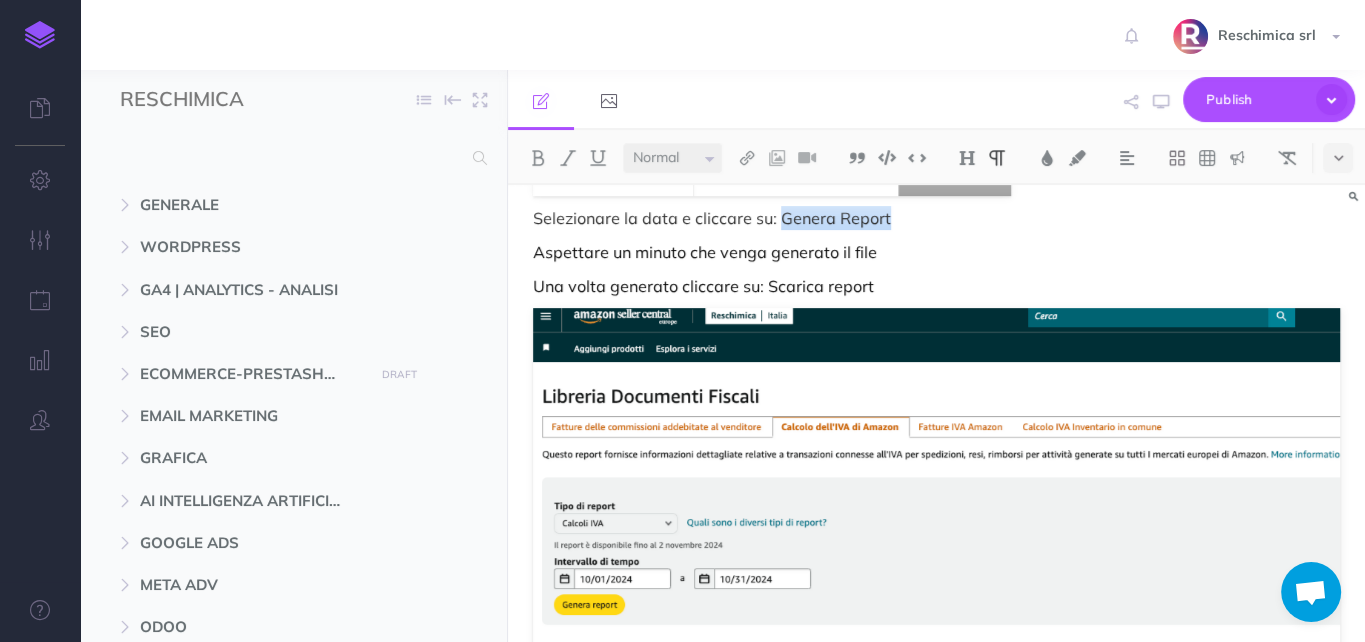 drag, startPoint x: 903, startPoint y: 222, endPoint x: 781, endPoint y: 218, distance: 122.06556 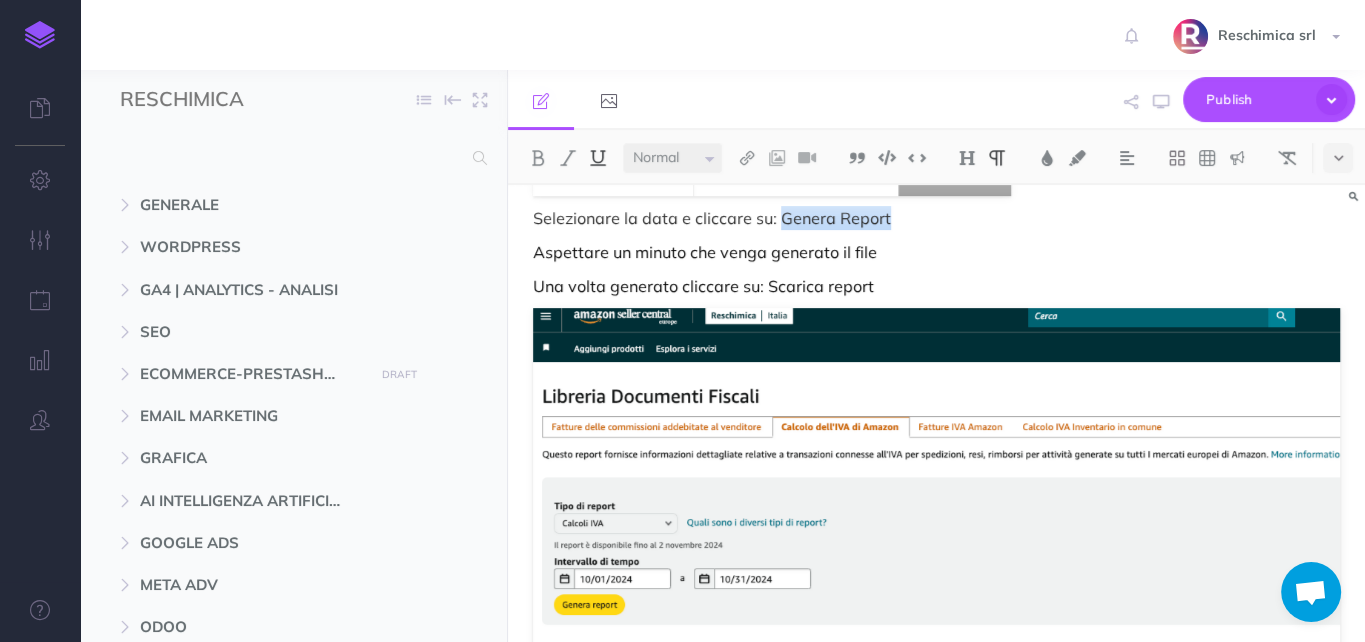 click at bounding box center [598, 158] 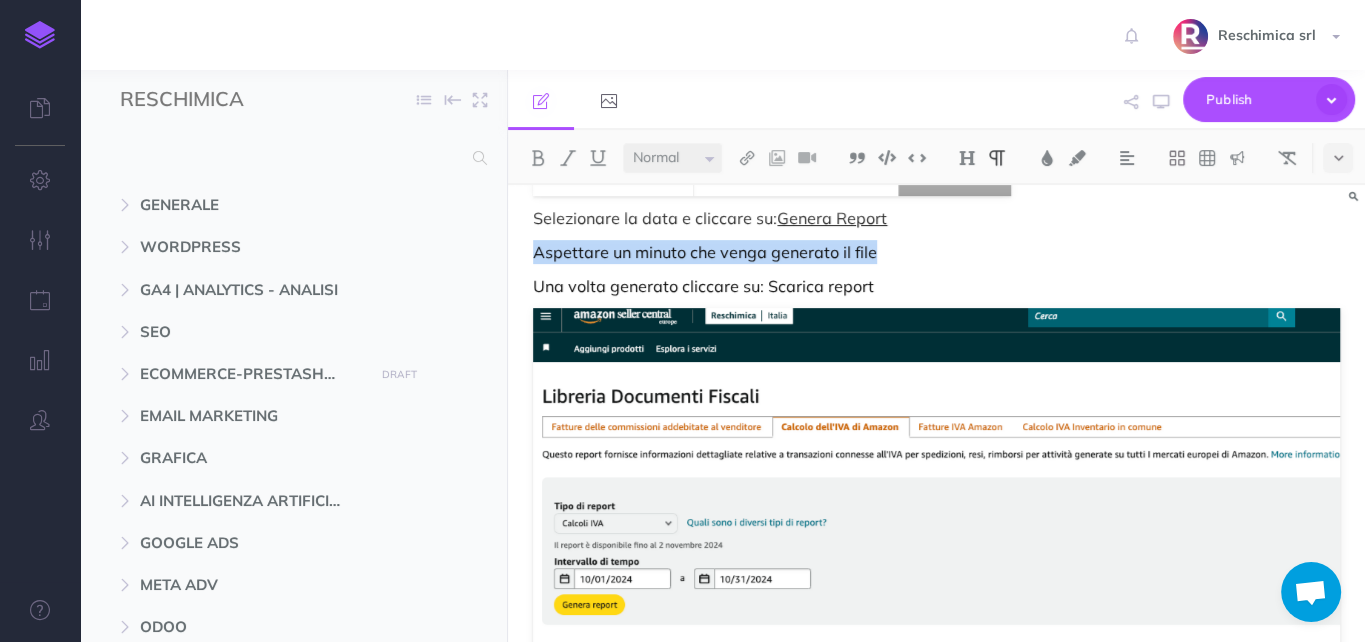 drag, startPoint x: 862, startPoint y: 254, endPoint x: 535, endPoint y: 207, distance: 330.3604 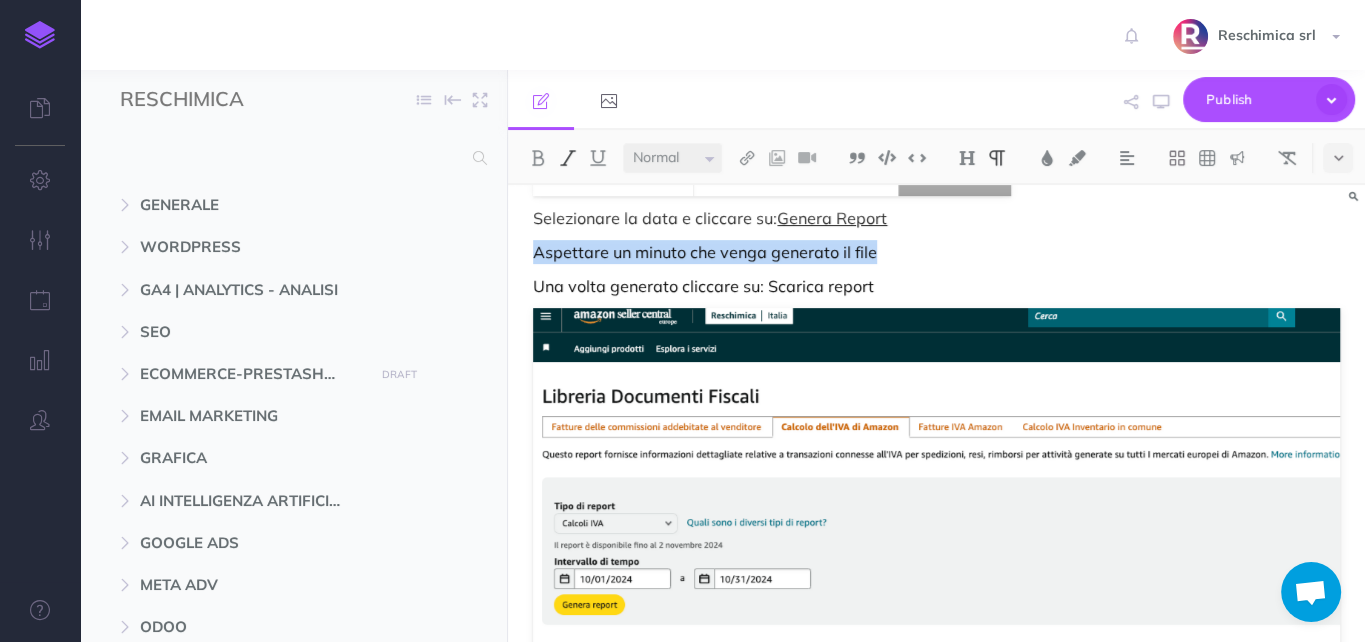 click at bounding box center [568, 158] 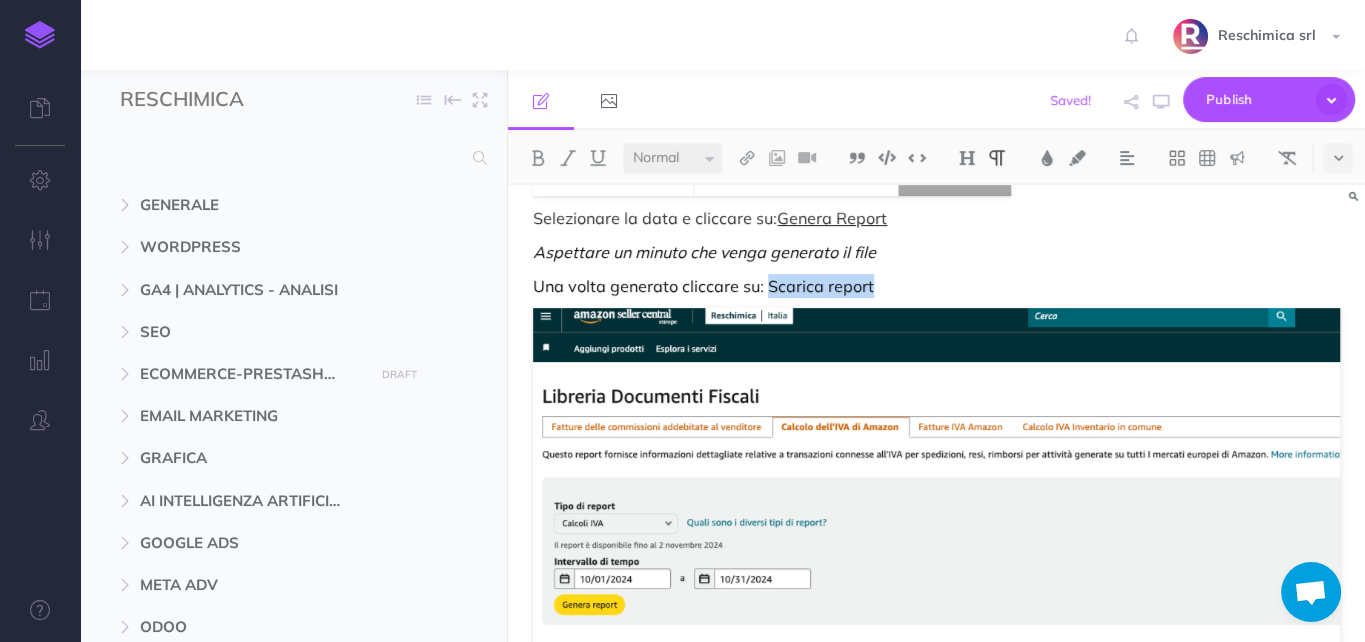 drag, startPoint x: 874, startPoint y: 291, endPoint x: 766, endPoint y: 285, distance: 108.16654 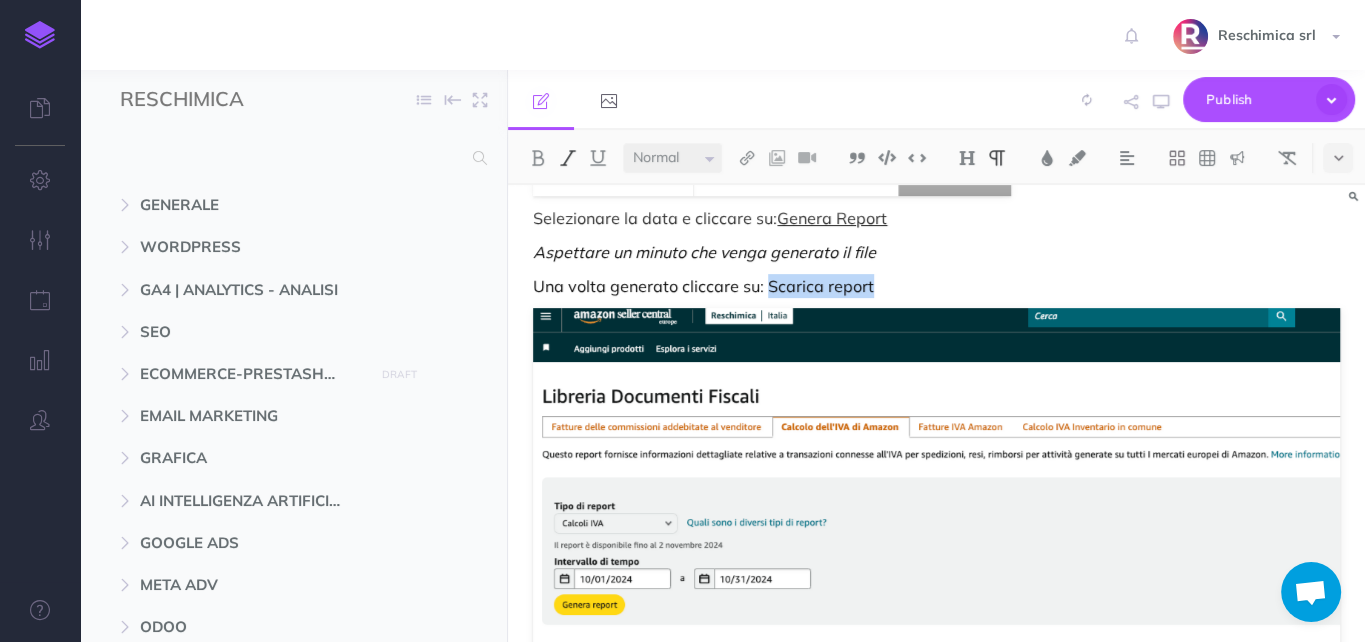 click at bounding box center [568, 158] 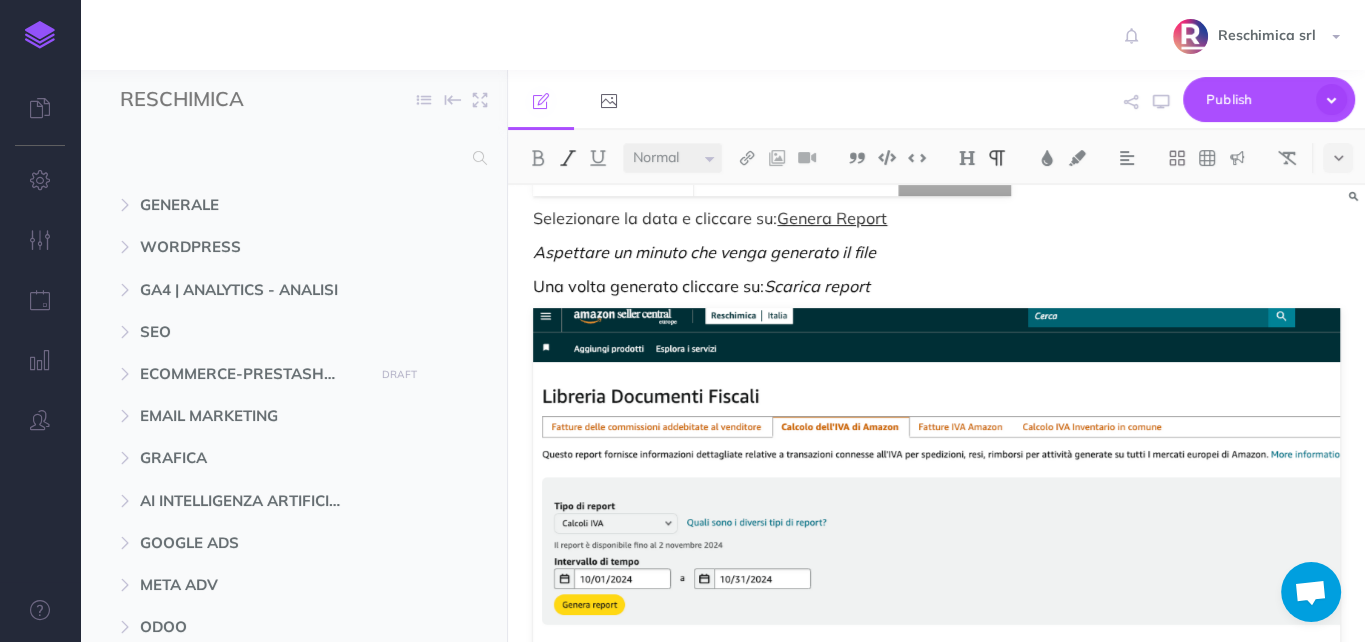 drag, startPoint x: 591, startPoint y: 158, endPoint x: 745, endPoint y: 225, distance: 167.94344 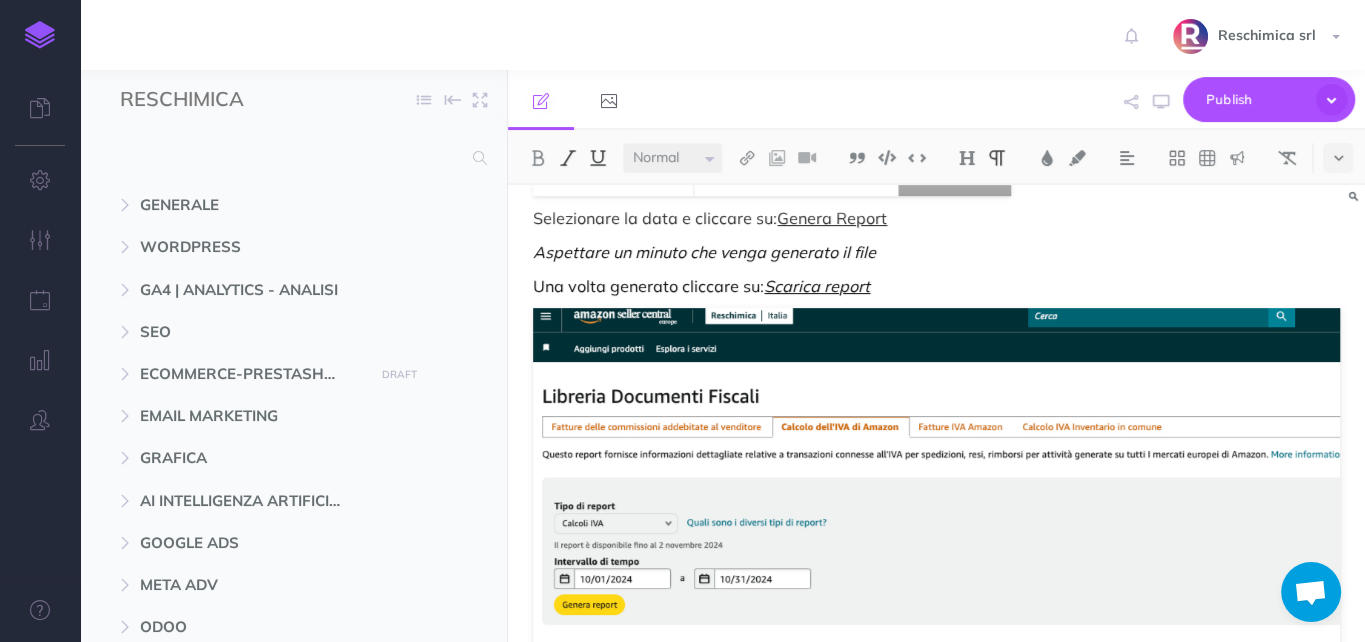 click on "Analisi mensile vendita Prodotti - Amazon vendor + seller [il processo] OBIETTIVO DELL'ANALISI: Questa analisi ha l'obiettivo di mostrare le vendite di Amazon dalla sua piattaforma sia di Vendor che Seller [Vendor -> ad oggi noi da Odoo oggi sappiamo quanti prodotti/pallet vendiamo ad Amazon Vendor, NON sappiamo quando e cosa compra la gente] In questo modo vediamo i trend di vendita prodotto per prodotto sia per Seller che per Vendor. I file si trovano in questa cartella: https://www.dropbox.com/scl/fo/6ntlrc6qj2siarqpdsur3/AHzAXQ21avLAAT82ouFTrWo?rlkey=zyjnc8bb0nufqrvkynh57apei&st=l9x4wrzb&dl=0                 Per ogni file per ogni paese vediamo: • nei mesi quanti prodotti, per ogni variante, sono stati venduti (il numero di riferisce a l valore giornaliero )                 • I grafici dove possiamo notare i trend di vendita                 PARTIAMO CON L'ANALISI SELLER: 1 • Scaricare il file da Seller con i prodotti venduti. Tale file conterrà tutte le vendite di seller per TUTTI I PAESI. ->" at bounding box center [936, 1135] 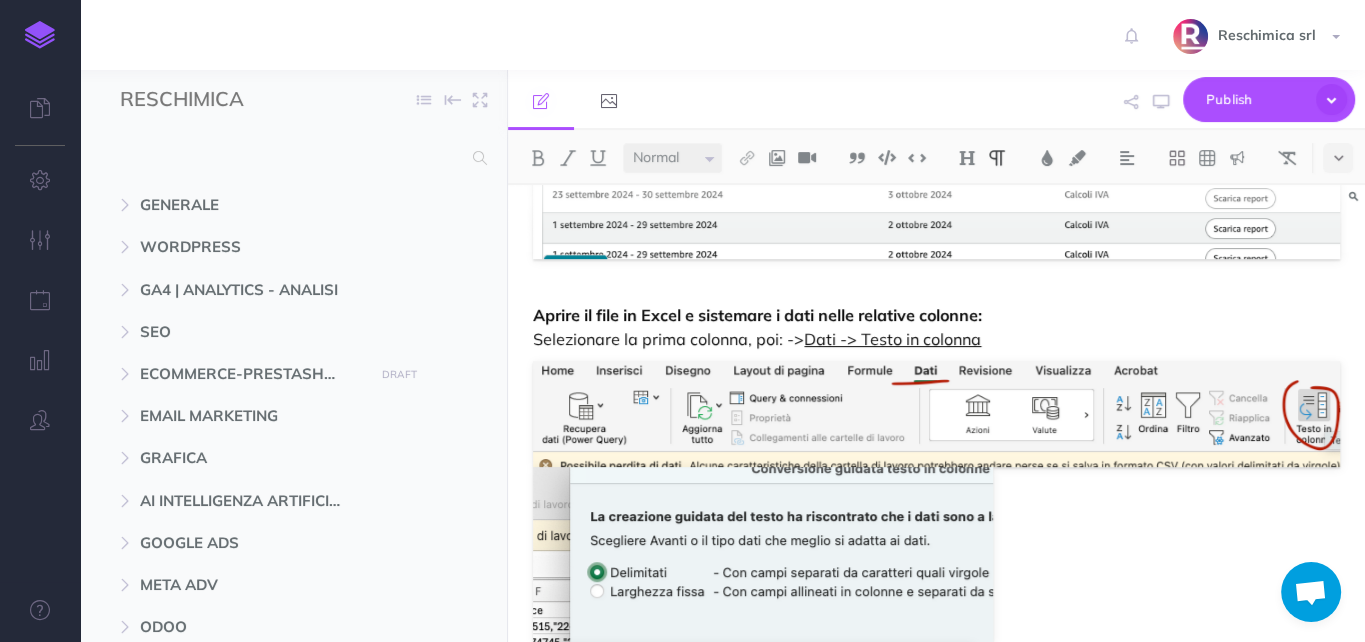 scroll, scrollTop: 3407, scrollLeft: 0, axis: vertical 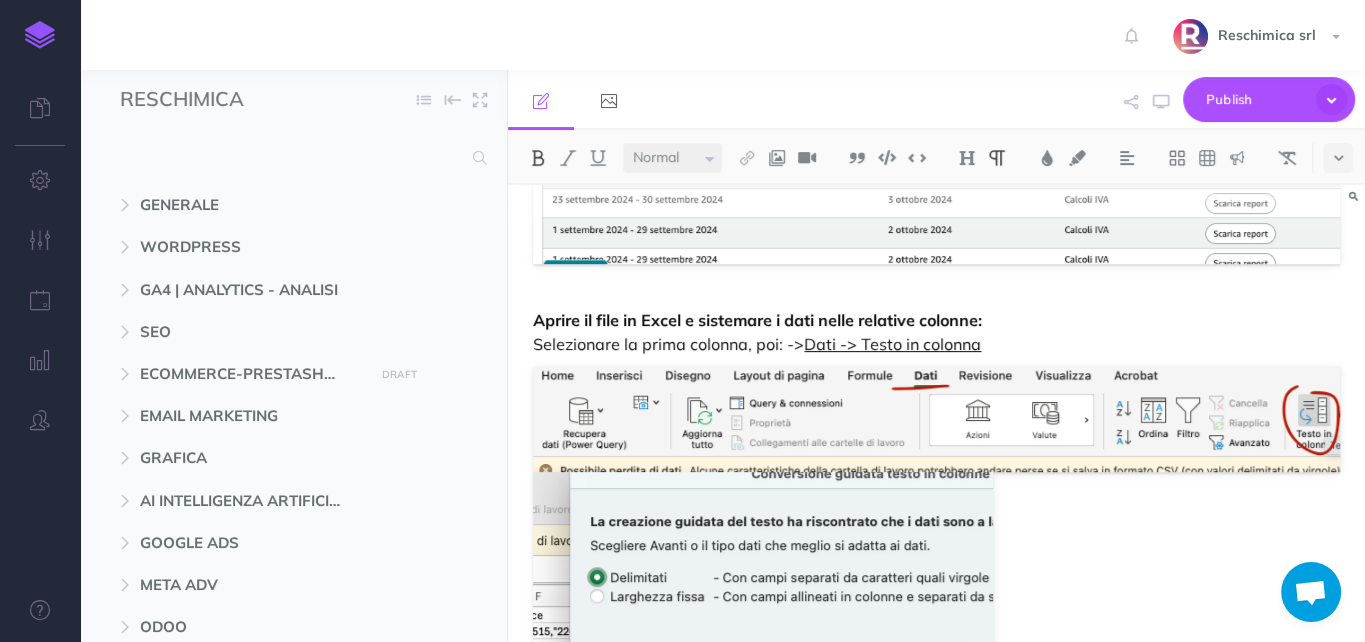 click on "Aprire il file in Excel e sistemare i dati nelle relative colonne:" at bounding box center [757, 320] 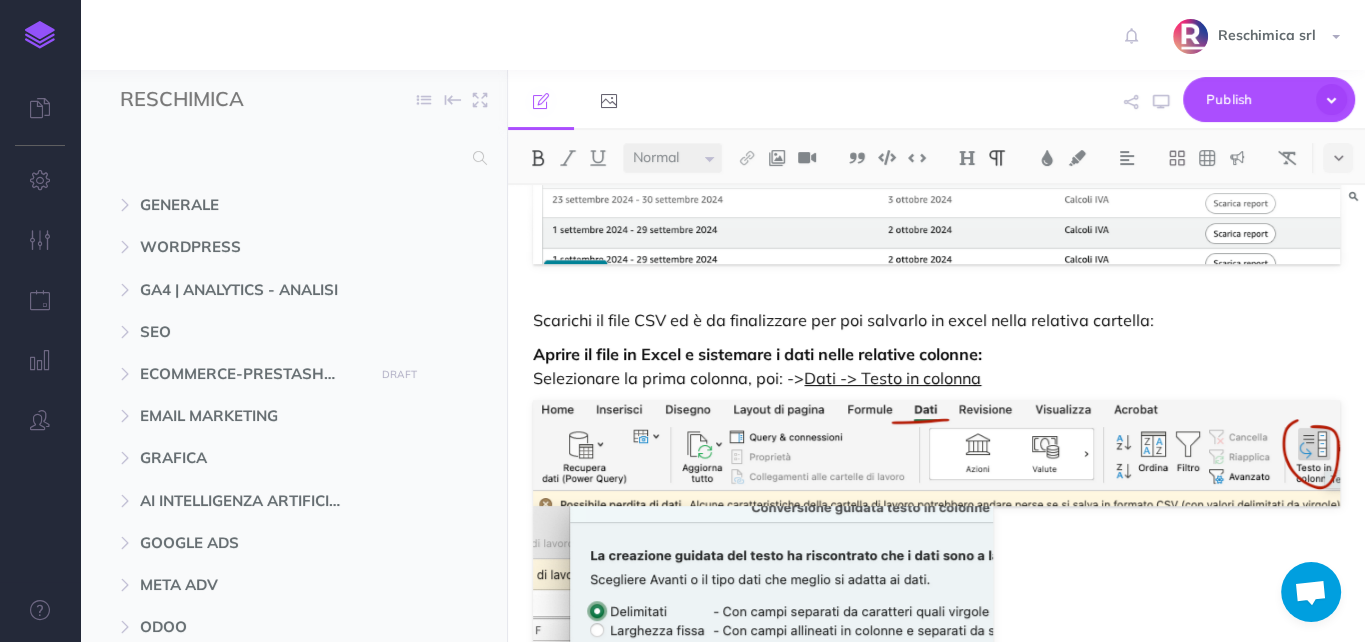 click on "Aprire il file in Excel e sistemare i dati nelle relative colonne:" at bounding box center [757, 354] 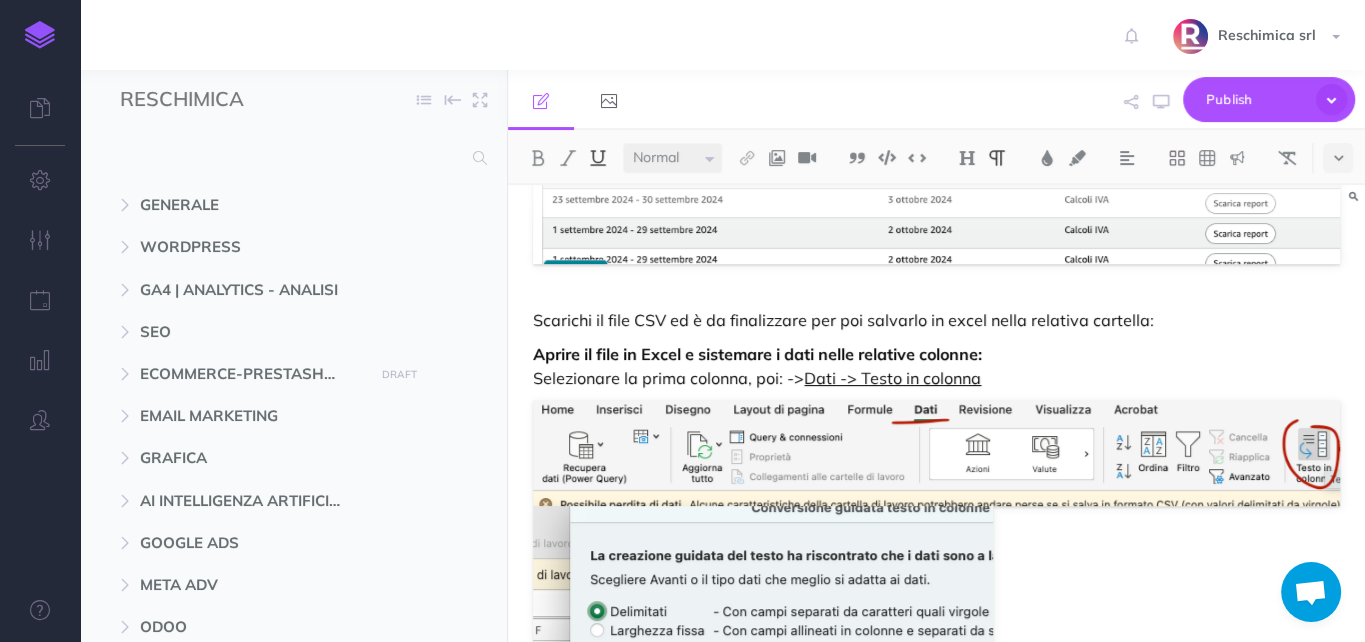 click on "Aprire il file in Excel e sistemare i dati nelle relative colonne: Selezionare la prima colonna, poi: ->  Dati -> Testo in colonna" at bounding box center [936, 366] 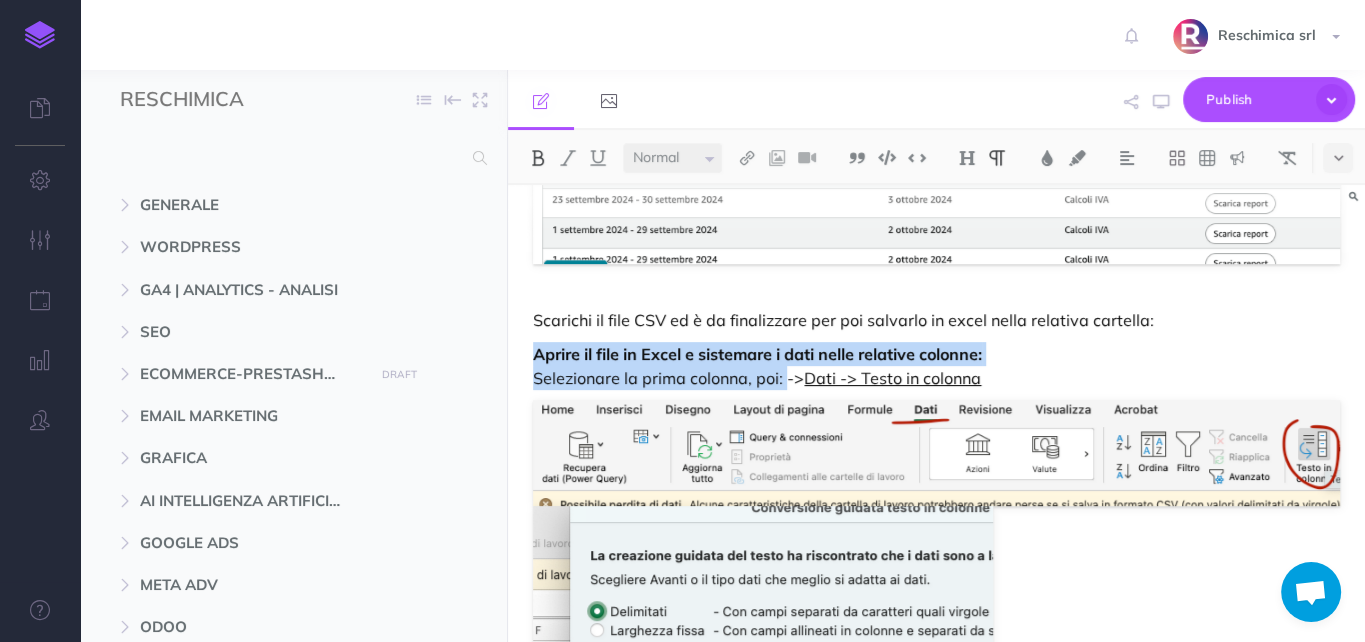 drag, startPoint x: 784, startPoint y: 378, endPoint x: 508, endPoint y: 342, distance: 278.33792 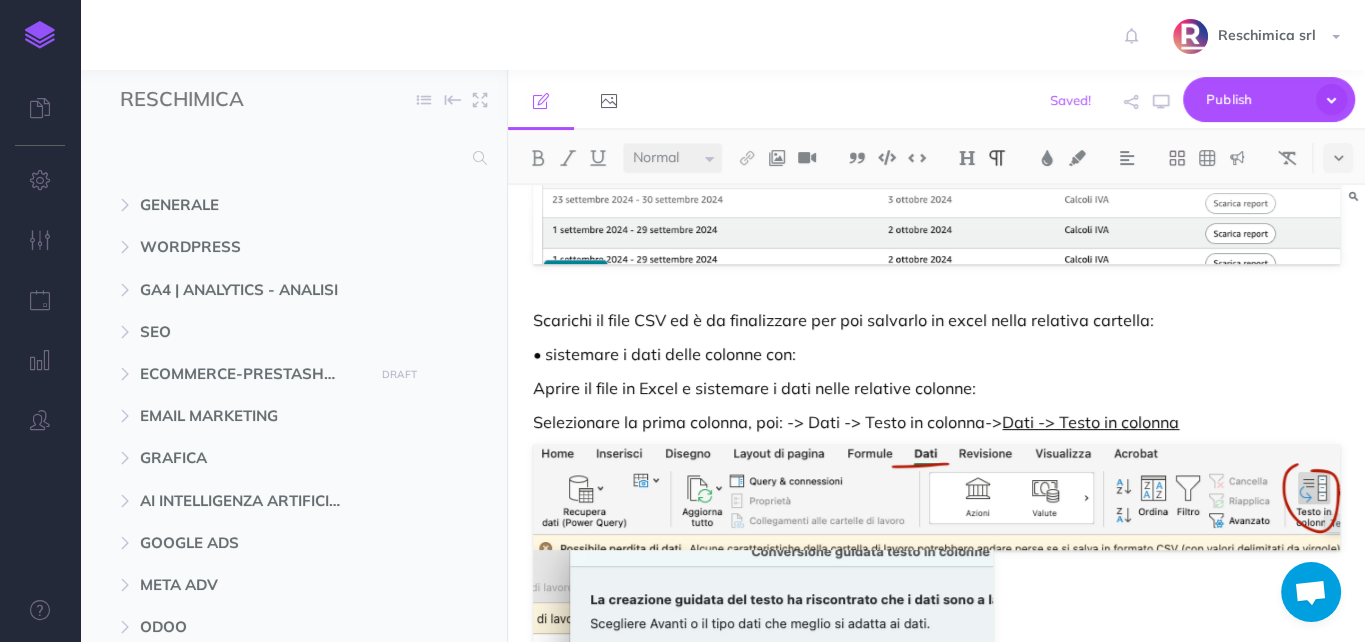 click on "• sistemare i dati delle colonne con:" at bounding box center [936, 354] 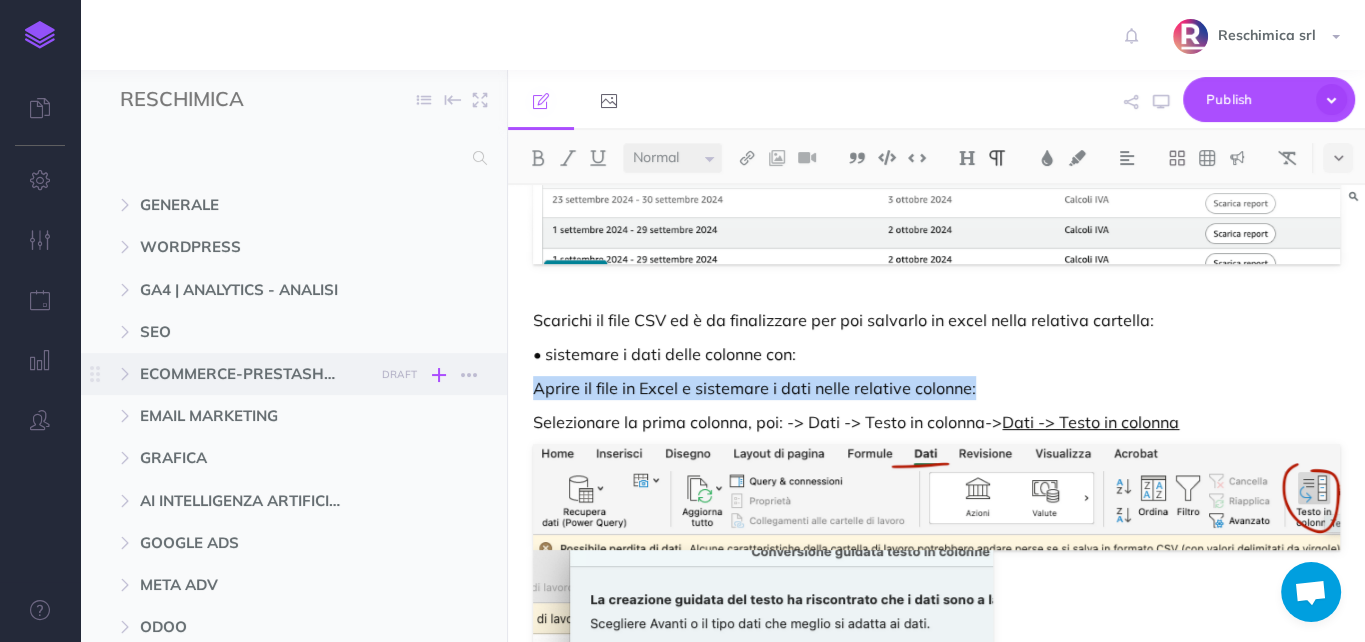 drag, startPoint x: 992, startPoint y: 386, endPoint x: 427, endPoint y: 369, distance: 565.2557 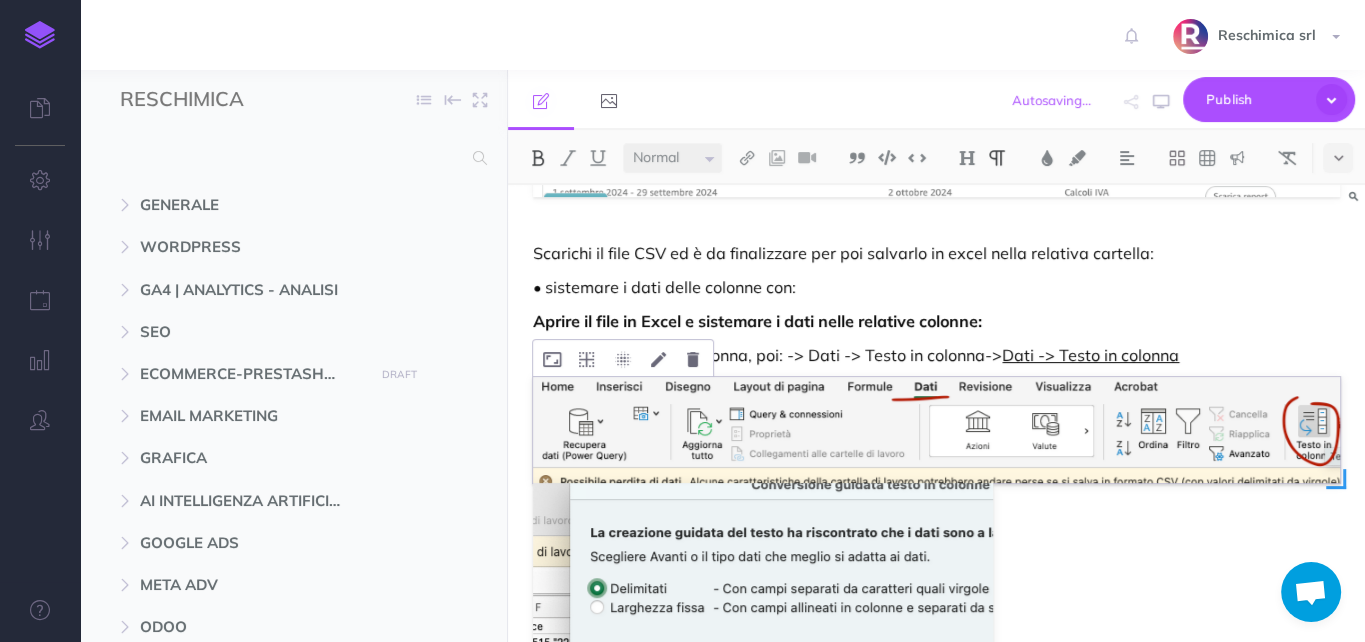 scroll, scrollTop: 3475, scrollLeft: 0, axis: vertical 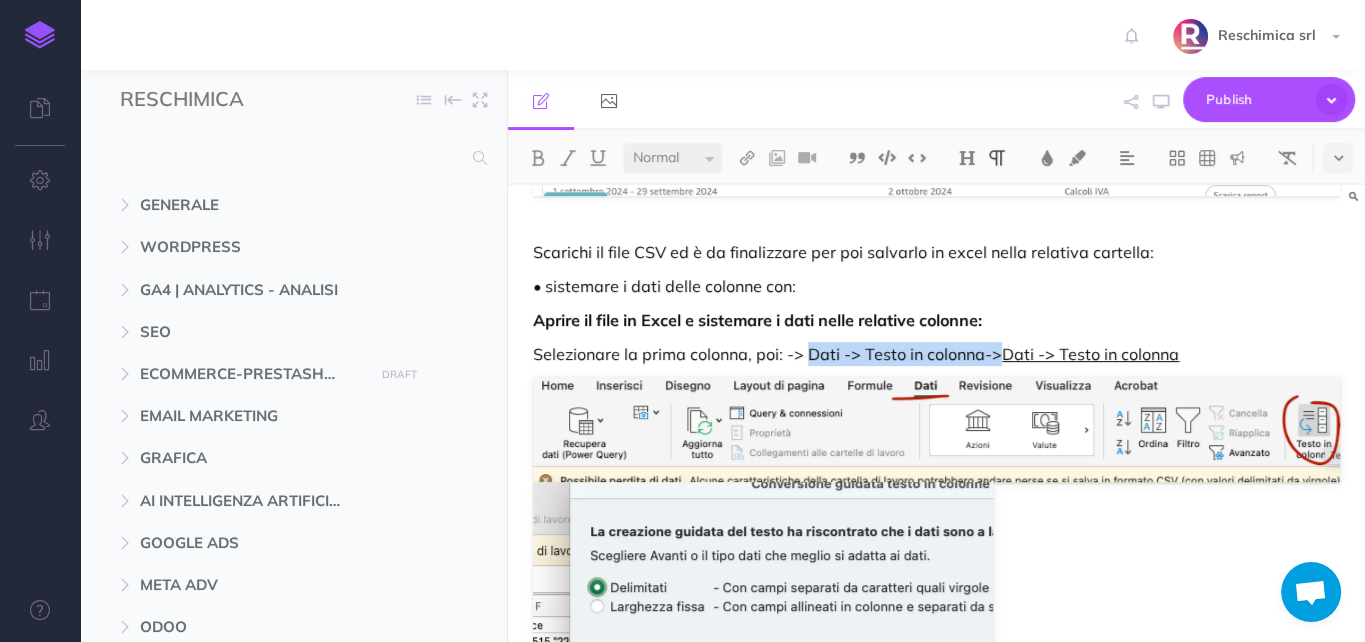 drag, startPoint x: 994, startPoint y: 353, endPoint x: 805, endPoint y: 358, distance: 189.06613 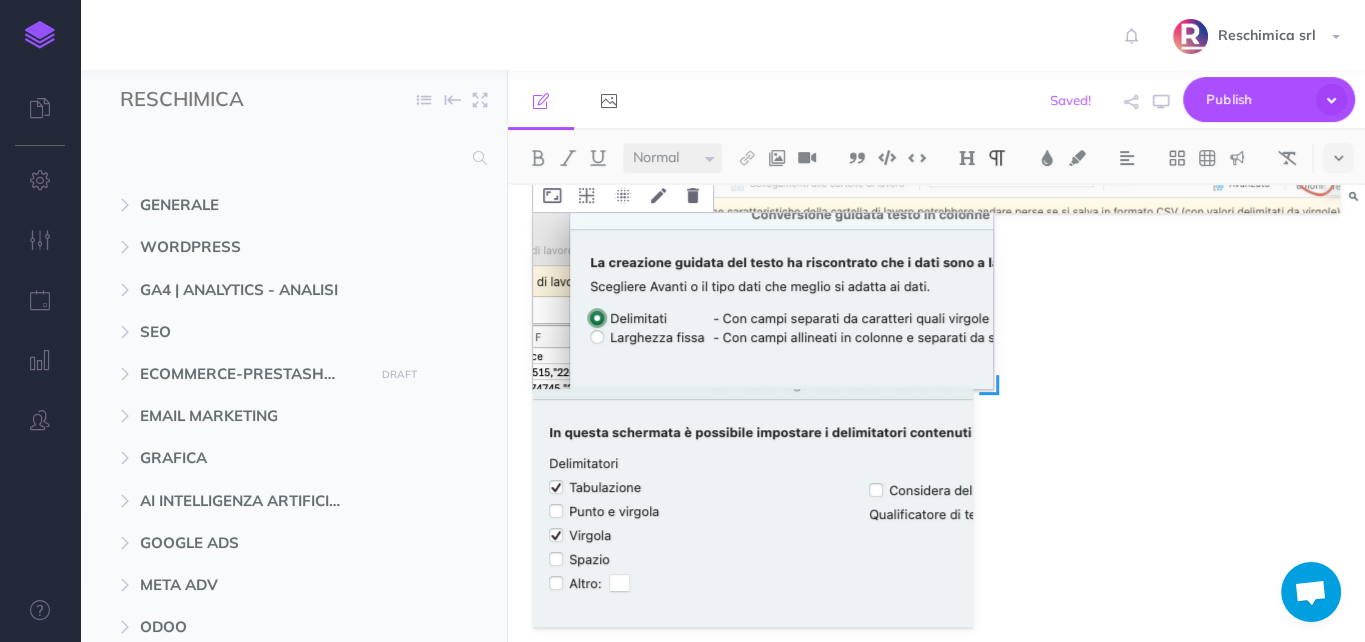 scroll, scrollTop: 3736, scrollLeft: 0, axis: vertical 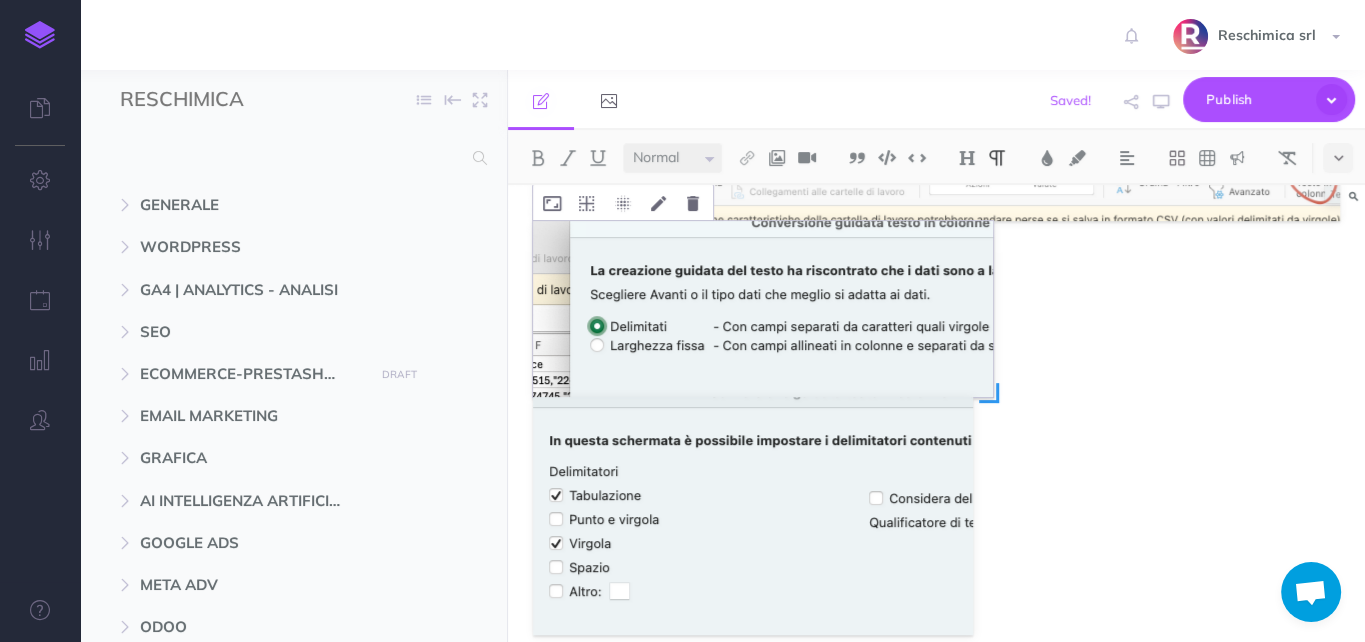 click at bounding box center (763, 309) 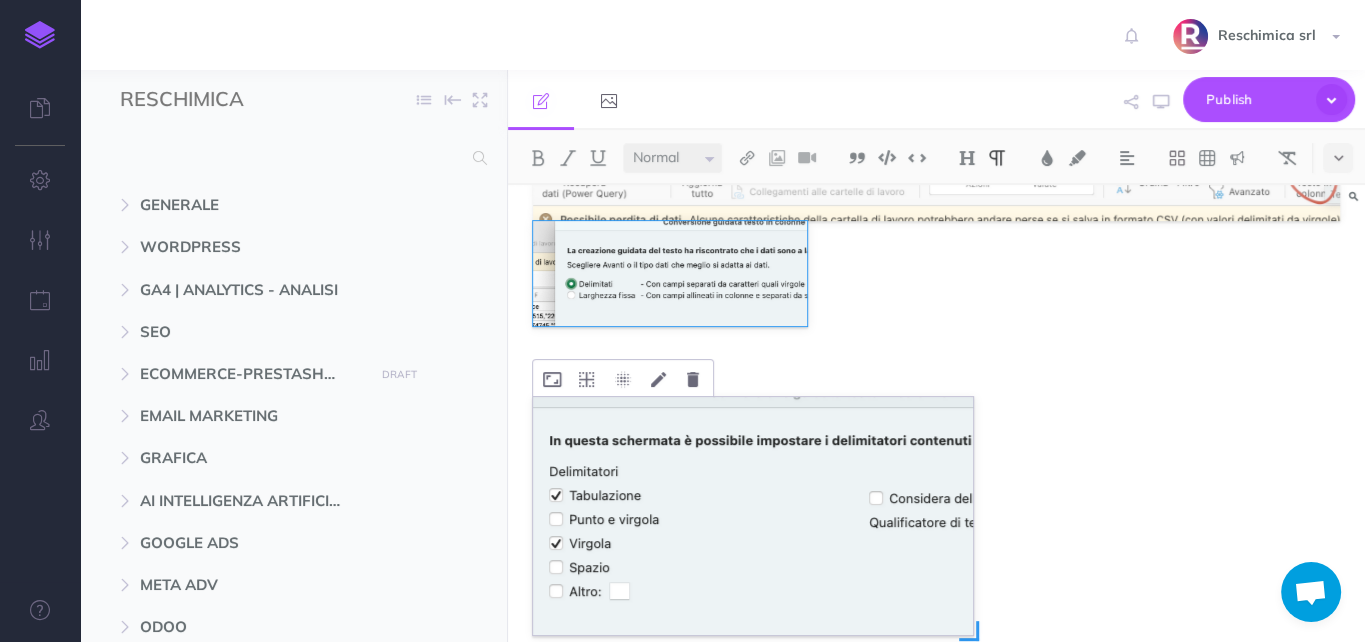drag, startPoint x: 998, startPoint y: 400, endPoint x: 804, endPoint y: 335, distance: 204.59961 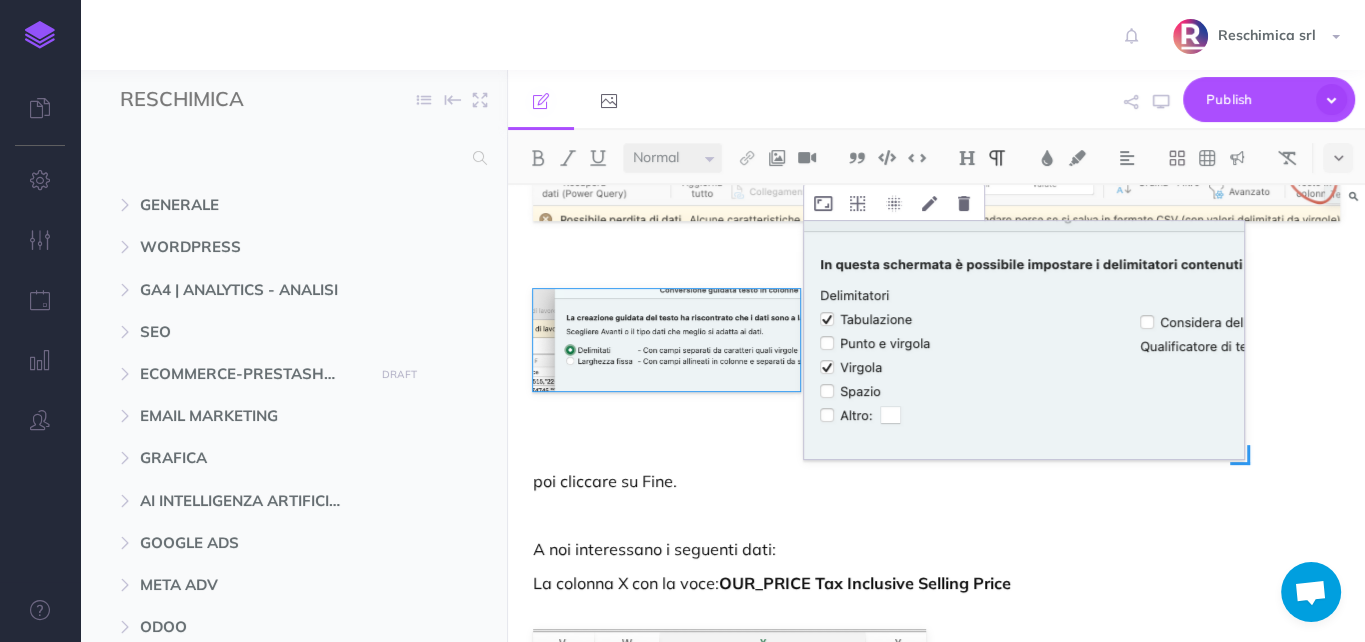 click at bounding box center (1024, 340) 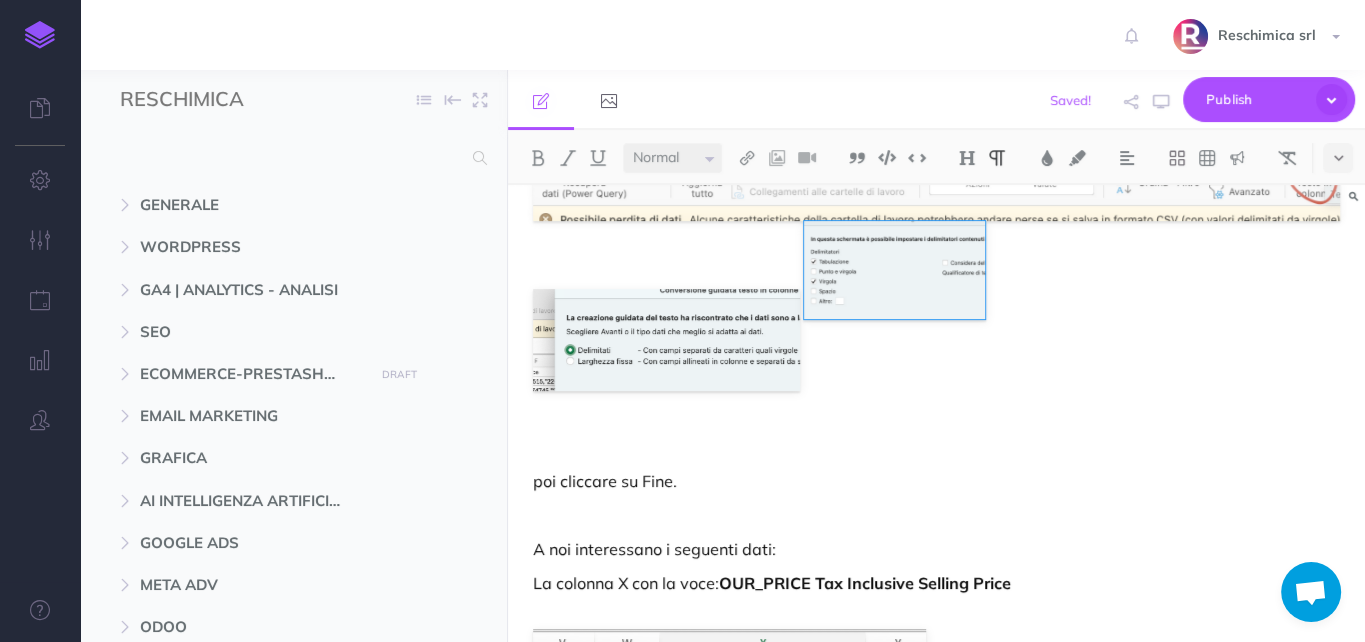 drag, startPoint x: 1242, startPoint y: 458, endPoint x: 983, endPoint y: 330, distance: 288.9031 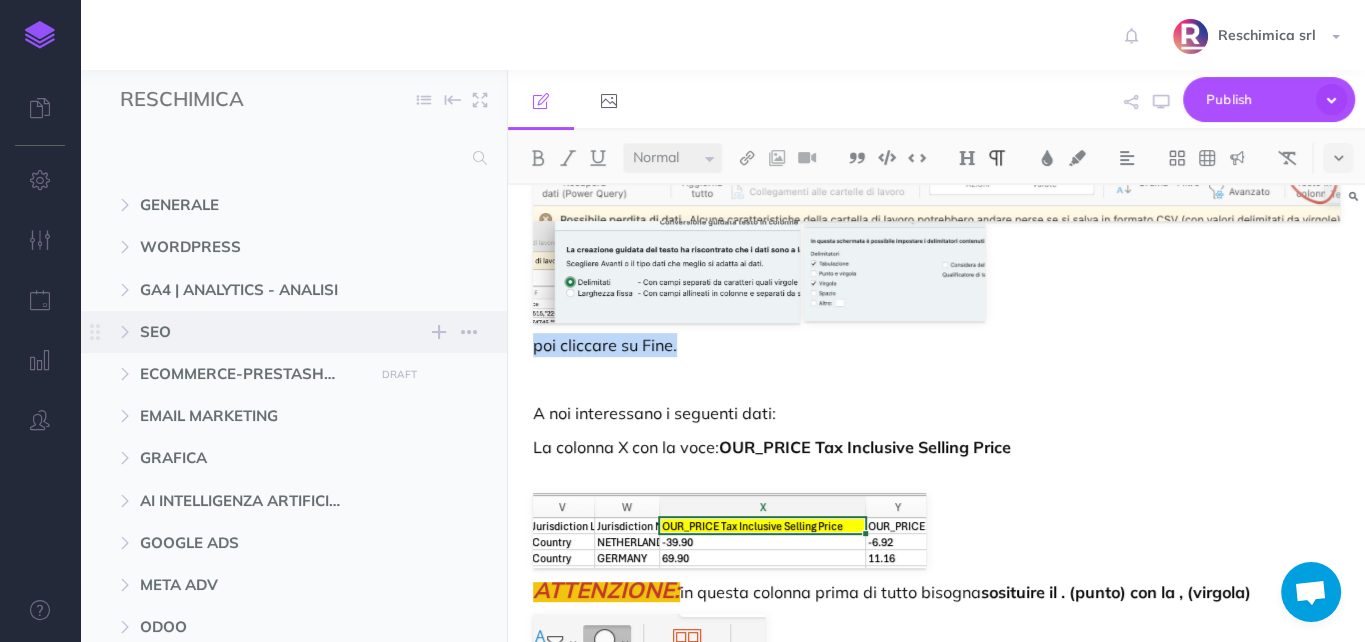 drag, startPoint x: 655, startPoint y: 343, endPoint x: 497, endPoint y: 337, distance: 158.11388 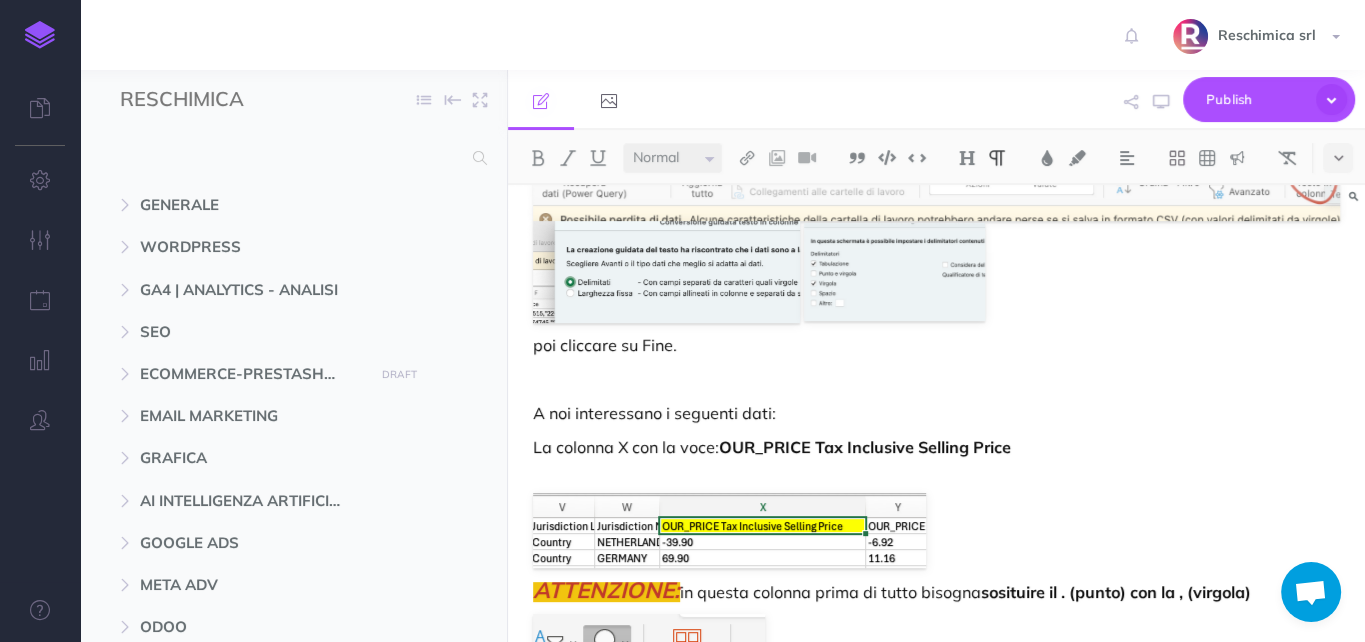 click on "poi cliccare su Fine." at bounding box center [936, 345] 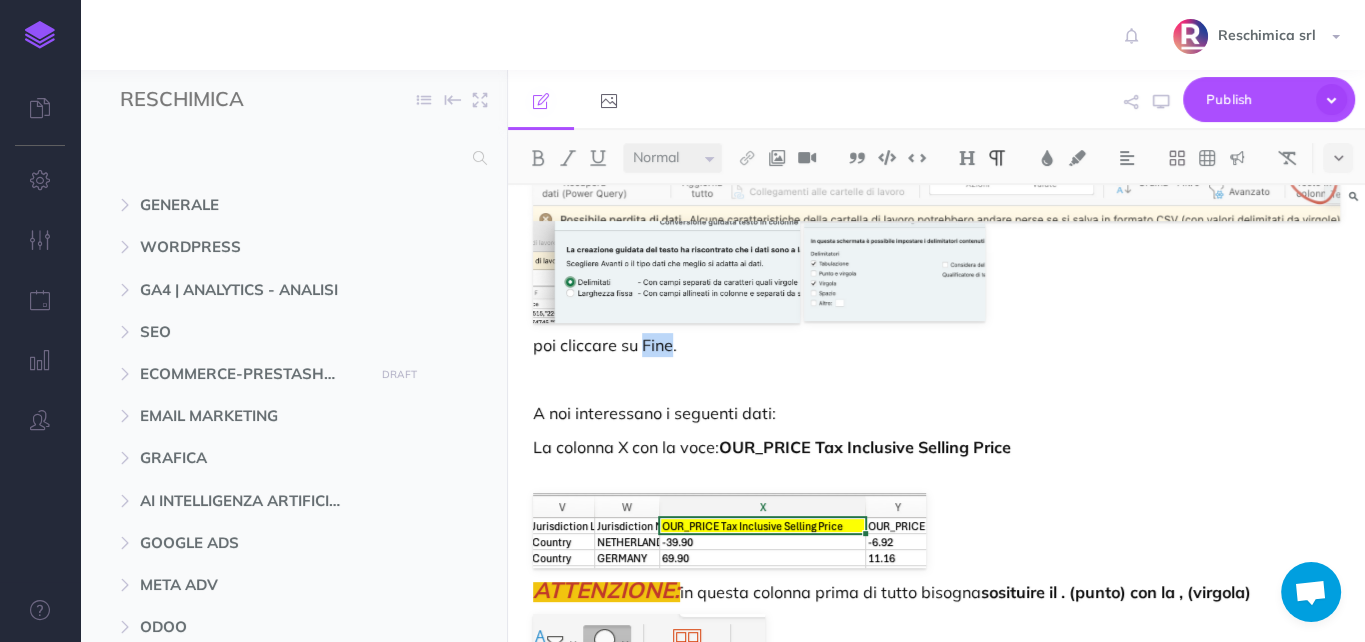 click on "poi cliccare su Fine." at bounding box center (936, 345) 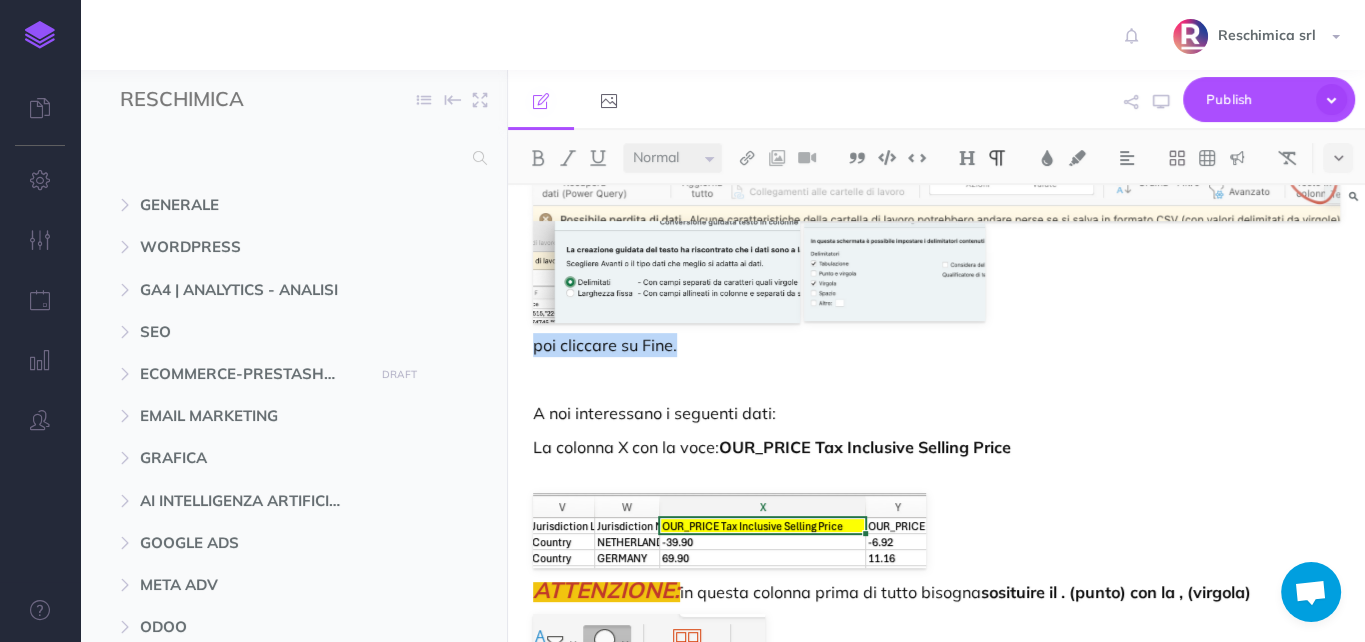 click on "poi cliccare su Fine." at bounding box center [936, 345] 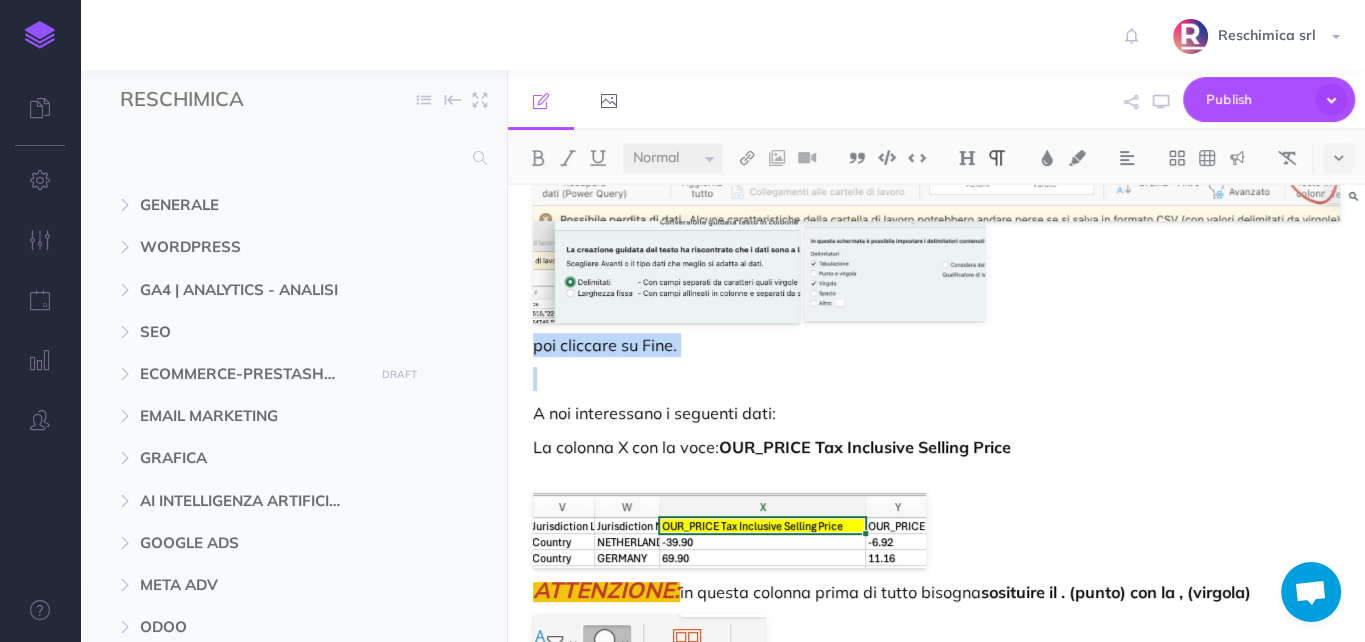 click on "poi cliccare su Fine." at bounding box center (936, 345) 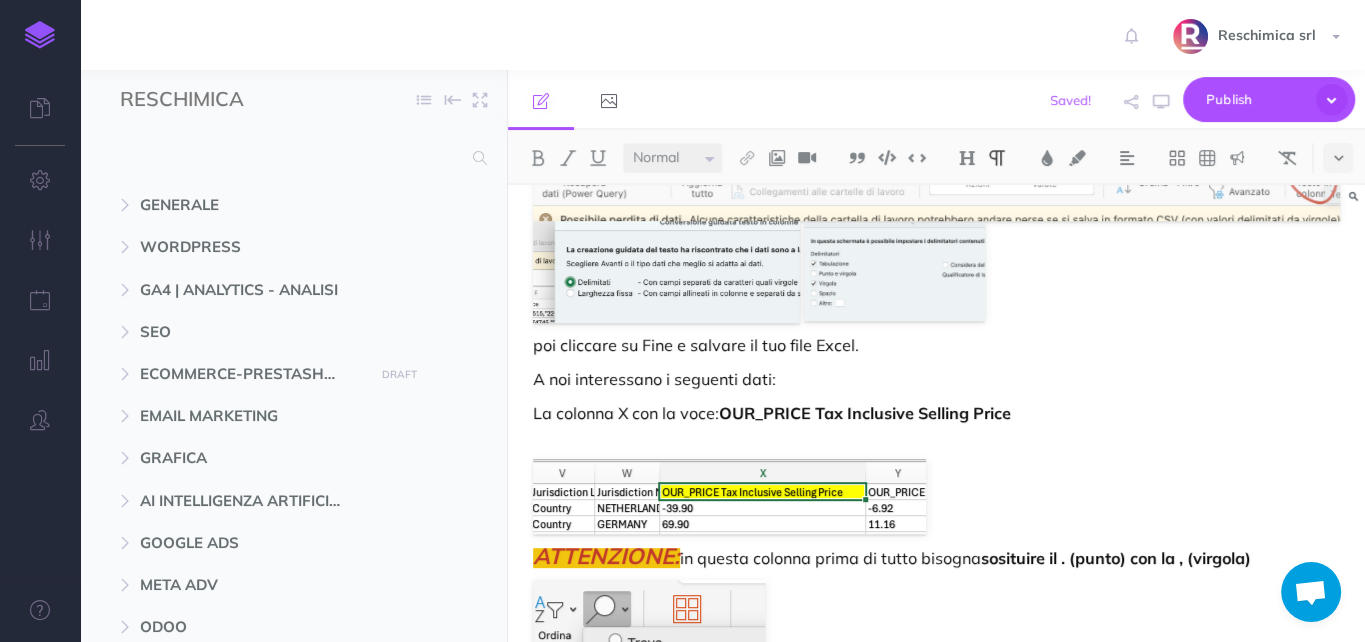 click on "poi cliccare su Fine e salvare il tuo file Excel." at bounding box center [936, 345] 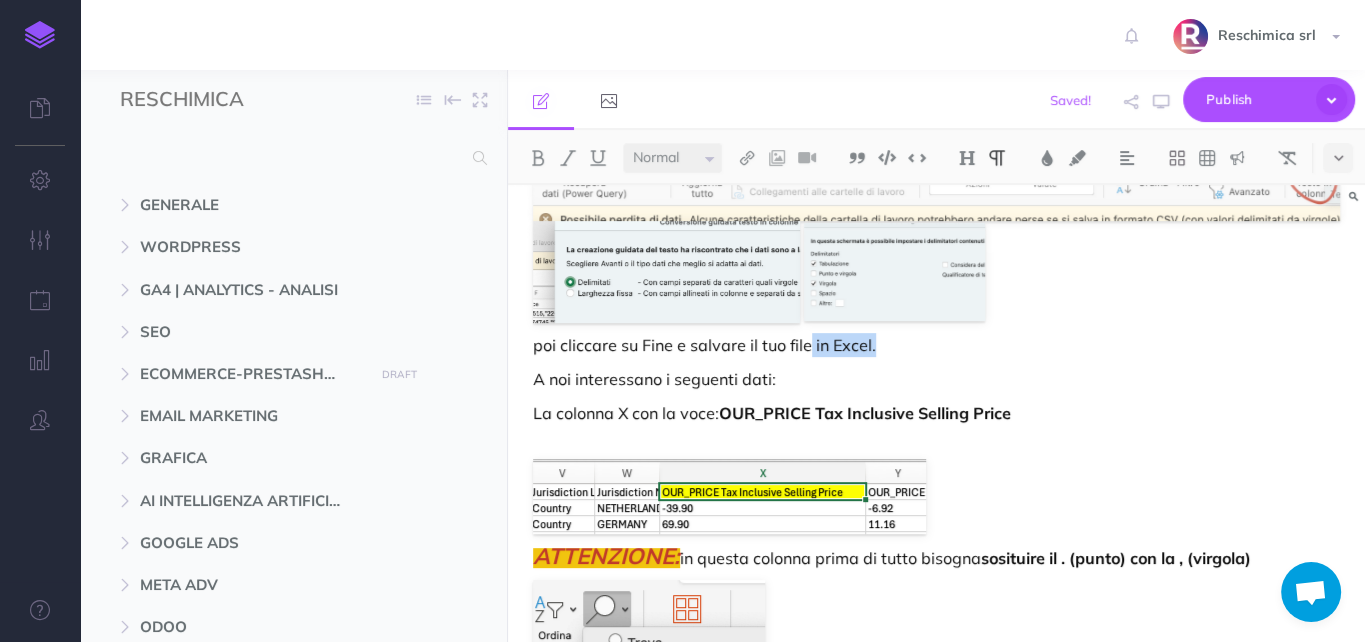 drag, startPoint x: 865, startPoint y: 346, endPoint x: 808, endPoint y: 343, distance: 57.07889 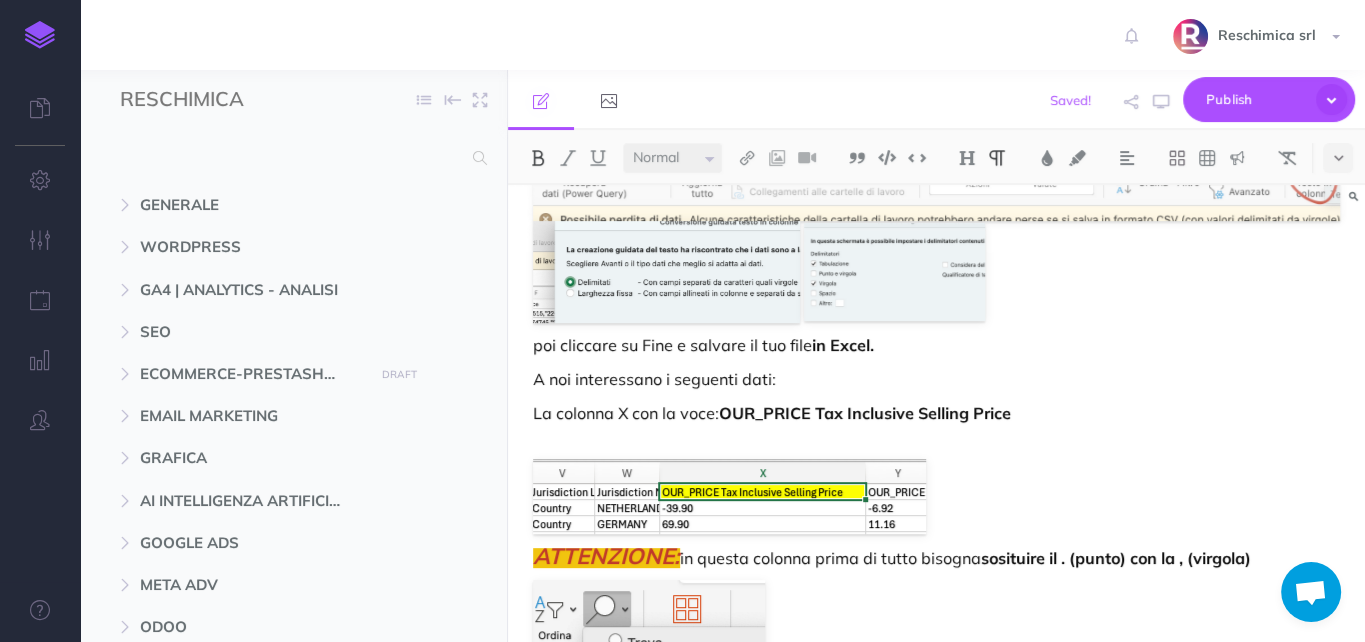 click on "poi cliccare su Fine e salvare il tuo file  in Excel." at bounding box center (936, 345) 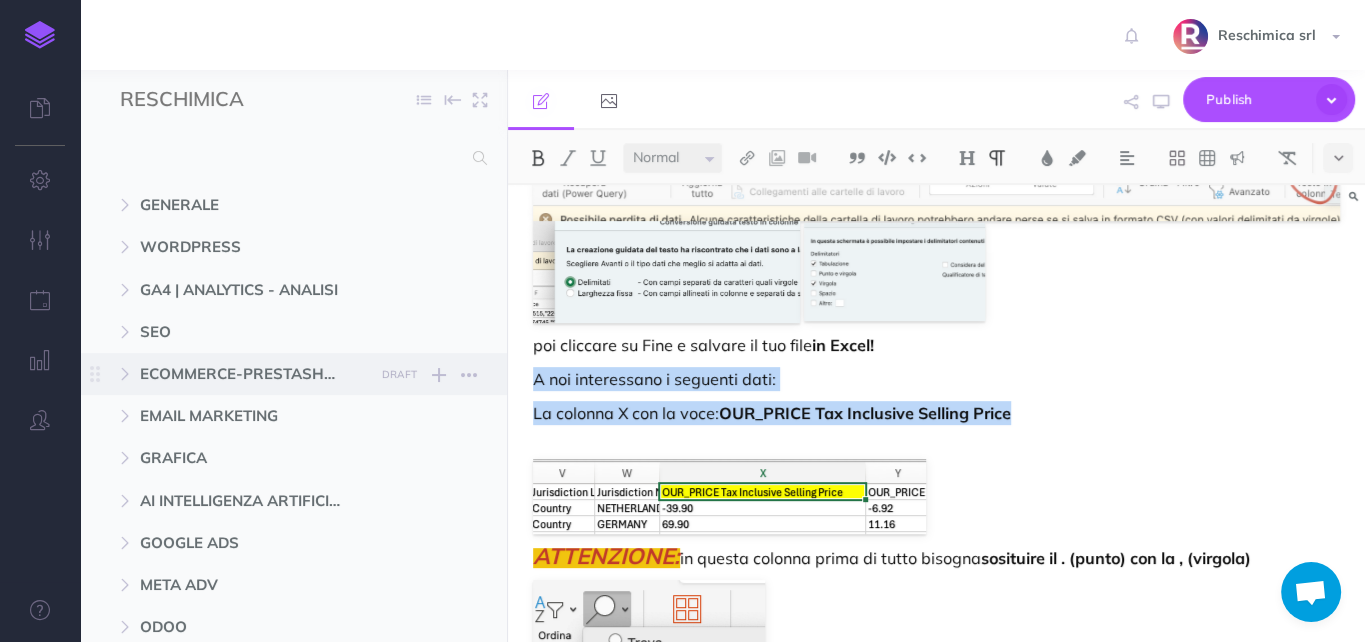 drag, startPoint x: 1065, startPoint y: 408, endPoint x: 493, endPoint y: 389, distance: 572.3155 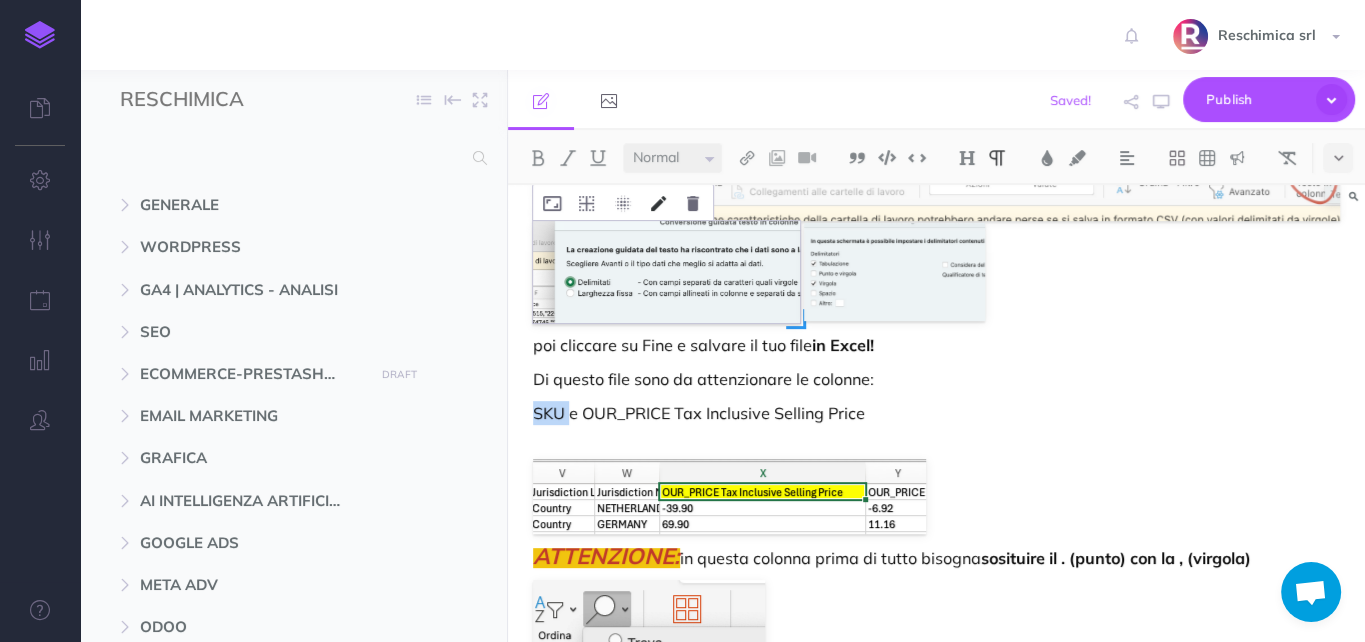 drag, startPoint x: 558, startPoint y: 413, endPoint x: 660, endPoint y: 189, distance: 246.13005 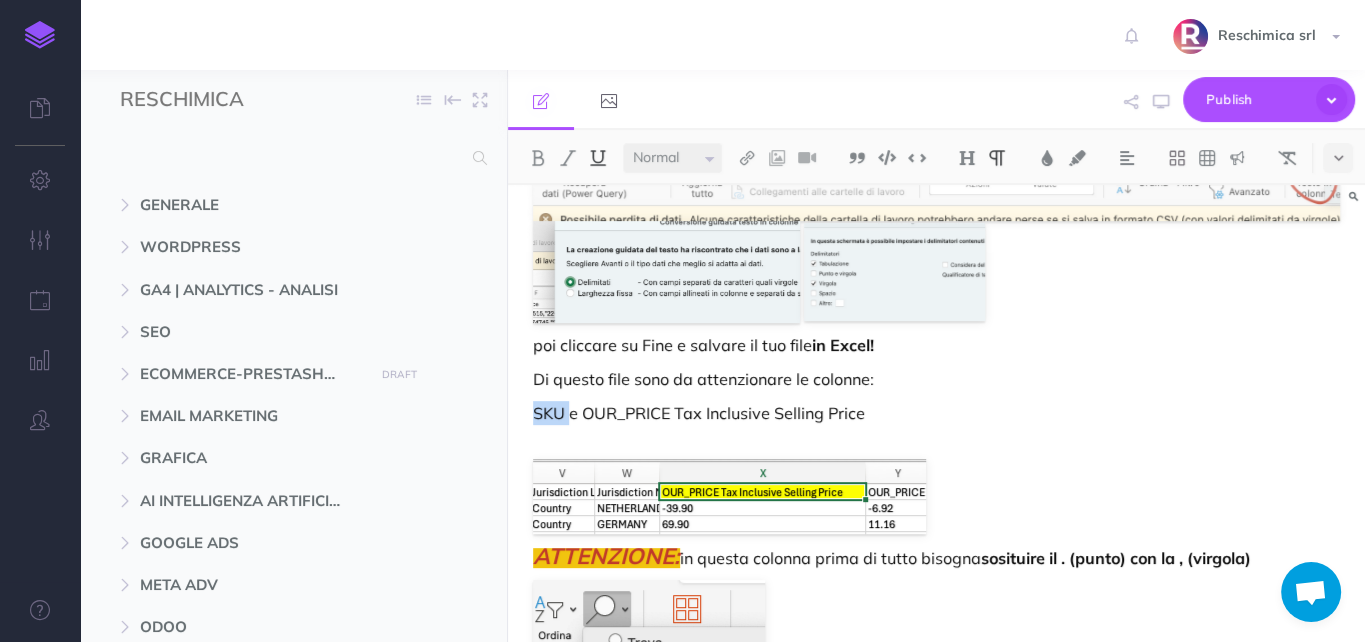 click at bounding box center [598, 158] 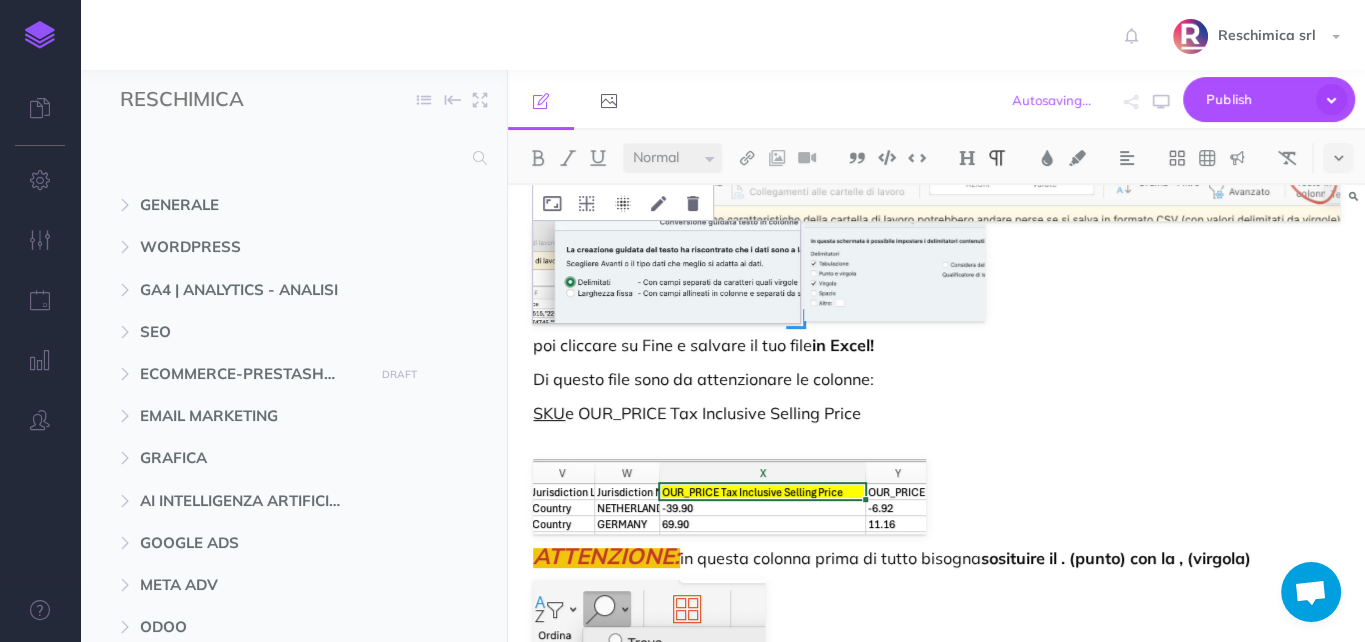 drag, startPoint x: 584, startPoint y: 412, endPoint x: 616, endPoint y: 206, distance: 208.47063 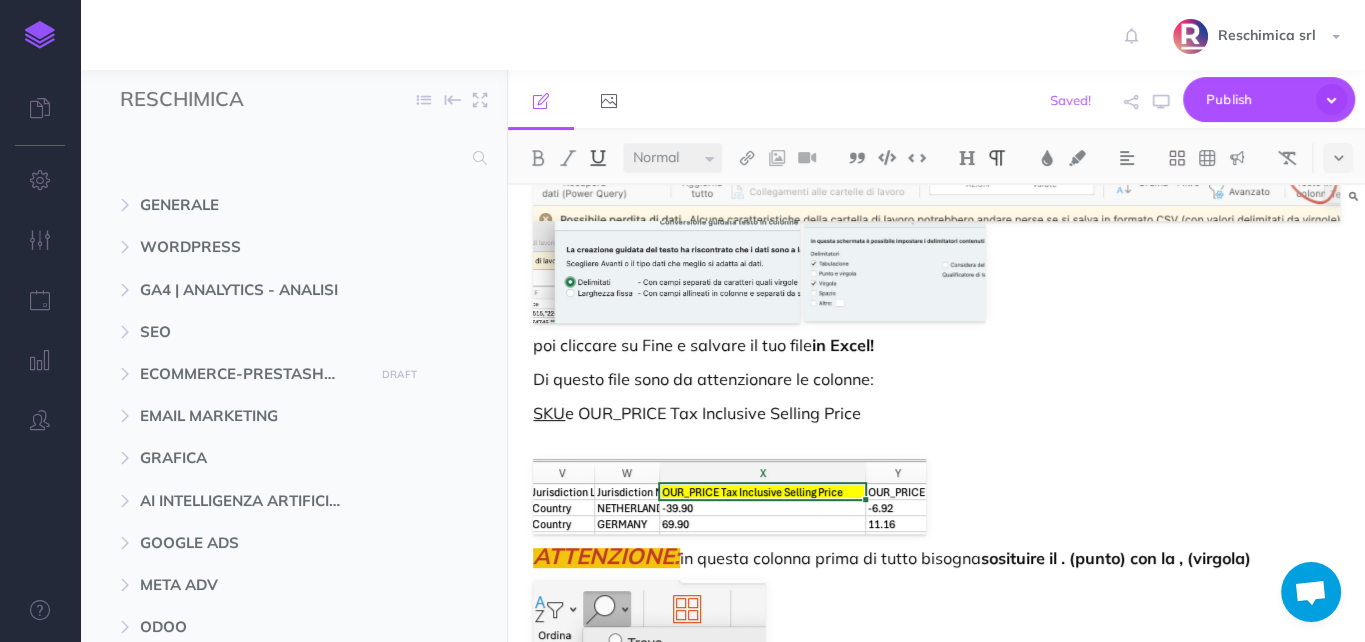 click at bounding box center (598, 158) 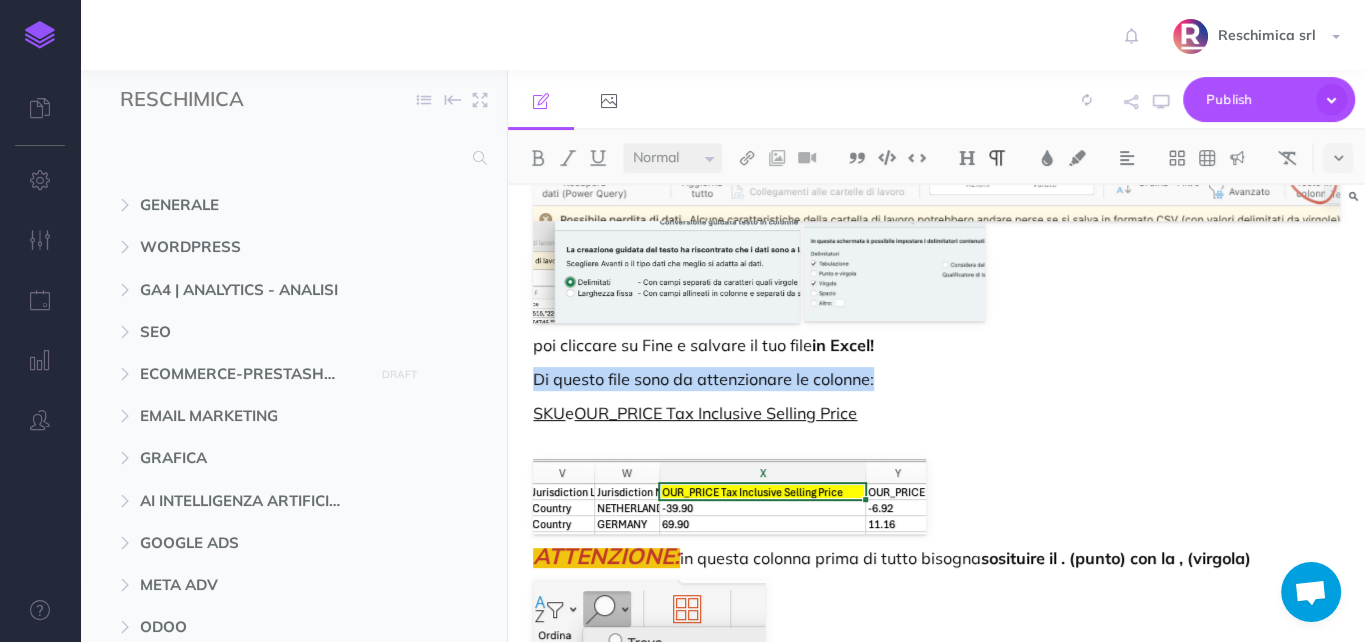 drag, startPoint x: 902, startPoint y: 387, endPoint x: 523, endPoint y: 381, distance: 379.0475 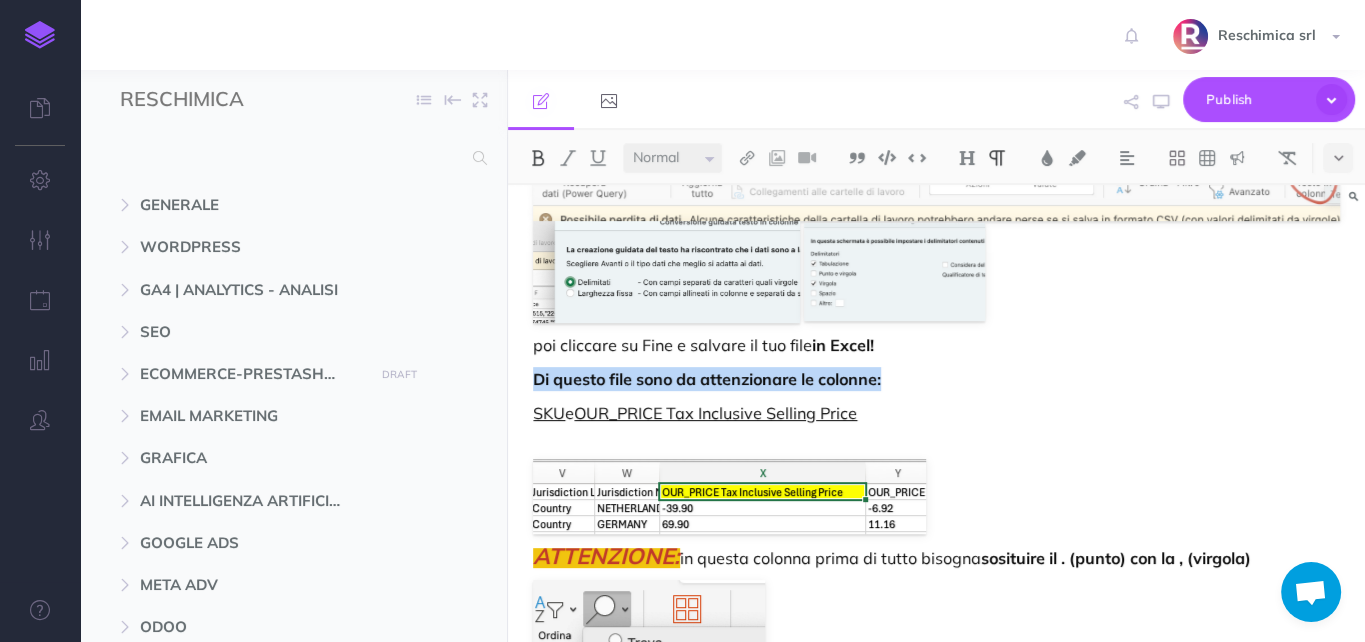 click on "Di questo file sono da attenzionare le colonne:" at bounding box center [707, 379] 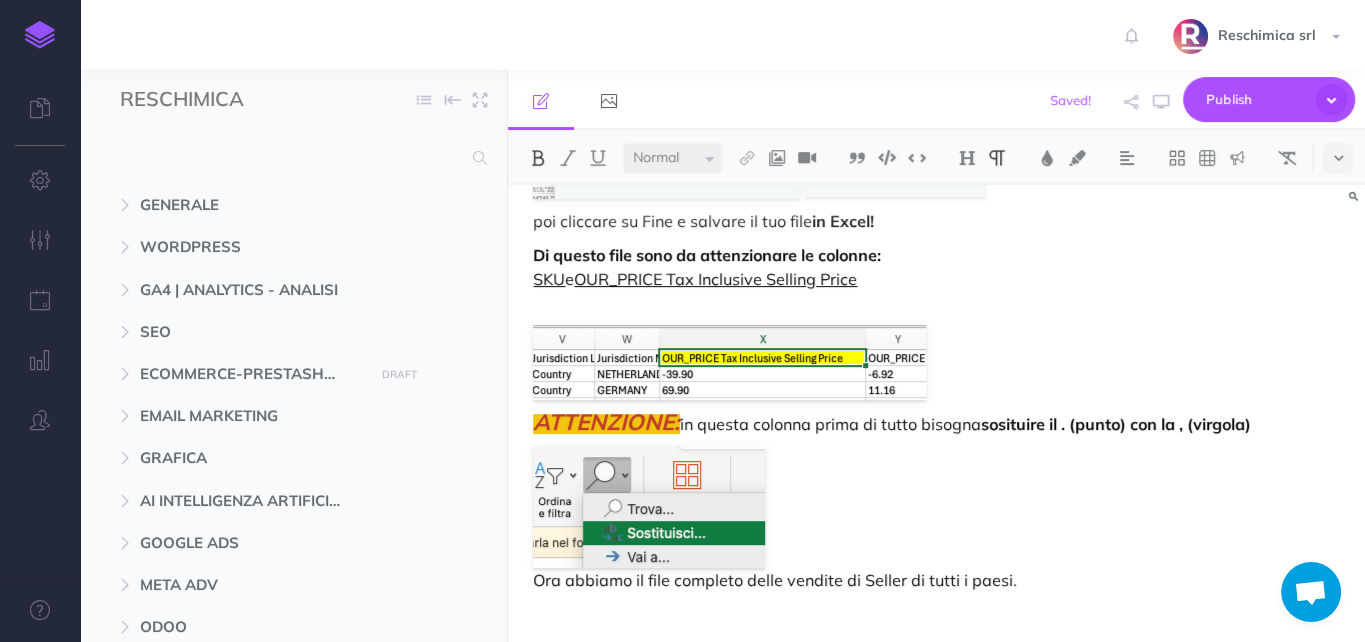scroll, scrollTop: 3864, scrollLeft: 0, axis: vertical 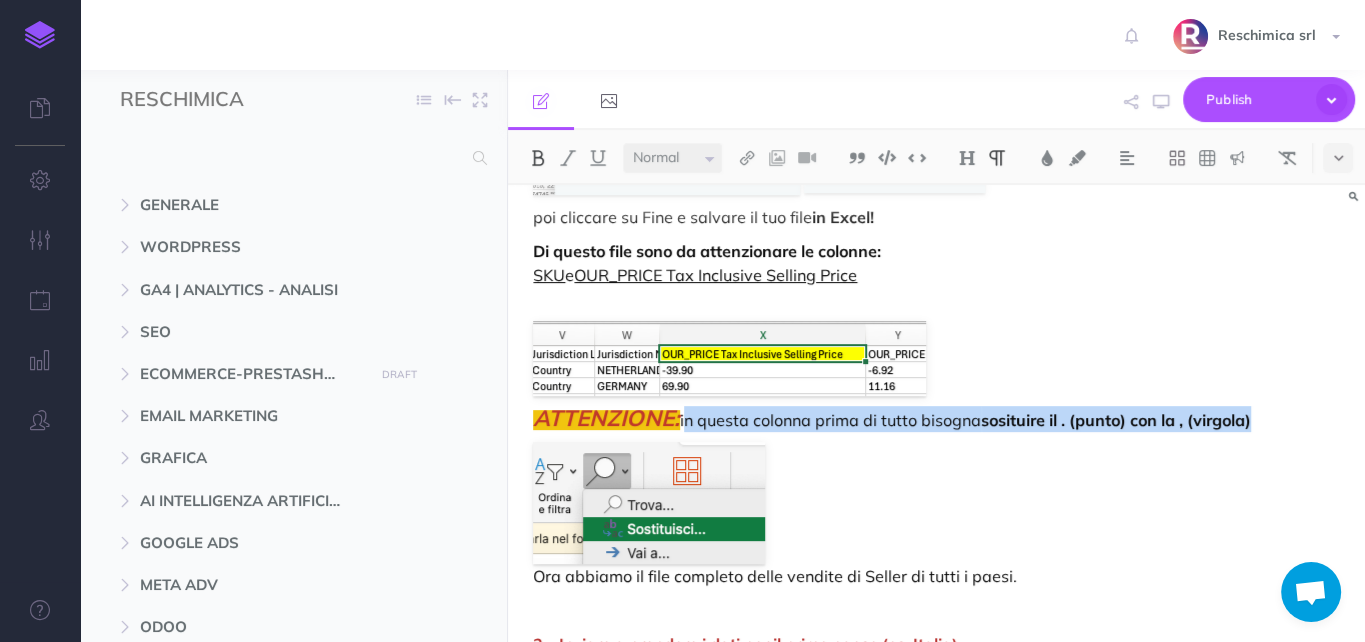 drag, startPoint x: 1264, startPoint y: 418, endPoint x: 684, endPoint y: 410, distance: 580.0552 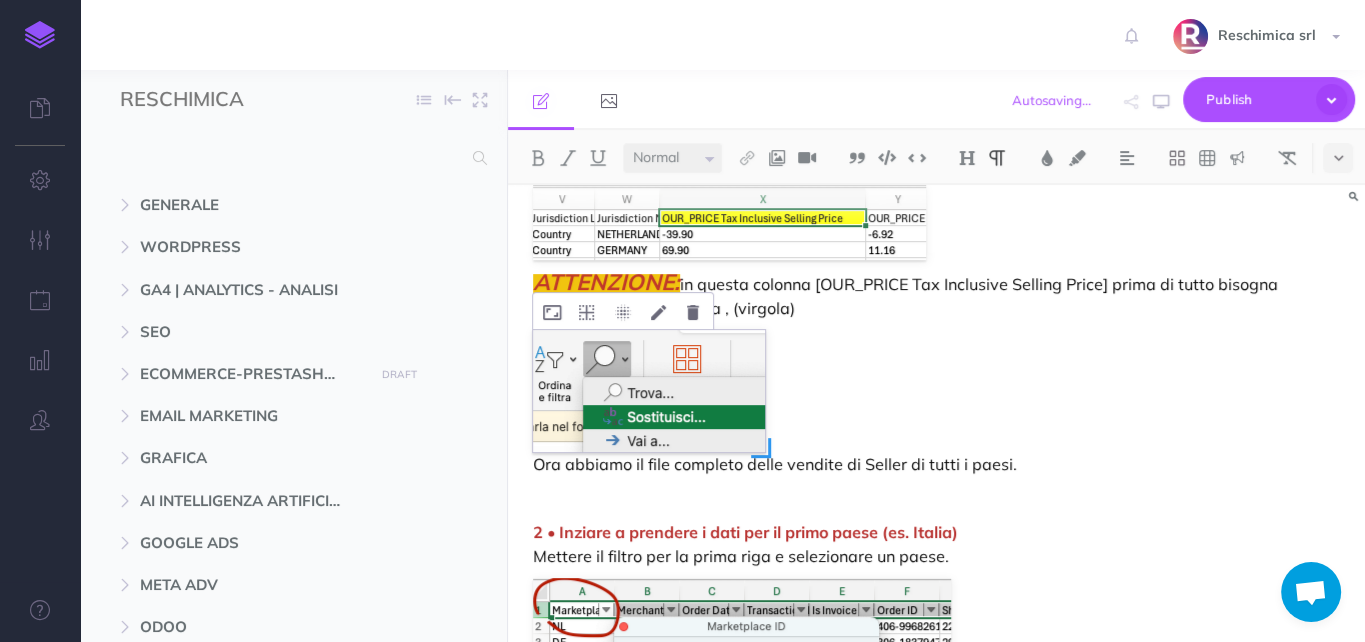 scroll, scrollTop: 4003, scrollLeft: 0, axis: vertical 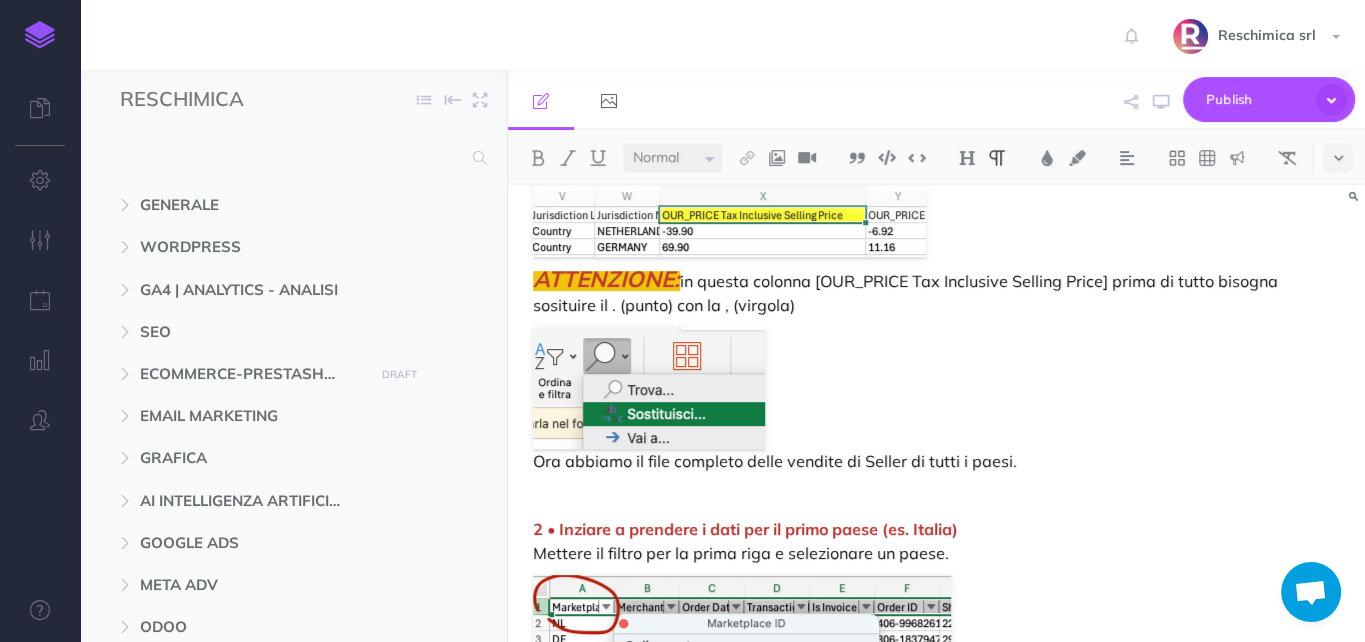 click on "Ora abbiamo il file completo delle vendite di Seller di tutti i paesi." at bounding box center [936, 400] 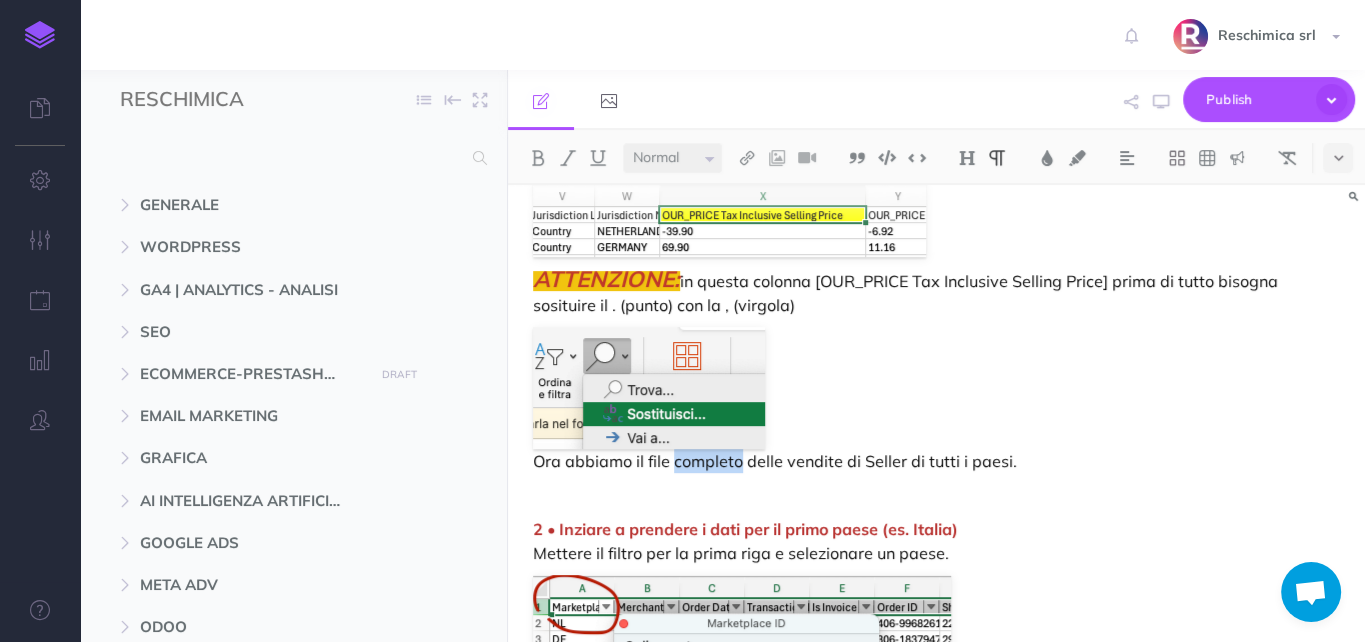 click on "Ora abbiamo il file completo delle vendite di Seller di tutti i paesi." at bounding box center [936, 400] 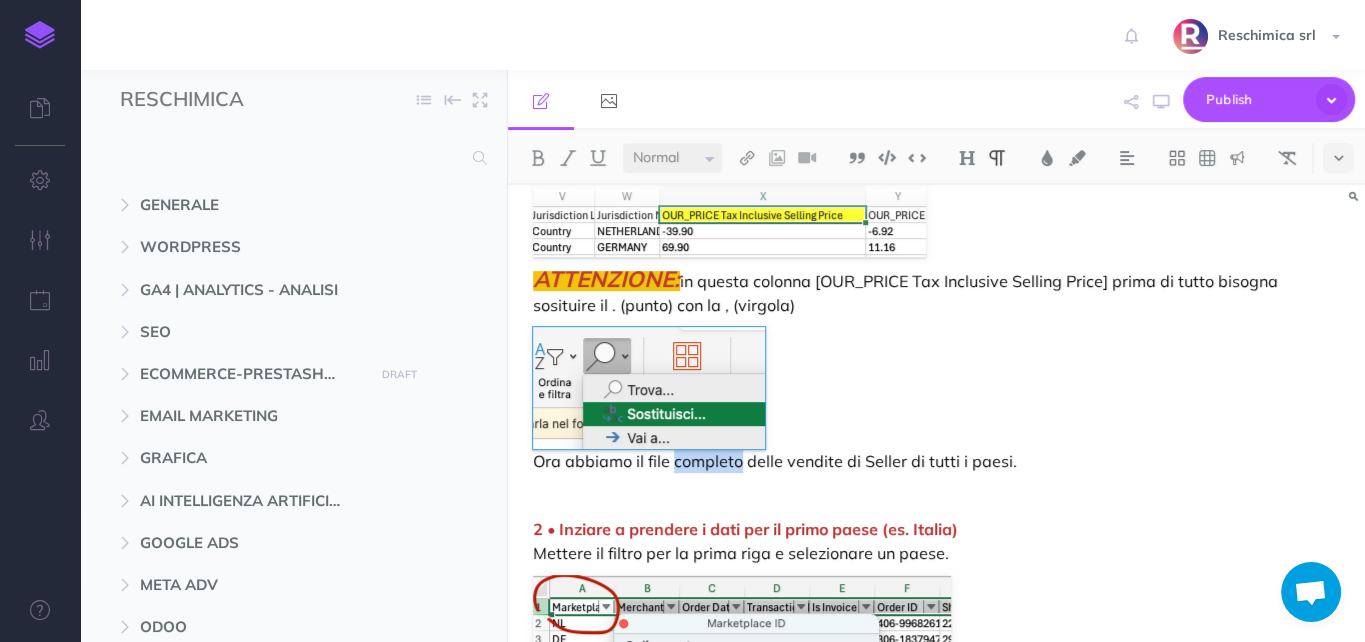 click on "Ora abbiamo il file completo delle vendite di Seller di tutti i paesi." at bounding box center [936, 400] 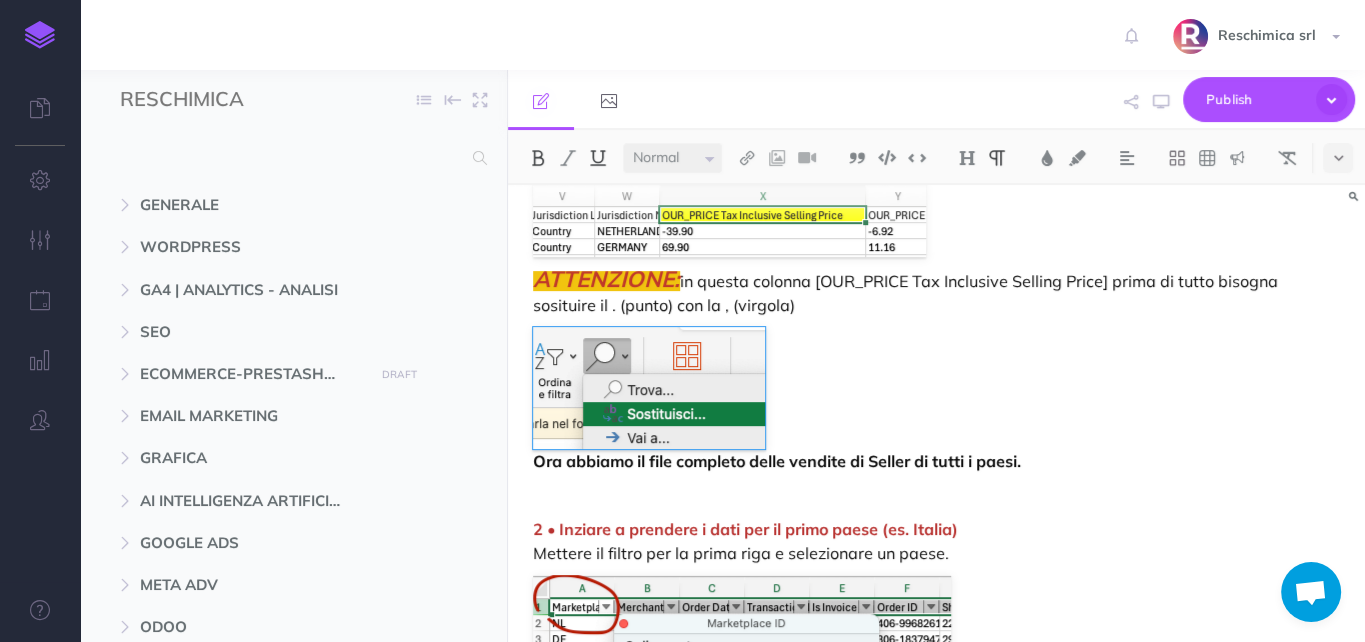 click at bounding box center (598, 158) 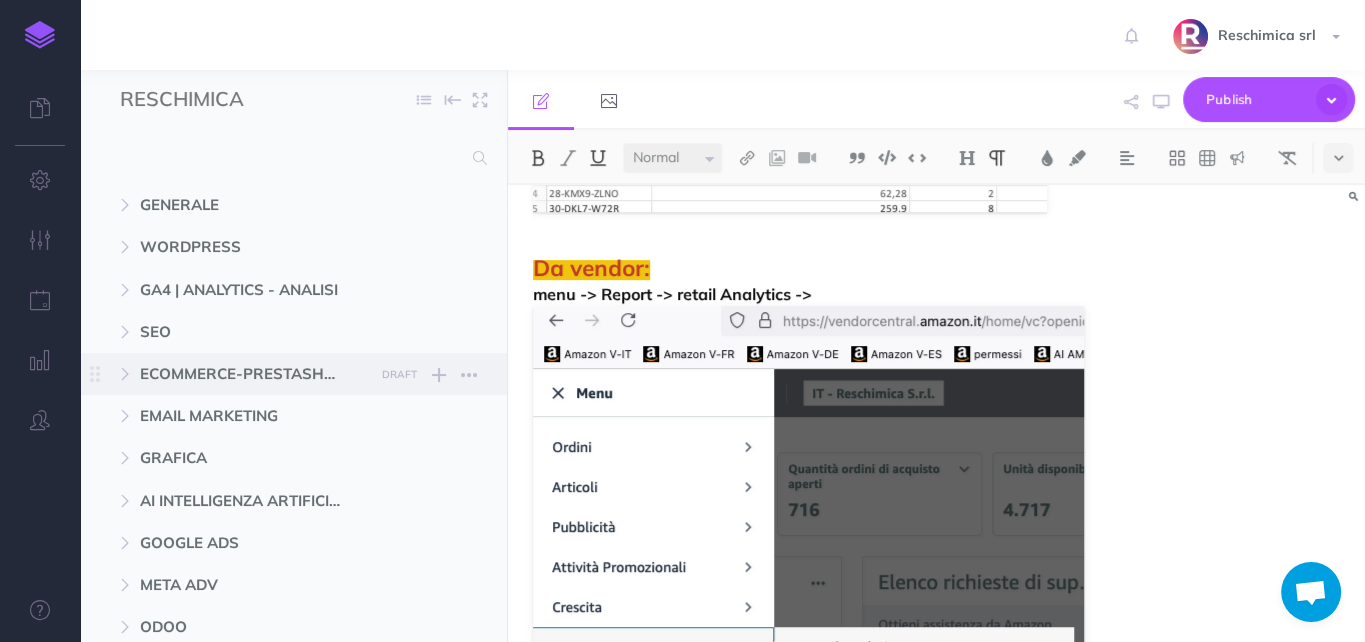 scroll, scrollTop: 5864, scrollLeft: 0, axis: vertical 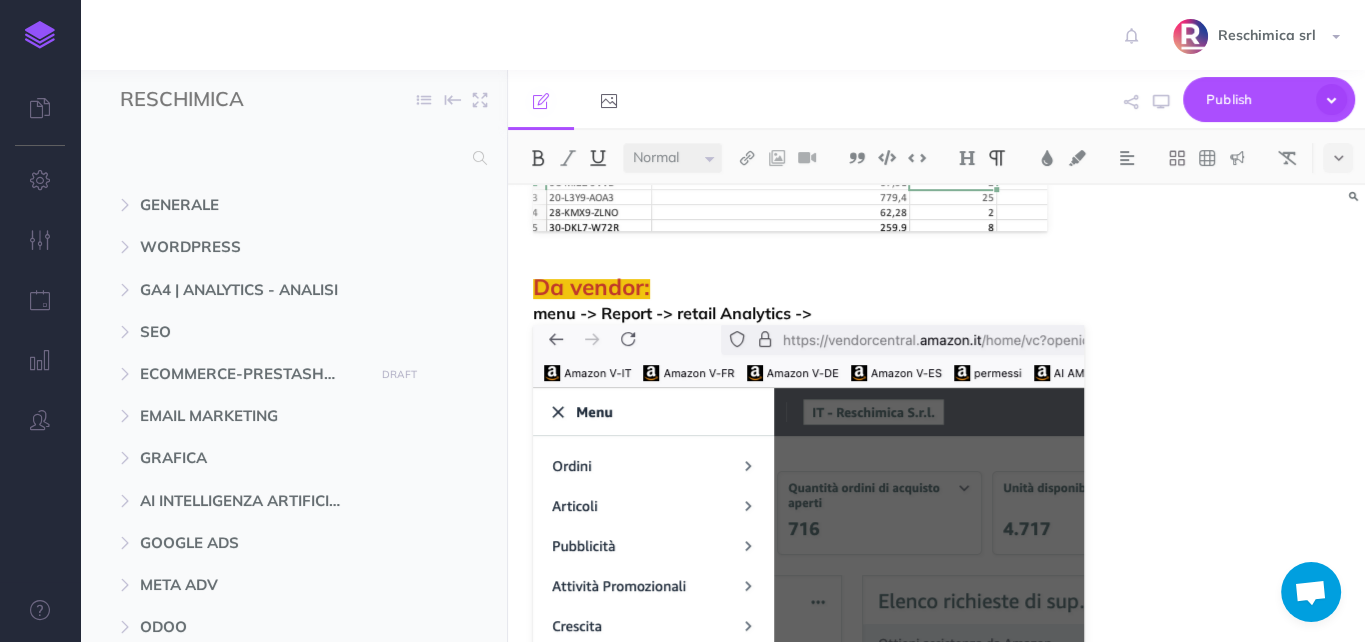 click at bounding box center [936, 253] 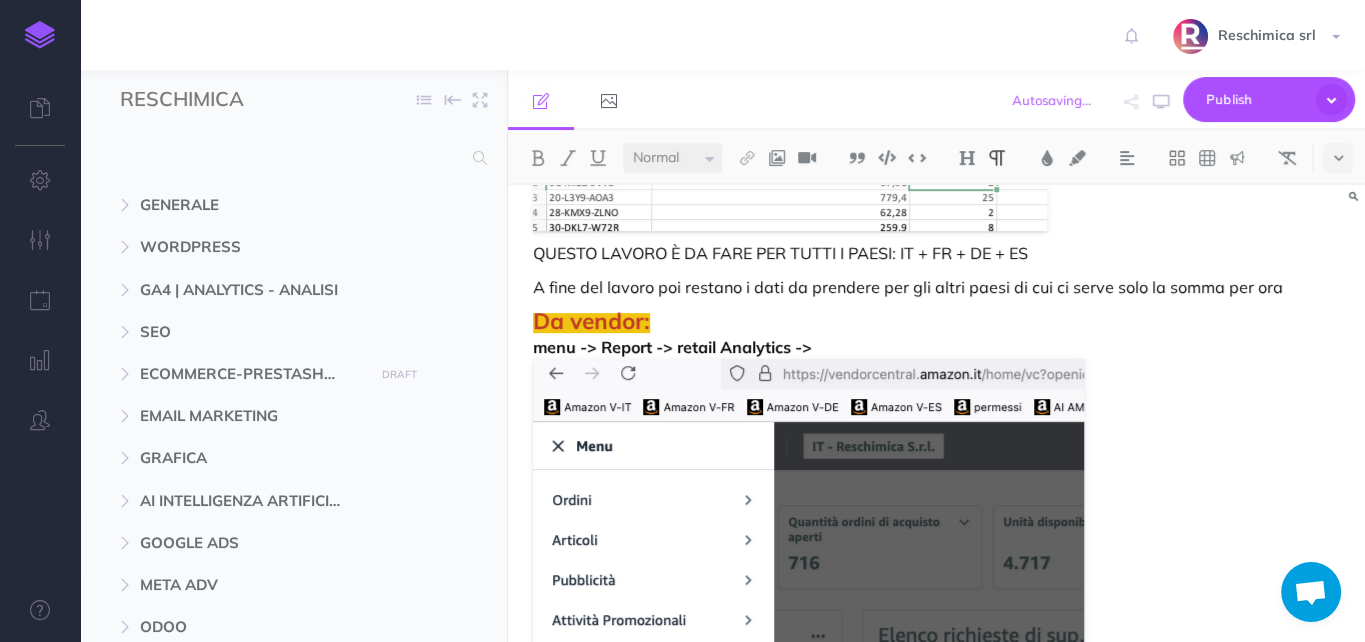 click on "Analisi mensile vendita Prodotti - Amazon vendor + seller [il processo] OBIETTIVO DELL'ANALISI: Questa analisi ha l'obiettivo di mostrare le vendite di Amazon dalla sua piattaforma sia di Vendor che Seller [Vendor -> ad oggi noi da Odoo oggi sappiamo quanti prodotti/pallet vendiamo ad Amazon Vendor, NON sappiamo quando e cosa compra la gente] In questo modo vediamo i trend di vendita prodotto per prodotto sia per Seller che per Vendor. I file si trovano in questa cartella: https://www.dropbox.com/scl/fo/6ntlrc6qj2siarqpdsur3/AHzAXQ21avLAAT82ouFTrWo?rlkey=zyjnc8bb0nufqrvkynh57apei&st=l9x4wrzb&dl=0                 Per ogni file per ogni paese vediamo: • nei mesi quanti prodotti, per ogni variante, sono stati venduti (il numero di riferisce a l valore giornaliero )                 • I grafici dove possiamo notare i trend di vendita                 PARTIAMO CON L'ANALISI SELLER: 1 • Scaricare il file da Seller con i prodotti venduti. Tale file conterrà tutte le vendite di seller per TUTTI I PAESI. ->" at bounding box center [936, -2047] 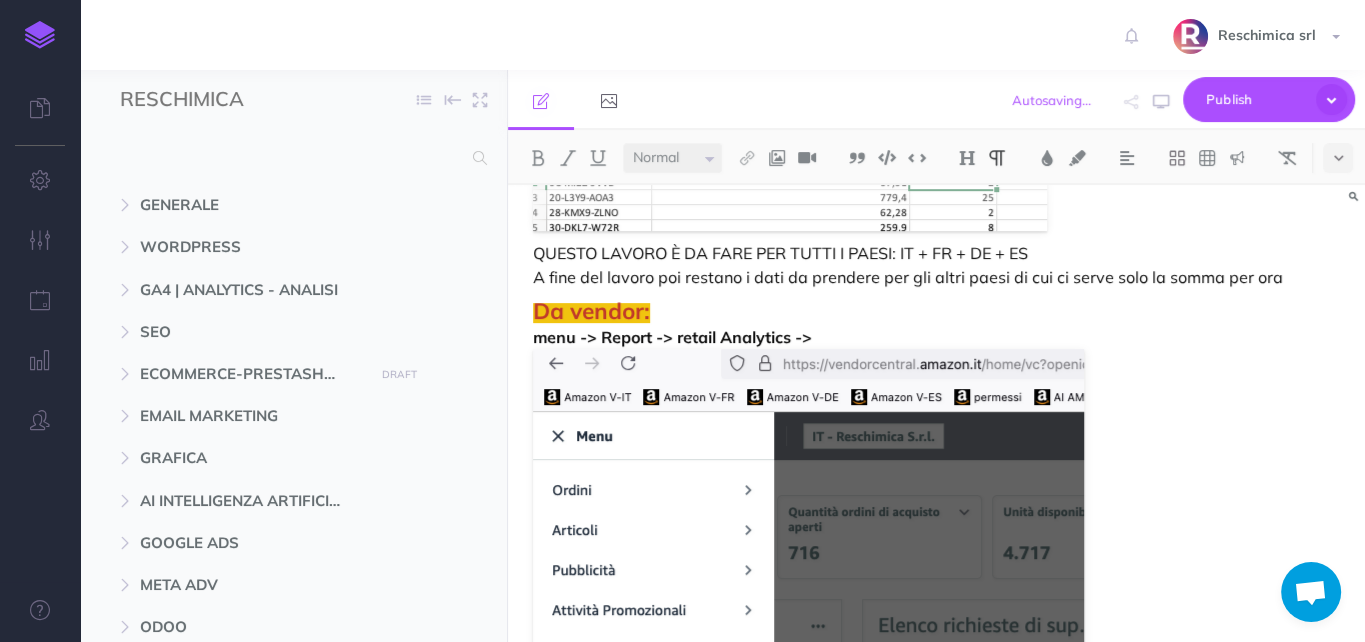 click on "QUESTO LAVORO È DA FARE PER TUTTI I PAESI: IT + FR + DE + ES A fine del lavoro poi restano i dati da prendere per gli altri paesi di cui ci serve solo la somma per ora" at bounding box center (936, 265) 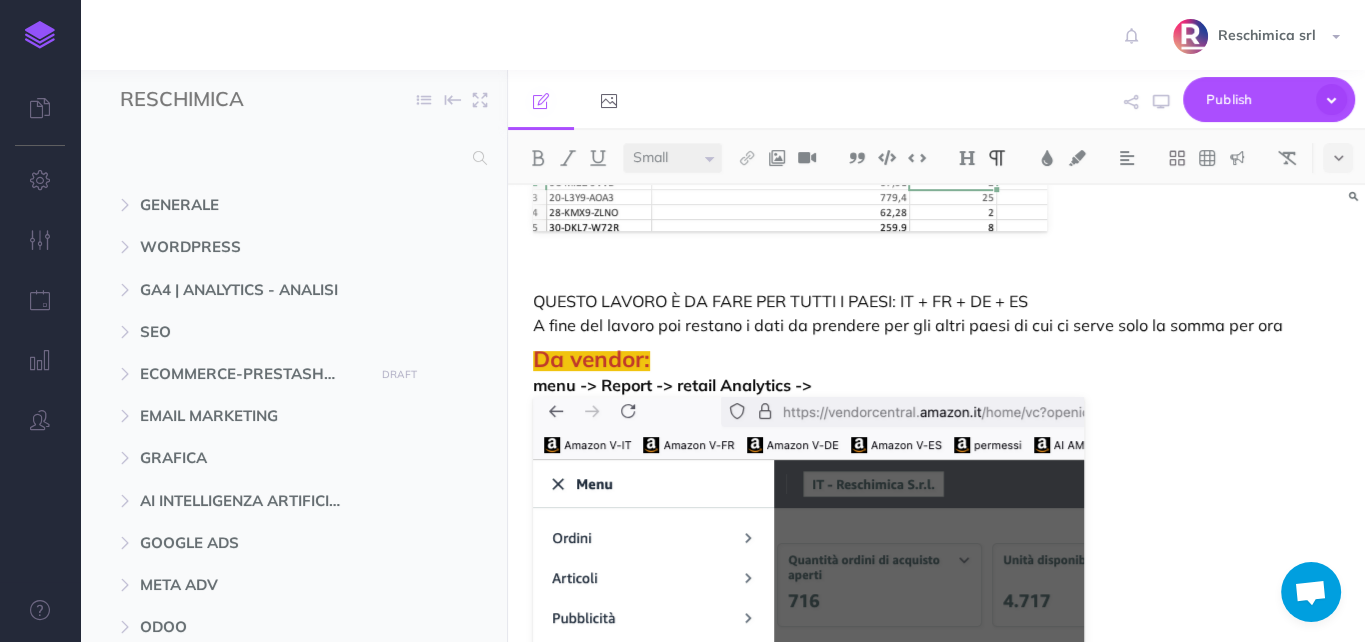 click on "Analisi mensile vendita Prodotti - Amazon vendor + seller [il processo] OBIETTIVO DELL'ANALISI: Questa analisi ha l'obiettivo di mostrare le vendite di Amazon dalla sua piattaforma sia di Vendor che Seller [Vendor -> ad oggi noi da Odoo oggi sappiamo quanti prodotti/pallet vendiamo ad Amazon Vendor, NON sappiamo quando e cosa compra la gente] In questo modo vediamo i trend di vendita prodotto per prodotto sia per Seller che per Vendor. I file si trovano in questa cartella: https://www.dropbox.com/scl/fo/6ntlrc6qj2siarqpdsur3/AHzAXQ21avLAAT82ouFTrWo?rlkey=zyjnc8bb0nufqrvkynh57apei&st=l9x4wrzb&dl=0                 Per ogni file per ogni paese vediamo: • nei mesi quanti prodotti, per ogni variante, sono stati venduti (il numero di riferisce a l valore giornaliero )                 • I grafici dove possiamo notare i trend di vendita                 PARTIAMO CON L'ANALISI SELLER: 1 • Scaricare il file da Seller con i prodotti venduti. Tale file conterrà tutte le vendite di seller per TUTTI I PAESI. ->" at bounding box center (936, -2028) 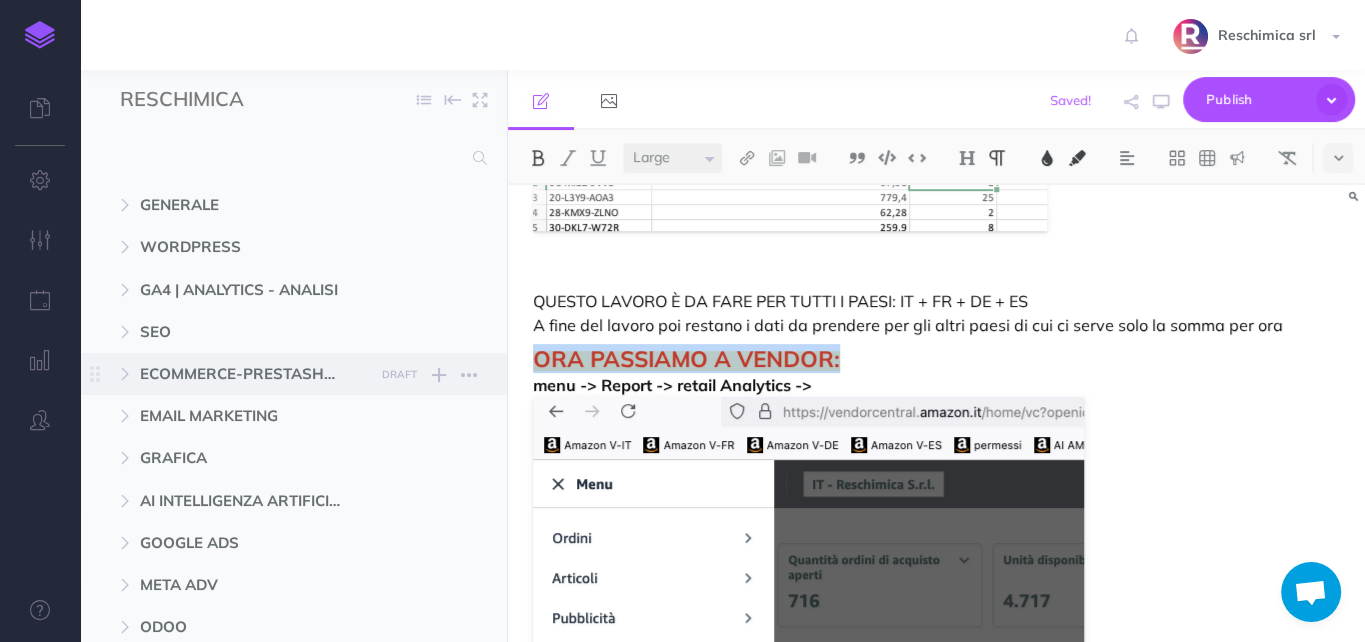 drag, startPoint x: 874, startPoint y: 350, endPoint x: 501, endPoint y: 359, distance: 373.10855 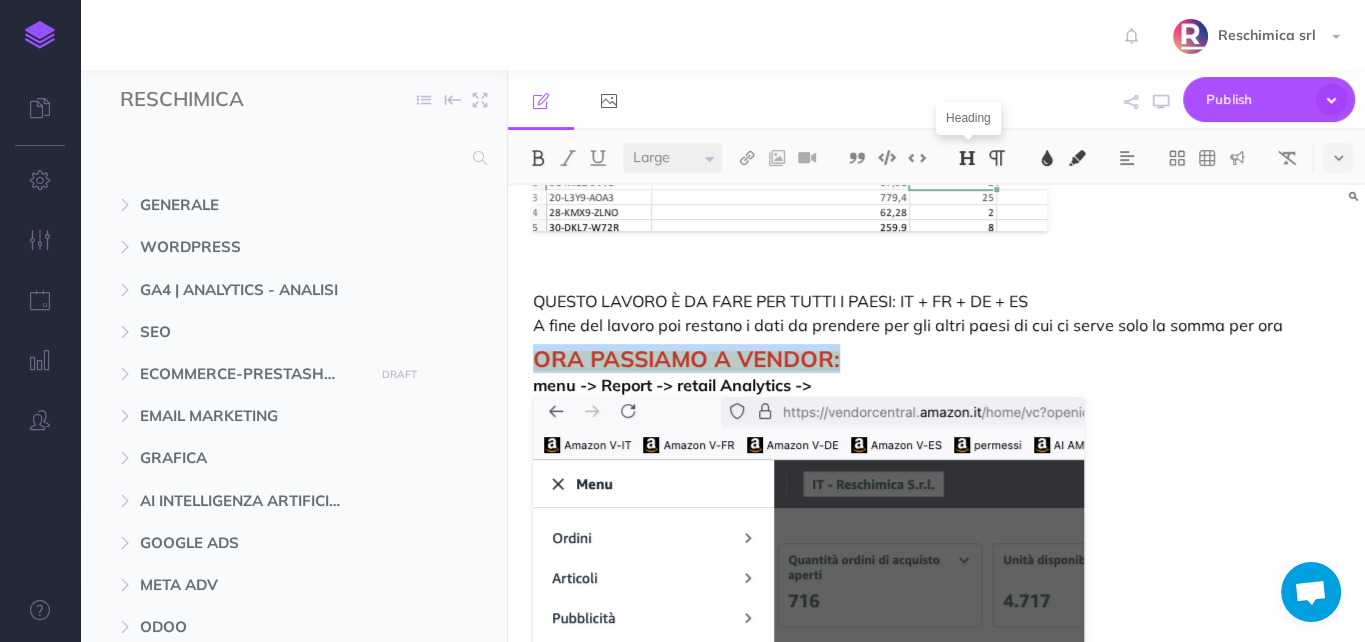 click at bounding box center [967, 158] 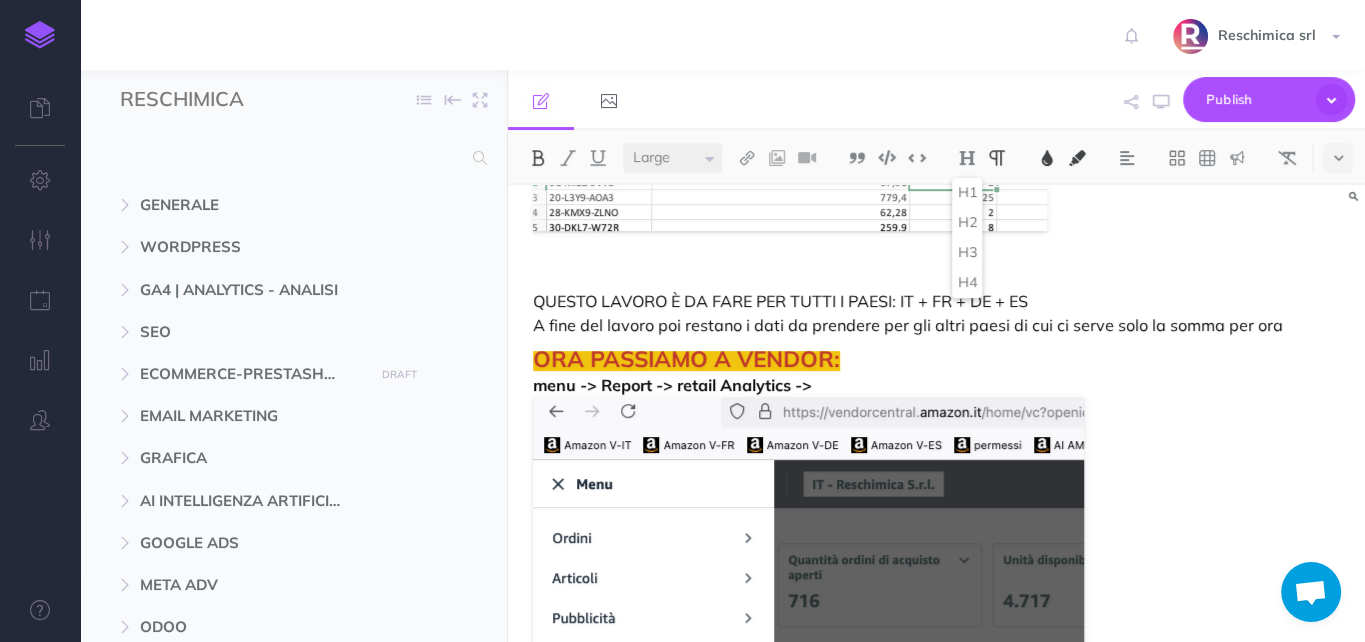 click on "Small Normal Large H1 H2 H3 H4" at bounding box center [958, 157] 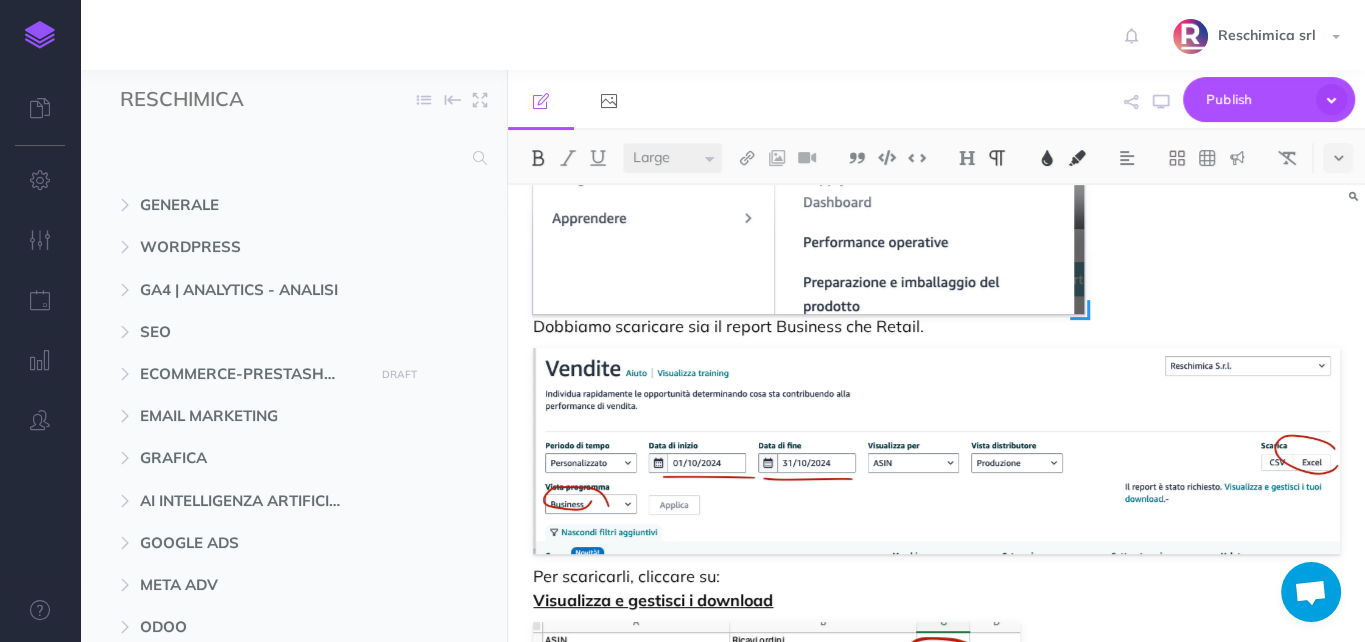scroll, scrollTop: 6504, scrollLeft: 0, axis: vertical 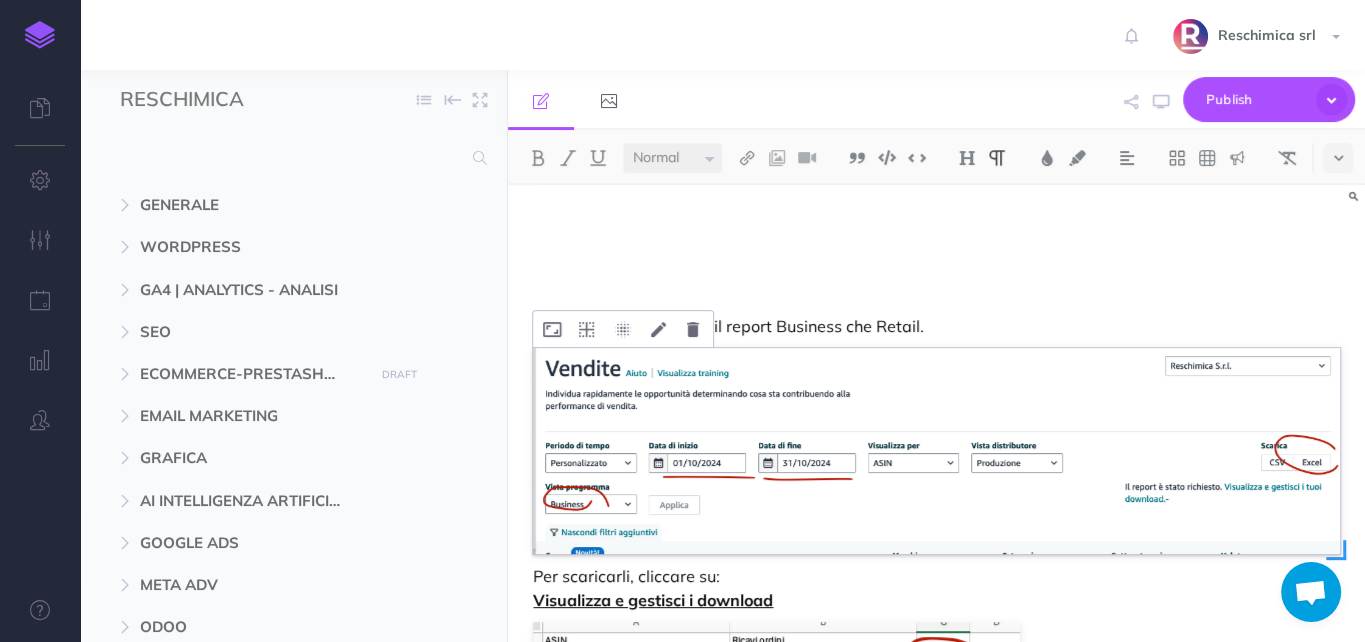drag, startPoint x: 1087, startPoint y: 315, endPoint x: 940, endPoint y: 255, distance: 158.77342 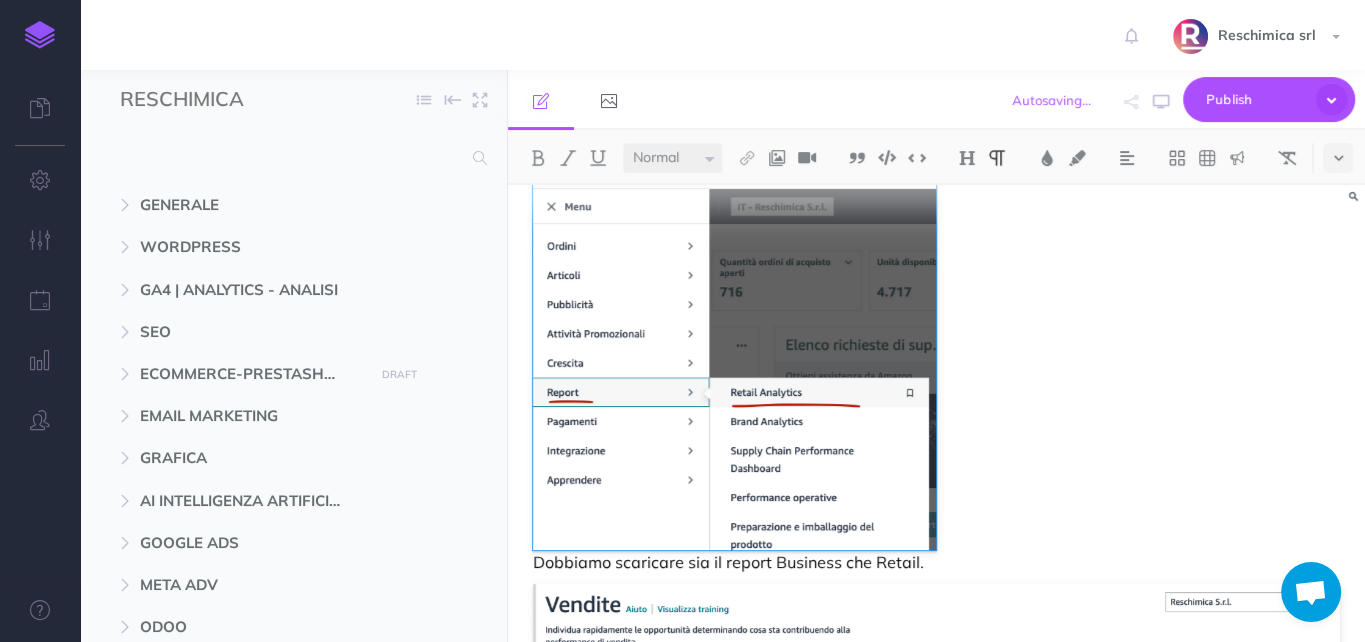 scroll, scrollTop: 6108, scrollLeft: 0, axis: vertical 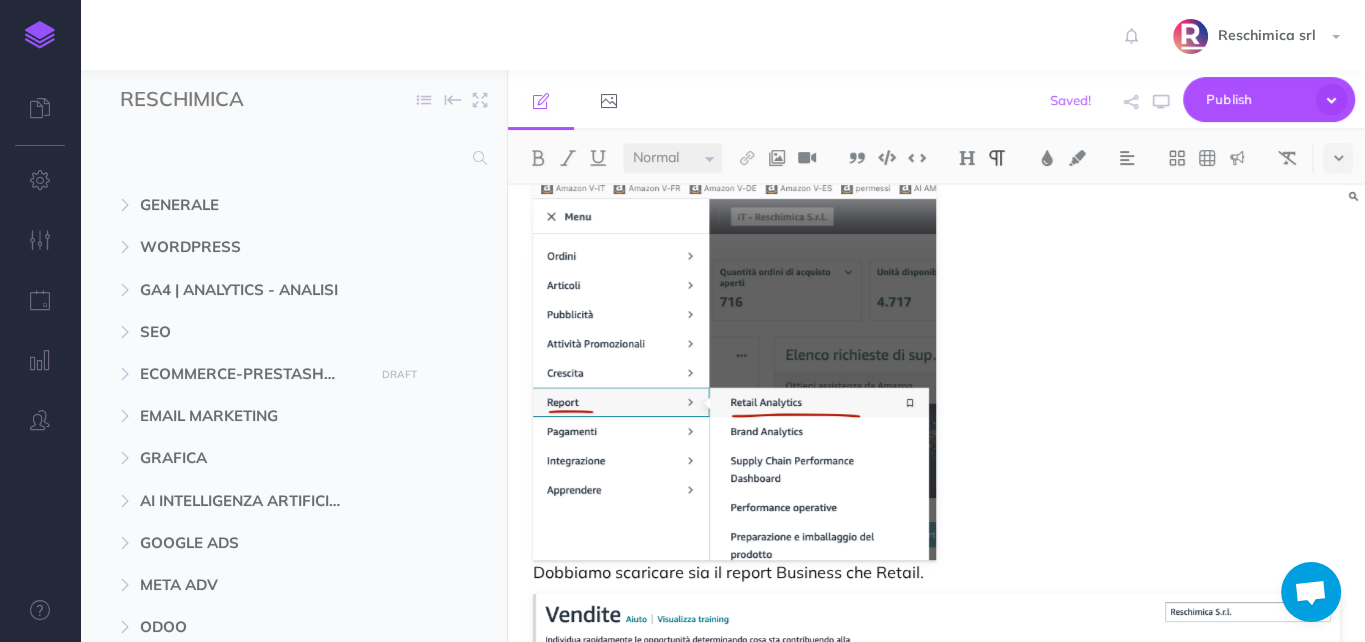 click on "ORA PASSIAMO A VENDOR: menu -> Report -> retail Analytics ->                 Dobbiamo scaricare sia il report Business che Retail." at bounding box center (936, 343) 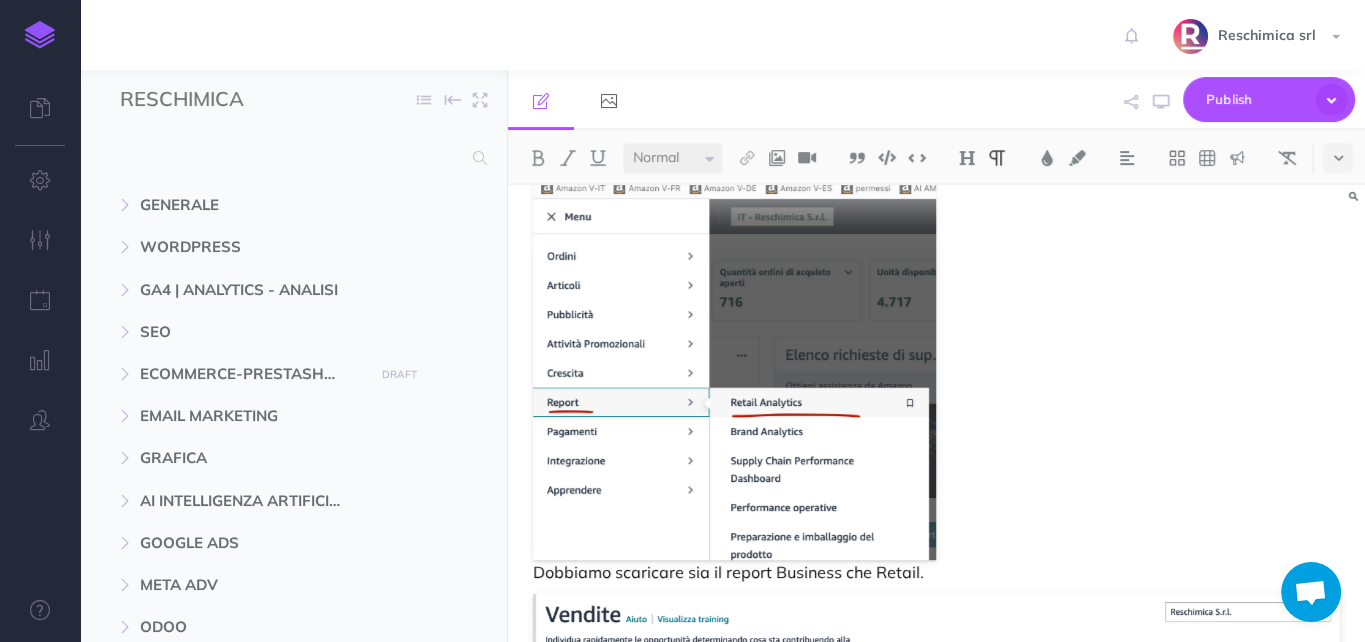 click on "ORA PASSIAMO A VENDOR: menu -> Report -> retail Analytics ->                 Dobbiamo scaricare sia il report Business che Retail." at bounding box center (936, 343) 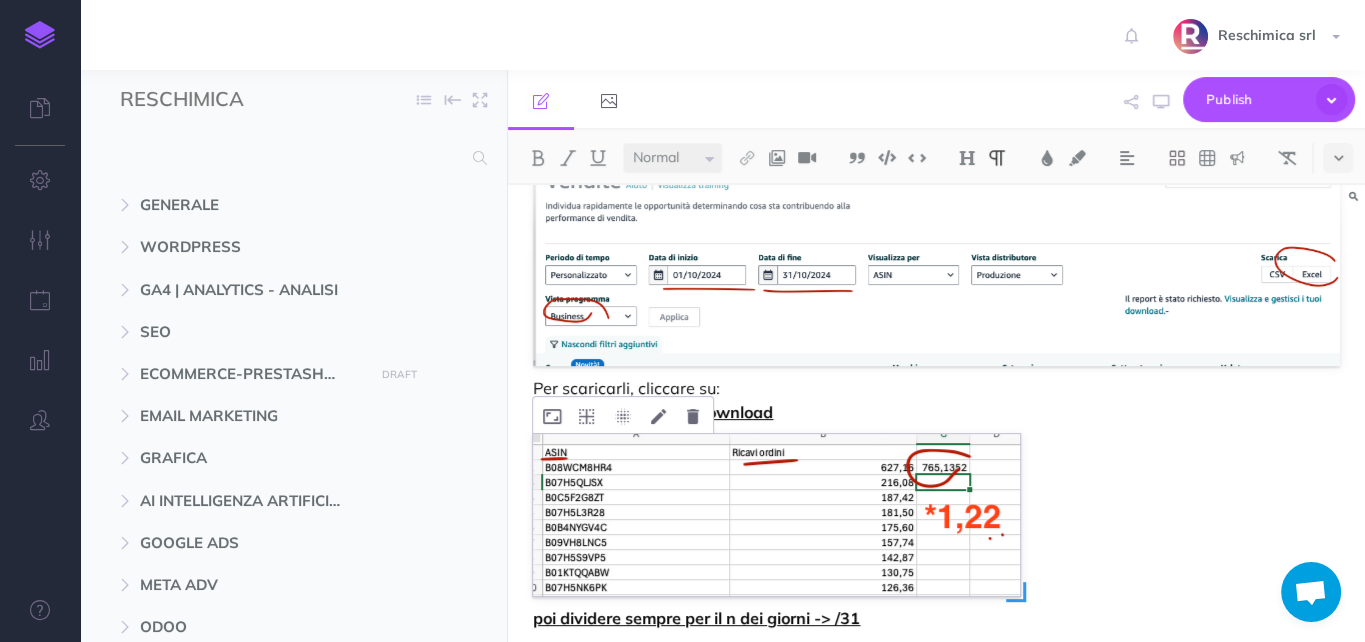 scroll, scrollTop: 6576, scrollLeft: 0, axis: vertical 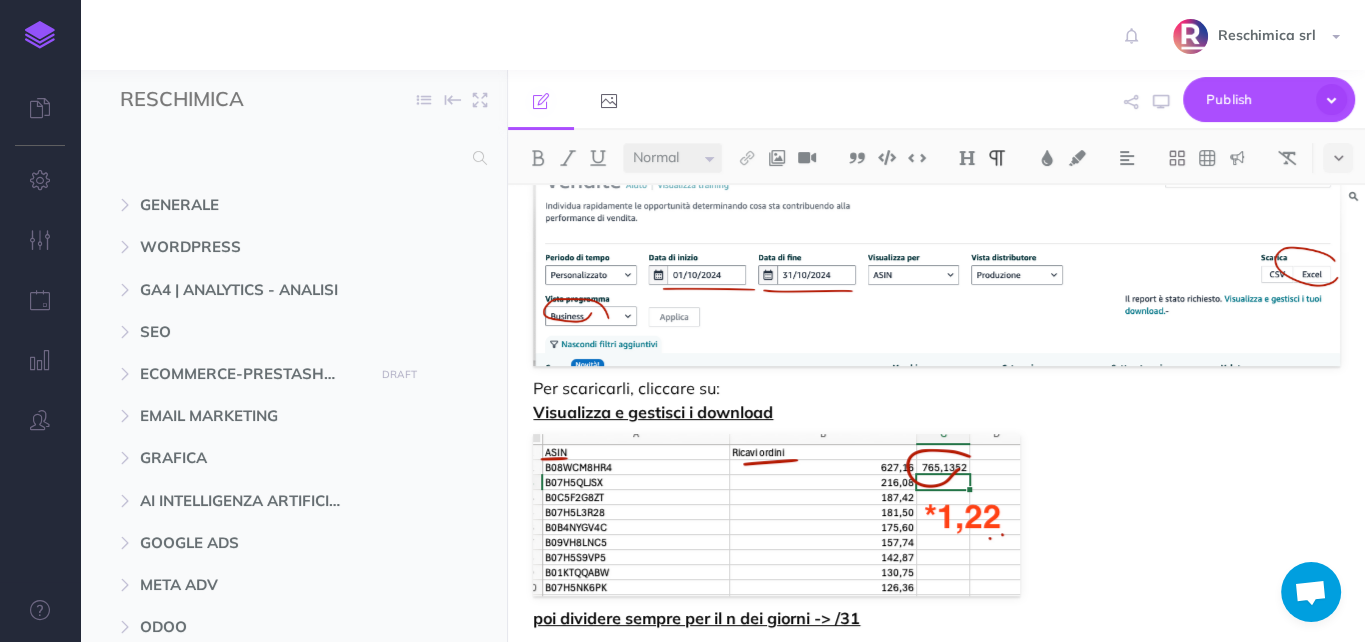 click on "Per scaricarli, cliccare su: Visualizza e gestisci i download" at bounding box center (936, 400) 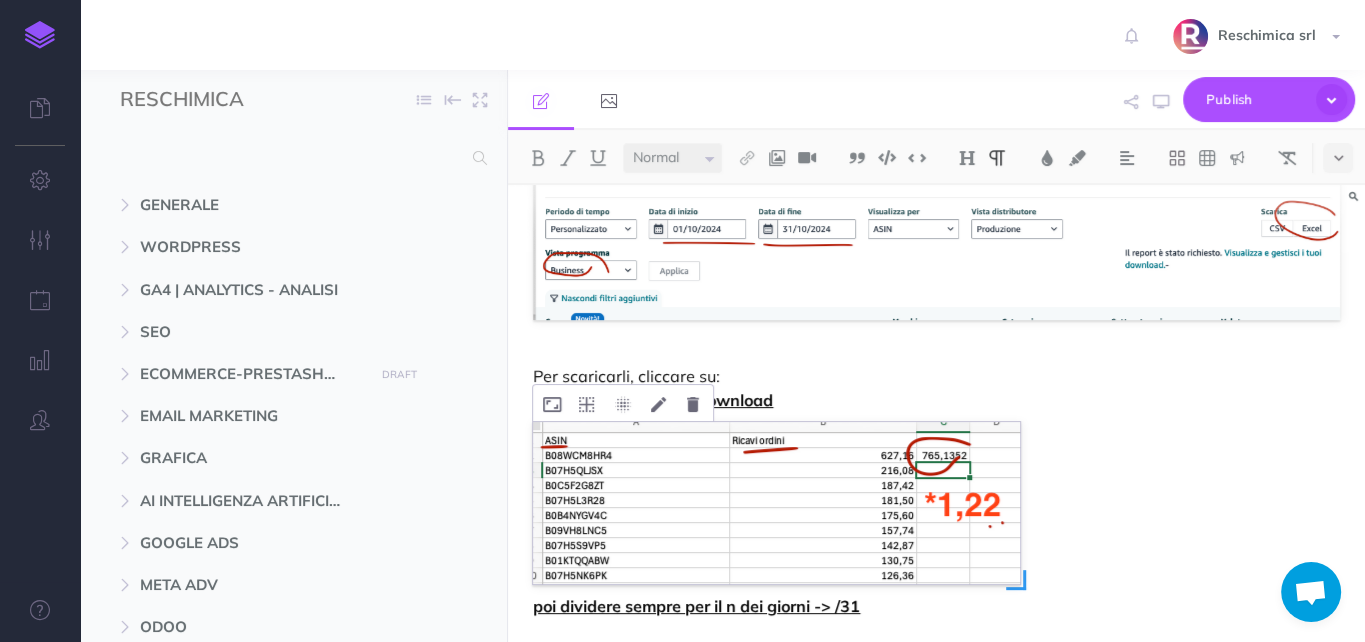 scroll, scrollTop: 6585, scrollLeft: 0, axis: vertical 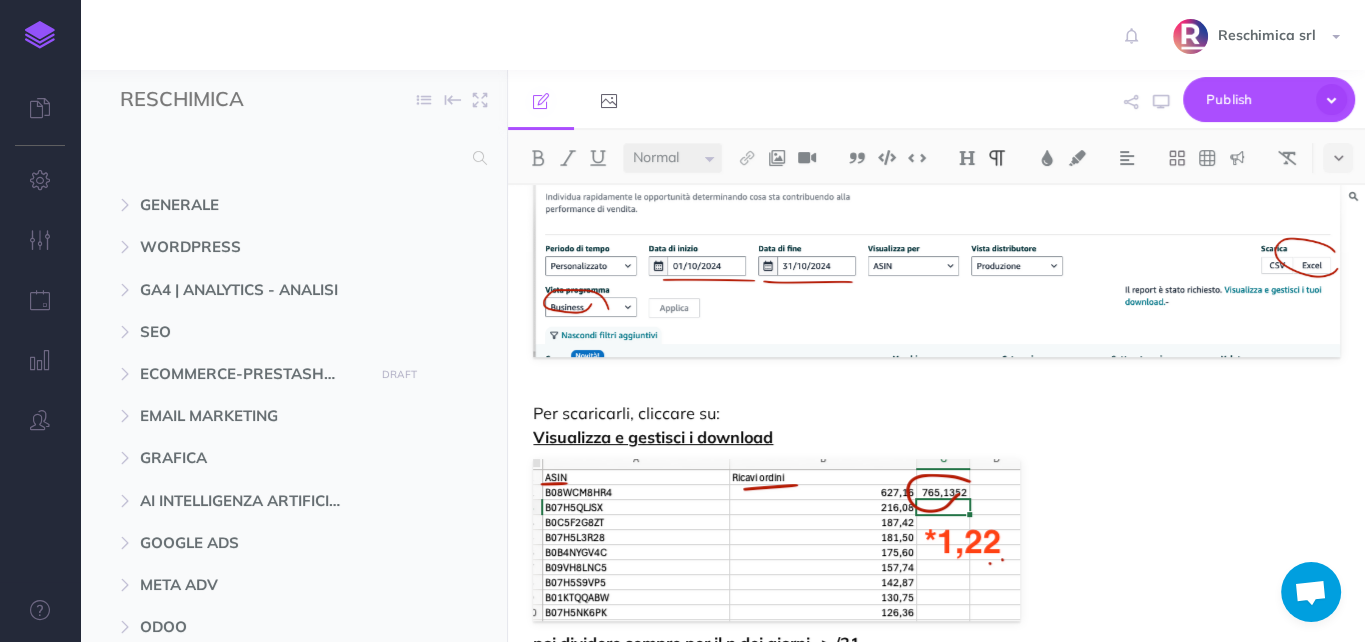 click on "Per scaricarli, cliccare su: Visualizza e gestisci i download" at bounding box center [936, 425] 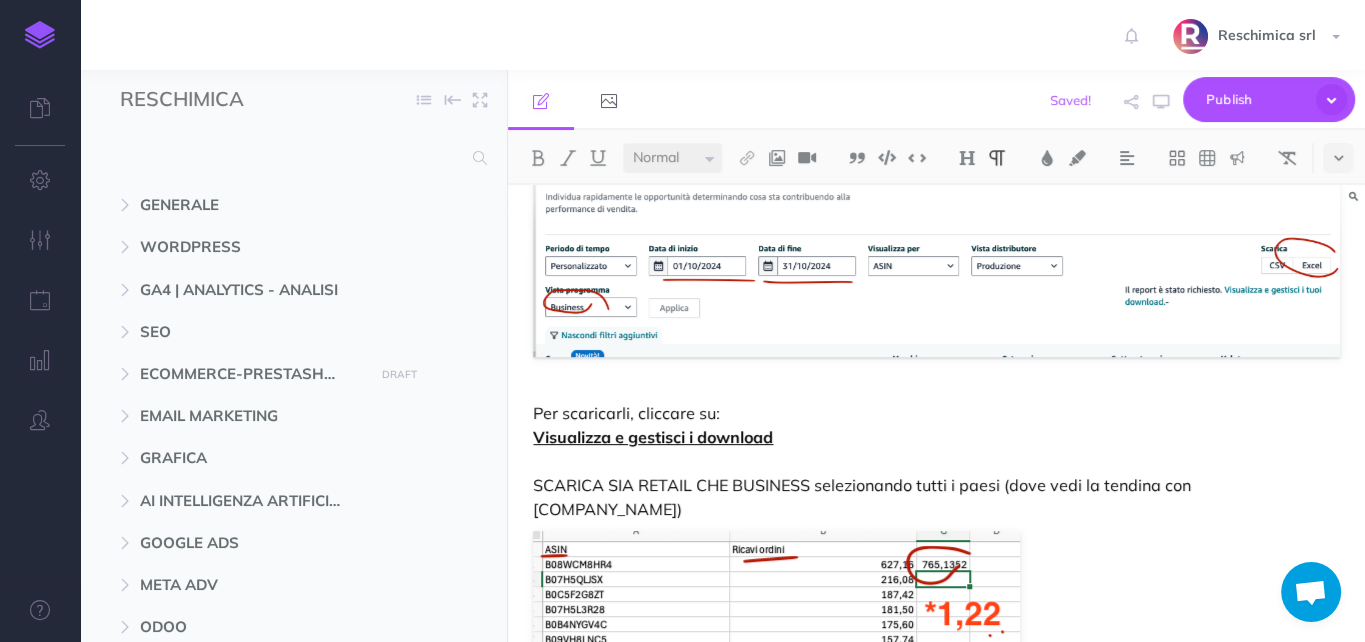 click on "Per scaricarli, cliccare su: Visualizza e gestisci i download SCARICA SIA RETAIL CHE BUSINESS selezionando tutti i paesi (dove vedi la tendina con [COMPANY_NAME])" at bounding box center [936, 461] 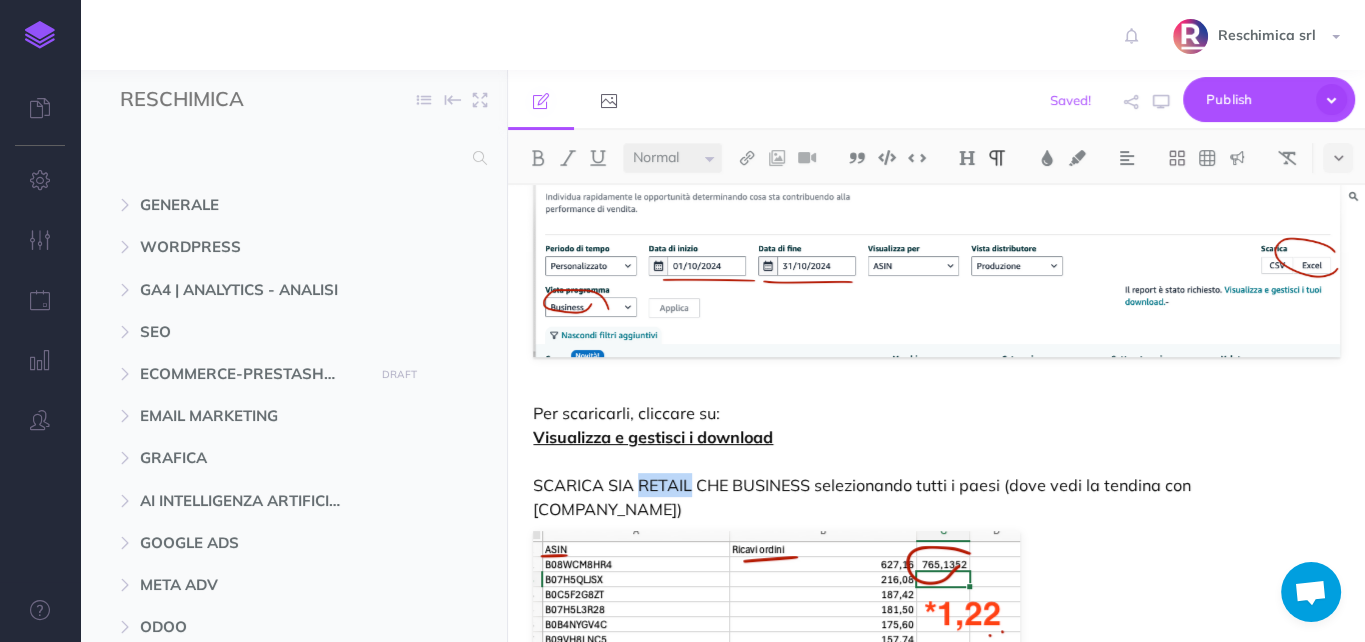 click on "Per scaricarli, cliccare su: Visualizza e gestisci i download SCARICA SIA RETAIL CHE BUSINESS selezionando tutti i paesi (dove vedi la tendina con [COMPANY_NAME])" at bounding box center [936, 461] 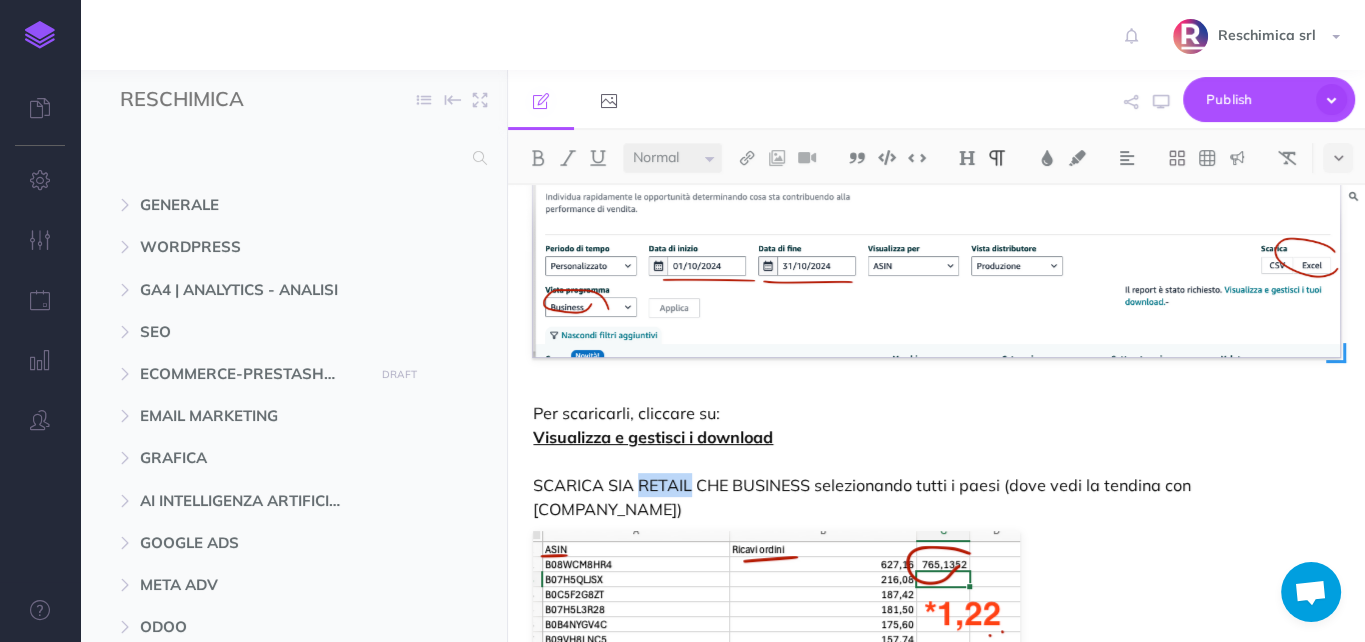 drag, startPoint x: 606, startPoint y: 163, endPoint x: 646, endPoint y: 267, distance: 111.42711 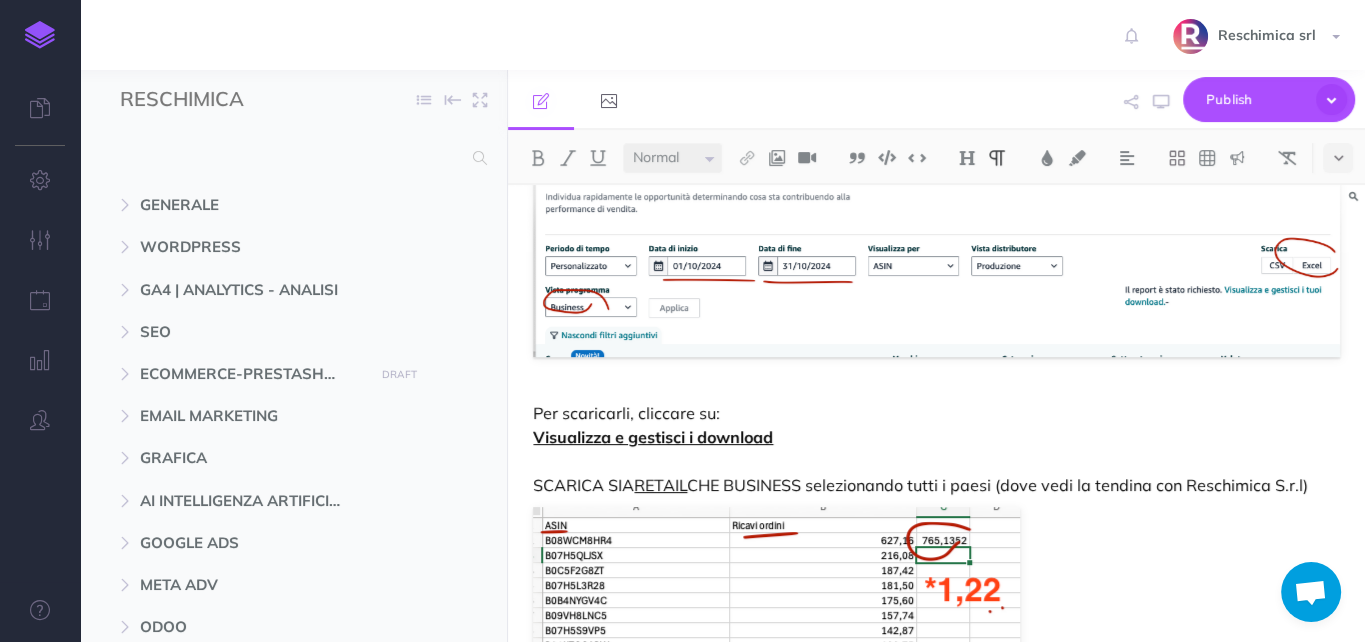 click on "Per scaricarli, cliccare su: Visualizza e gestisci i download SCARICA SIA  RETAIL  CHE BUSINESS selezionando tutti i paesi (dove vedi la tendina con [COMPANY_NAME])" at bounding box center (936, 449) 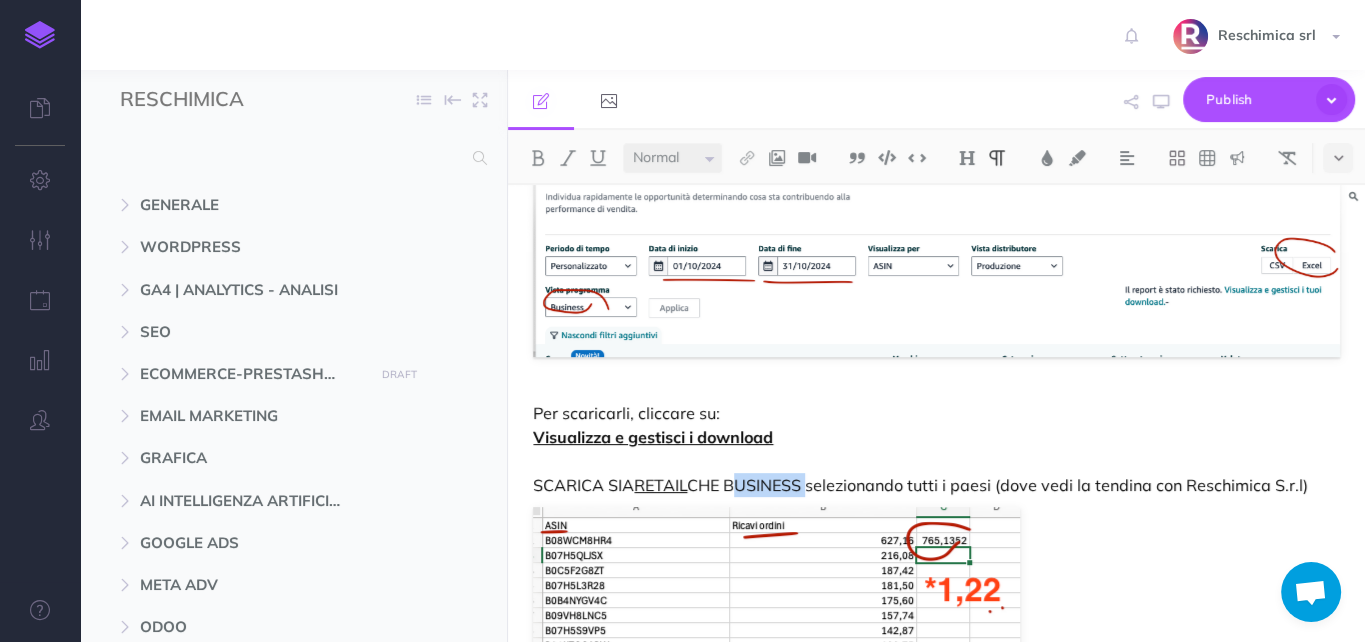 click on "Per scaricarli, cliccare su: Visualizza e gestisci i download SCARICA SIA  RETAIL  CHE BUSINESS selezionando tutti i paesi (dove vedi la tendina con [COMPANY_NAME])" at bounding box center [936, 449] 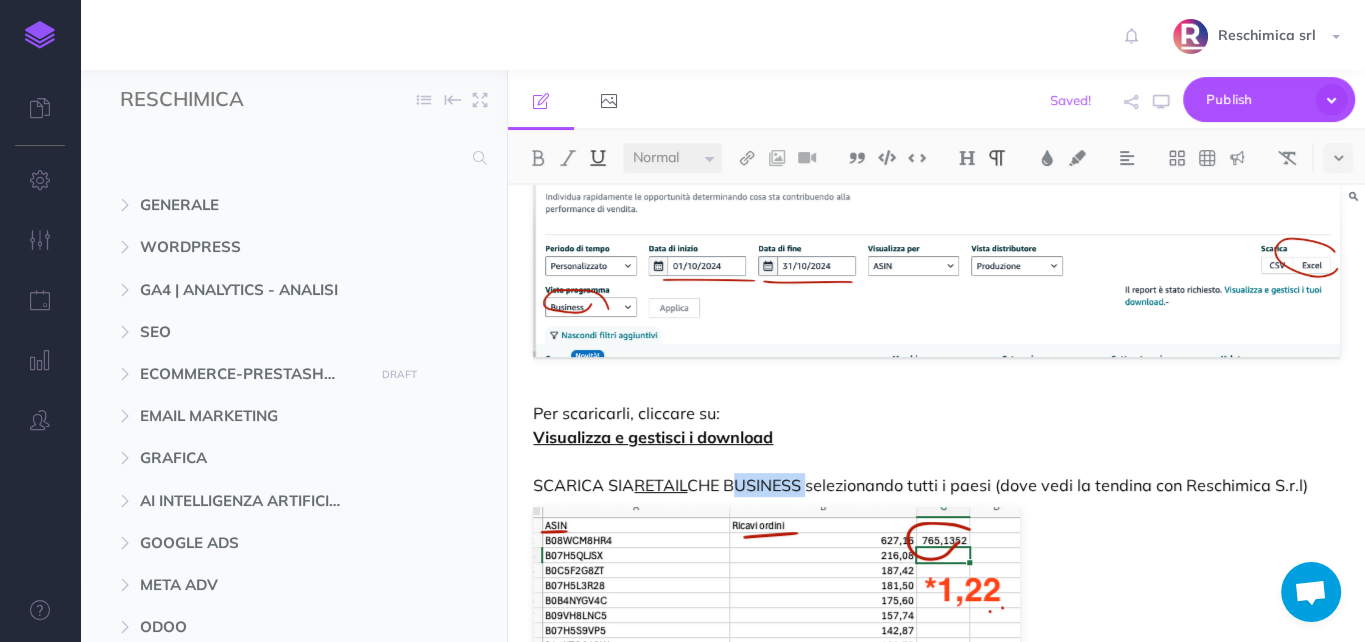 click at bounding box center [598, 158] 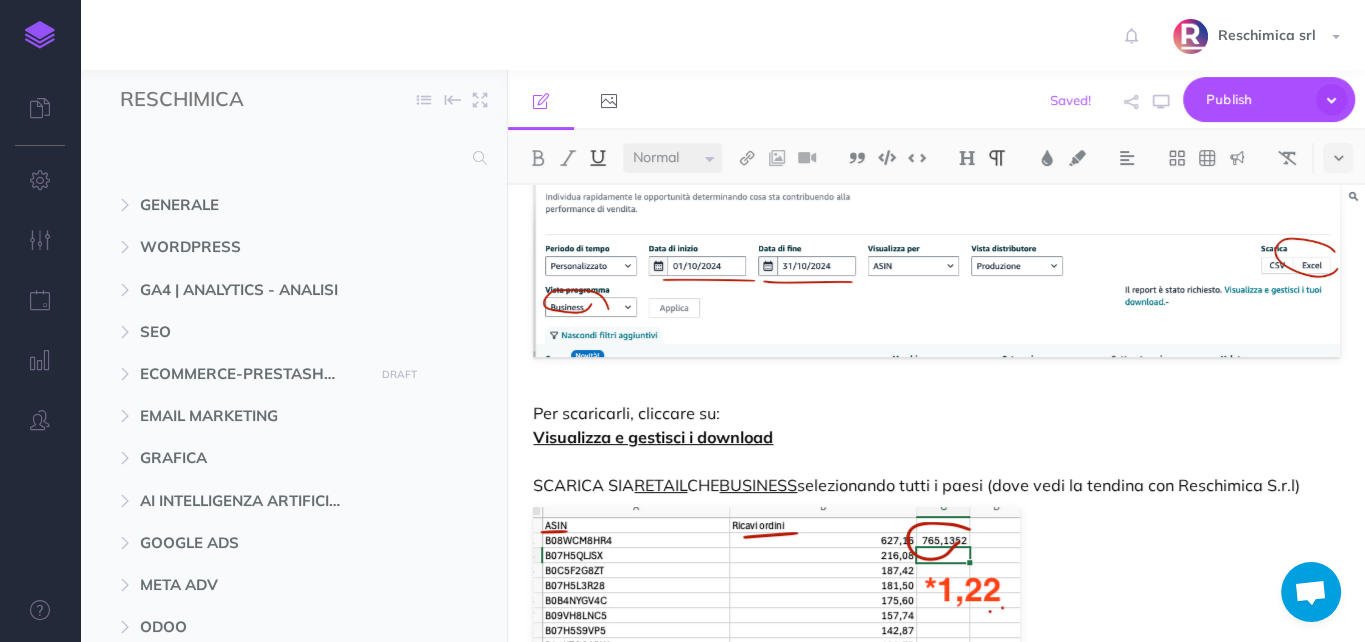 click on "Per scaricarli, cliccare su: Visualizza e gestisci i download SCARICA SIA RETAIL CHE BUSINESS selezionando tutti i paesi (dove vedi la tendina con Reschimica S.r.l)" at bounding box center (936, 449) 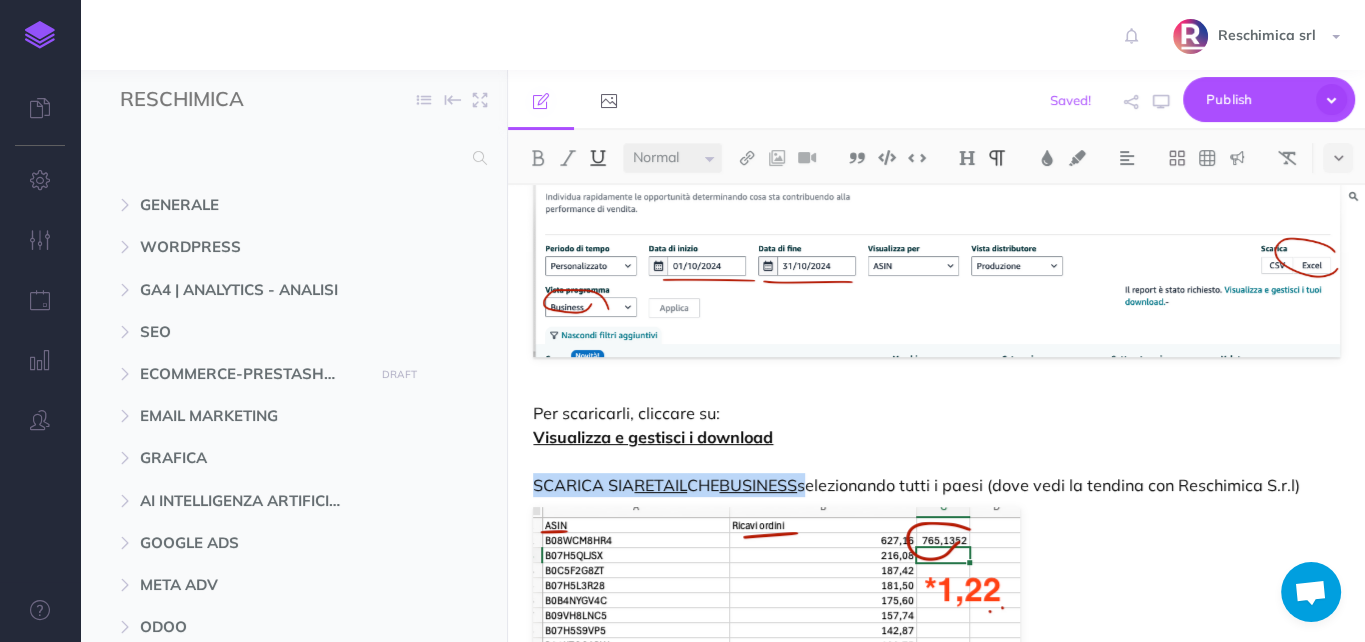 drag, startPoint x: 816, startPoint y: 487, endPoint x: 526, endPoint y: 490, distance: 290.0155 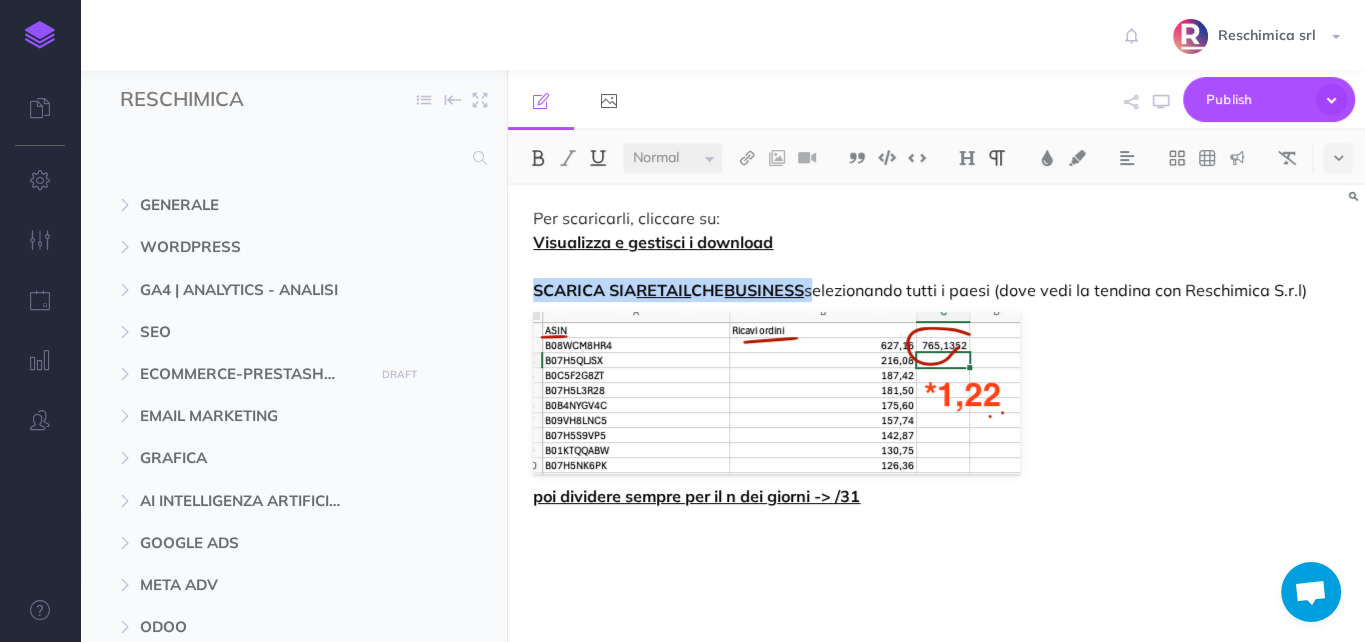 scroll, scrollTop: 6784, scrollLeft: 0, axis: vertical 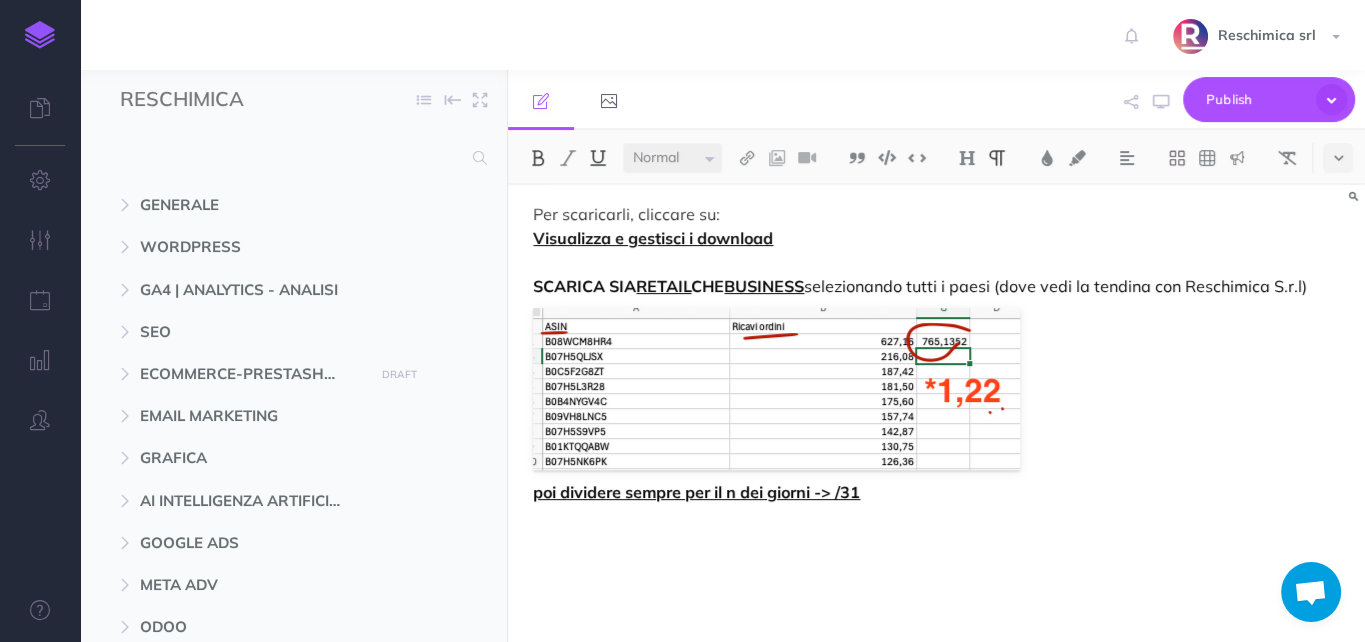 click on "Per scaricarli, cliccare su: Visualizza e gestisci i download SCARICA SIA RETAIL CHE BUSINESS selezionando tutti i paesi (dove vedi la tendina con Reschimica S.r.l)" at bounding box center (936, 250) 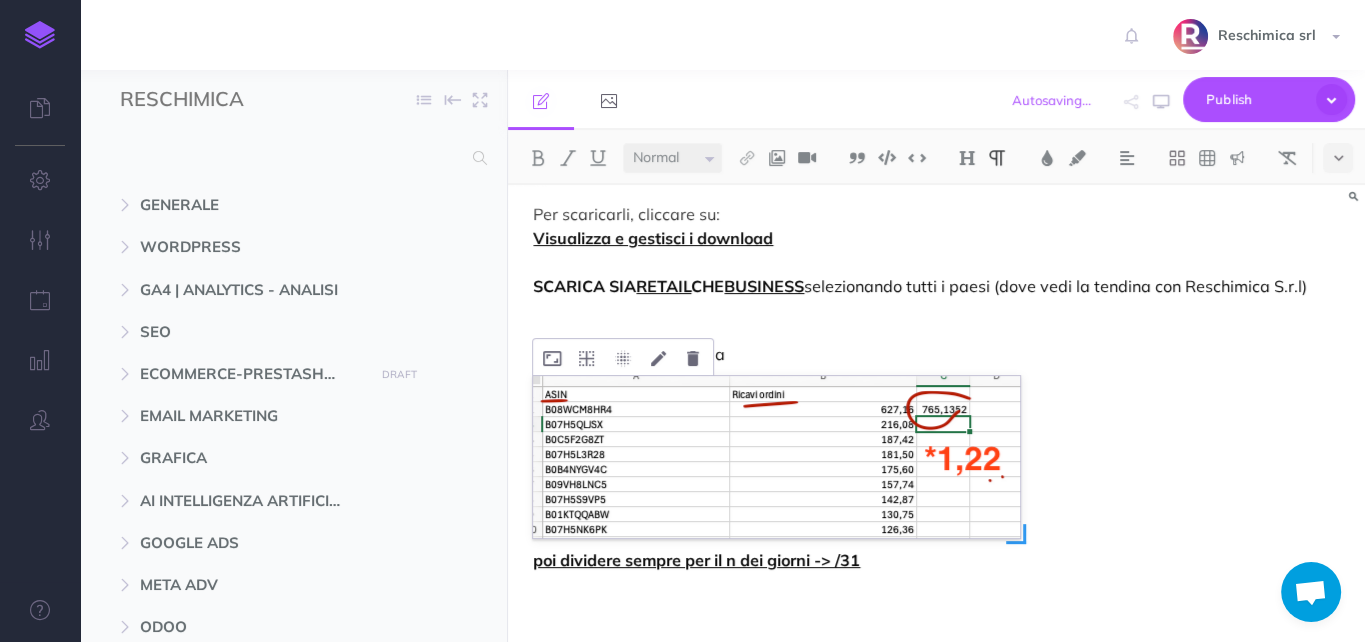 click at bounding box center (776, 457) 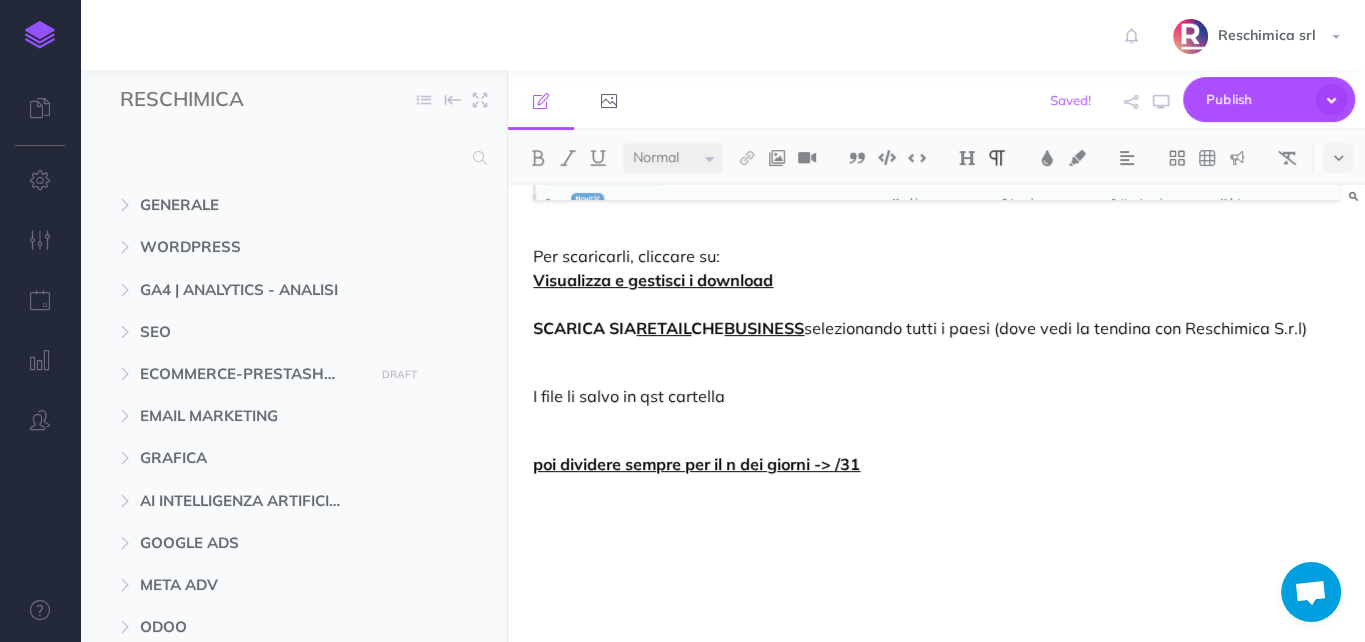 scroll, scrollTop: 6742, scrollLeft: 0, axis: vertical 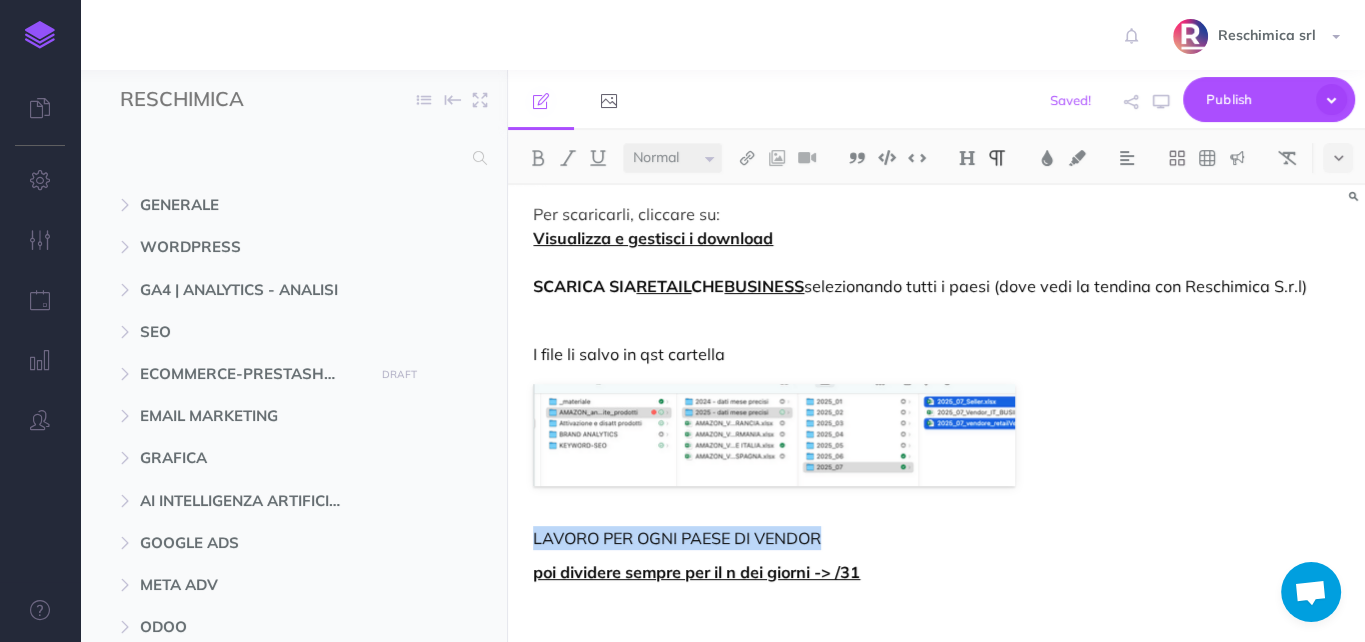 drag, startPoint x: 781, startPoint y: 536, endPoint x: 520, endPoint y: 533, distance: 261.01724 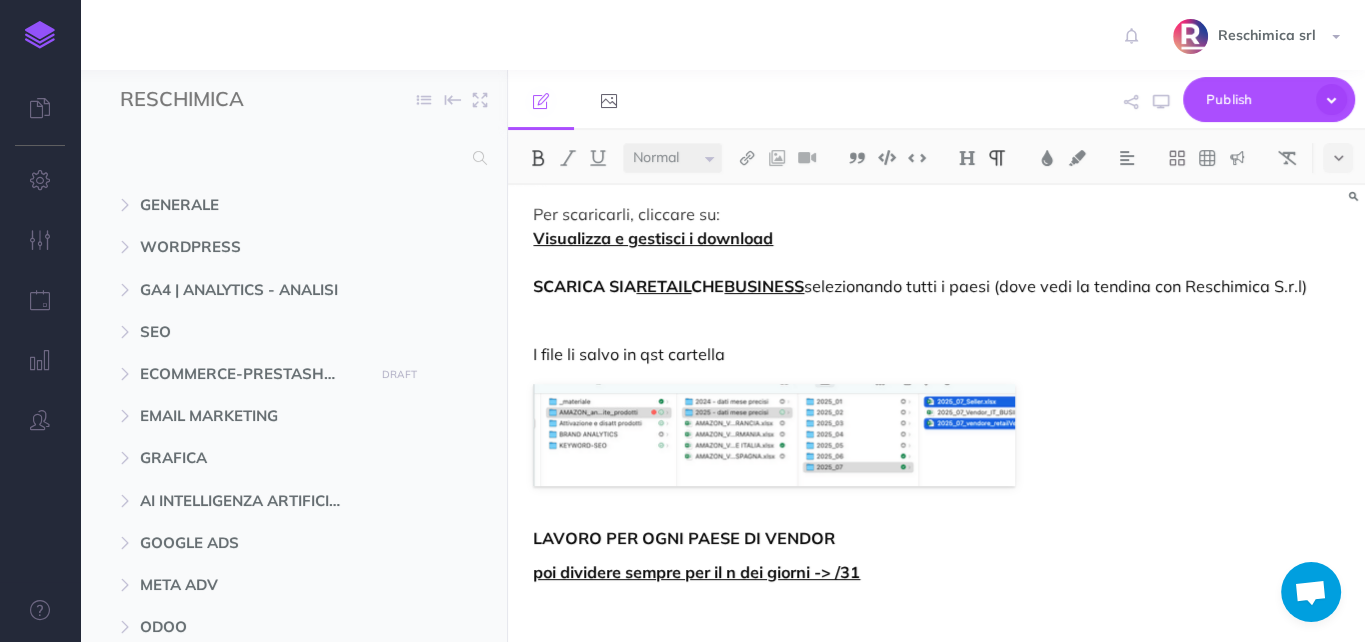 click on "LAVORO PER OGNI PAESE DI VENDOR" at bounding box center [936, 538] 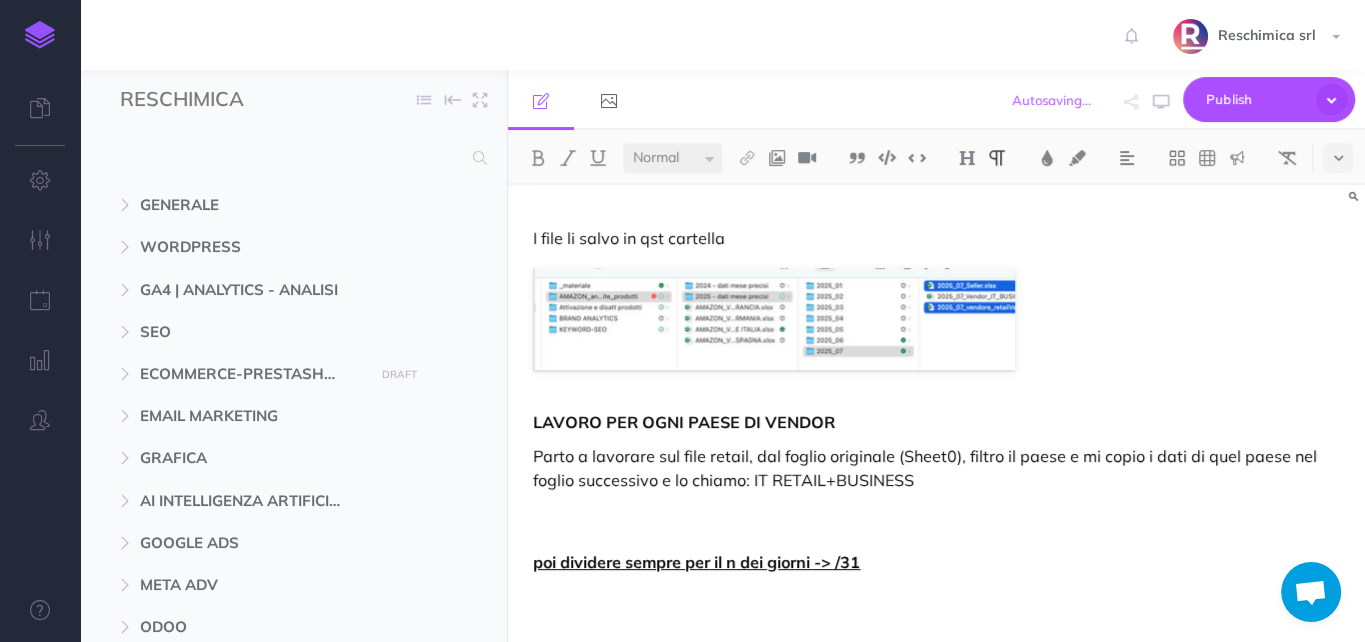 scroll, scrollTop: 6902, scrollLeft: 0, axis: vertical 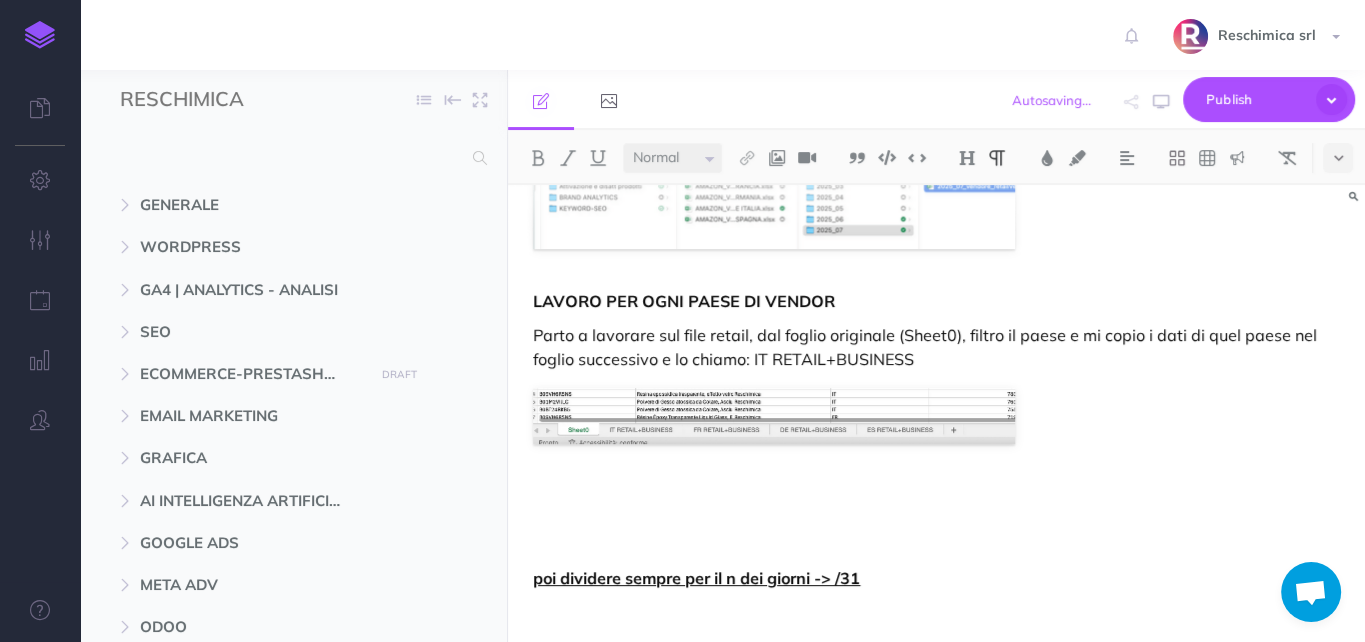click on "Analisi mensile vendita Prodotti - Amazon vendor + seller [il processo] OBIETTIVO DELL'ANALISI: Questa analisi ha l'obiettivo di mostrare le vendite di Amazon dalla sua piattaforma sia di Vendor che Seller [Vendor -> ad oggi noi da Odoo oggi sappiamo quanti prodotti/pallet vendiamo ad Amazon Vendor, NON sappiamo quando e cosa compra la gente] In questo modo vediamo i trend di vendita prodotto per prodotto sia per Seller che per Vendor. I file si trovano in questa cartella: https://www.dropbox.com/scl/fo/6ntlrc6qj2siarqpdsur3/AHzAXQ21avLAAT82ouFTrWo?rlkey=zyjnc8bb0nufqrvkynh57apei&st=l9x4wrzb&dl=0                 Per ogni file per ogni paese vediamo: • nei mesi quanti prodotti, per ogni variante, sono stati venduti (il numero di riferisce a l valore giornaliero )                 • I grafici dove possiamo notare i trend di vendita                 PARTIAMO CON L'ANALISI SELLER: 1 • Scaricare il file da Seller con i prodotti venduti. Tale file conterrà tutte le vendite di seller per TUTTI I PAESI. ->" at bounding box center (936, -3040) 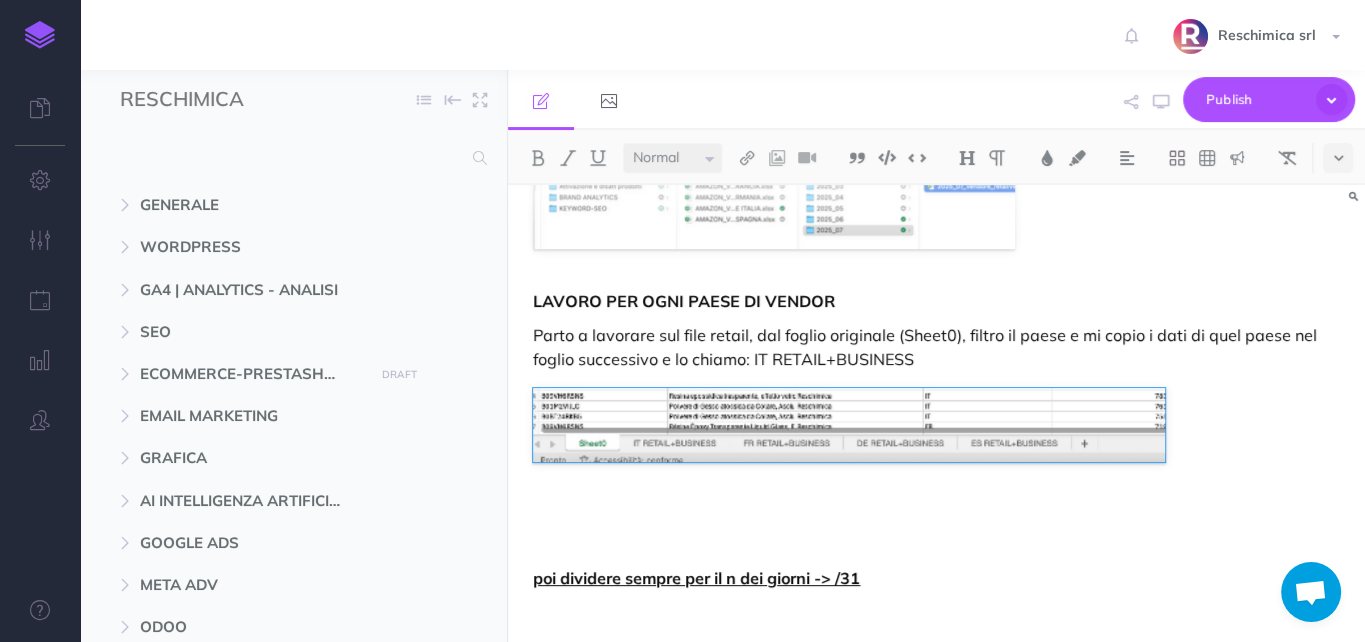drag, startPoint x: 1029, startPoint y: 461, endPoint x: 1171, endPoint y: 522, distance: 154.54773 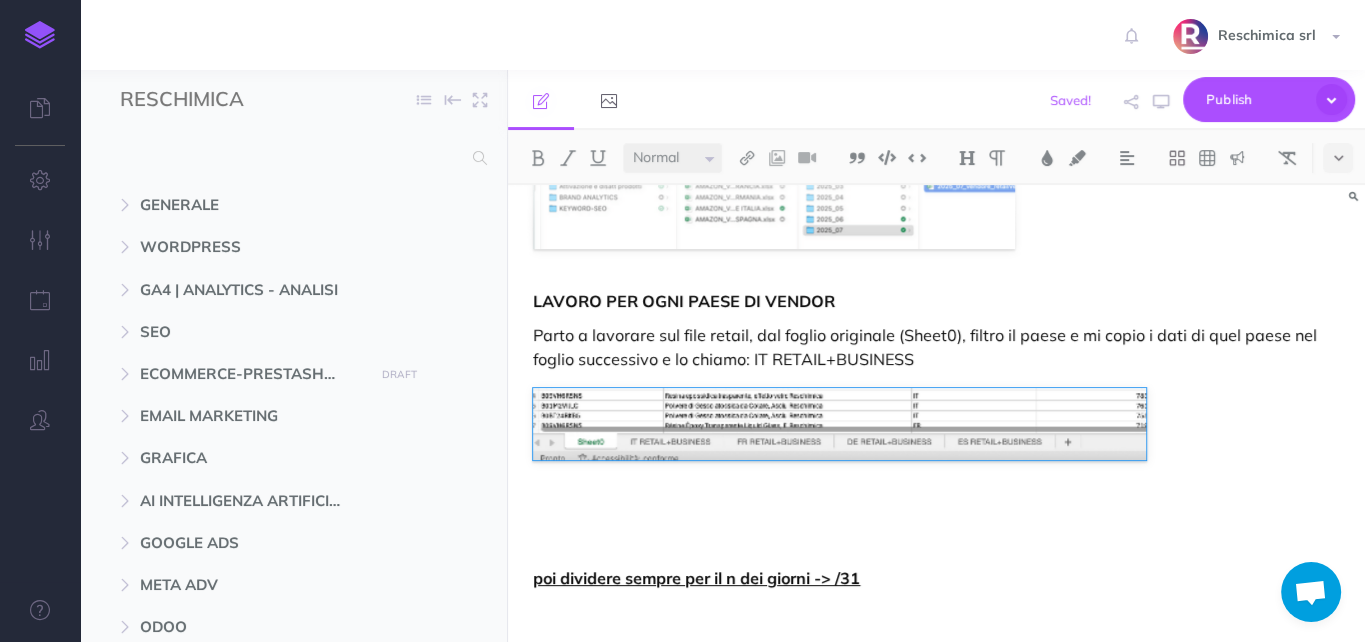 drag, startPoint x: 1020, startPoint y: 440, endPoint x: 1160, endPoint y: 538, distance: 170.89178 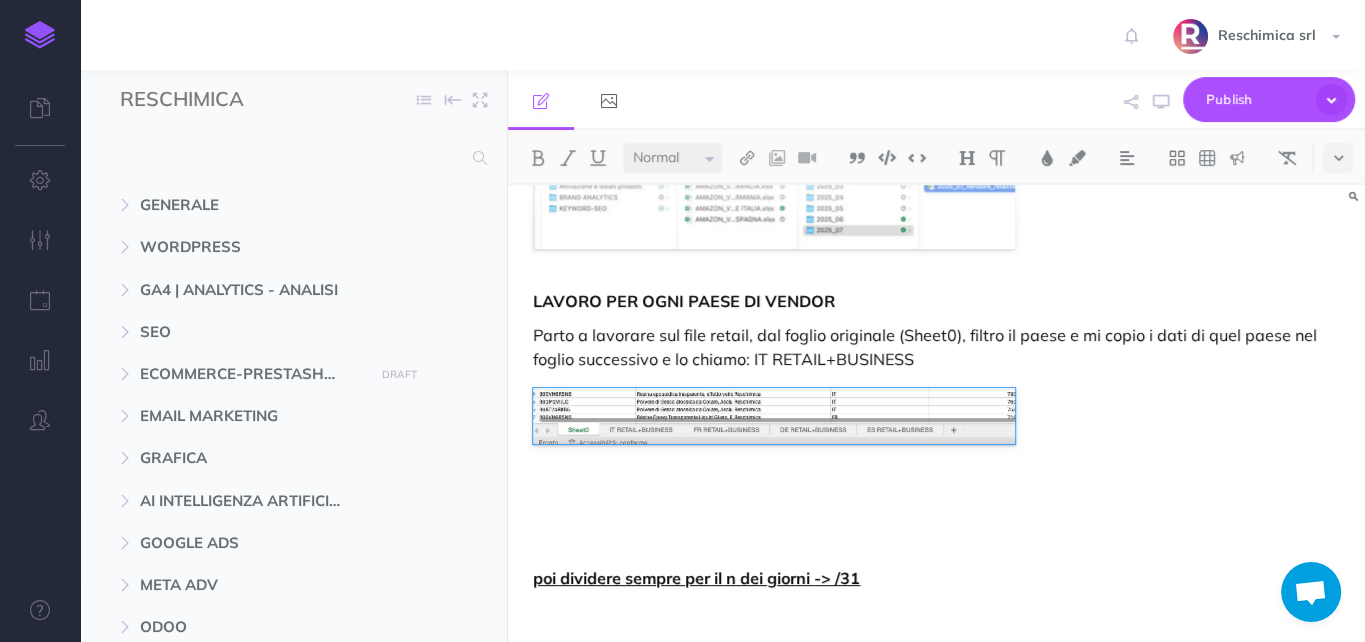 click on "Analisi mensile vendita Prodotti - Amazon vendor + seller [il processo] OBIETTIVO DELL'ANALISI: Questa analisi ha l'obiettivo di mostrare le vendite di Amazon dalla sua piattaforma sia di Vendor che Seller [Vendor -> ad oggi noi da Odoo oggi sappiamo quanti prodotti/pallet vendiamo ad Amazon Vendor, NON sappiamo quando e cosa compra la gente] In questo modo vediamo i trend di vendita prodotto per prodotto sia per Seller che per Vendor. I file si trovano in questa cartella: https://www.dropbox.com/scl/fo/6ntlrc6qj2siarqpdsur3/AHzAXQ21avLAAT82ouFTrWo?rlkey=zyjnc8bb0nufqrvkynh57apei&st=l9x4wrzb&dl=0                 Per ogni file per ogni paese vediamo: • nei mesi quanti prodotti, per ogni variante, sono stati venduti (il numero di riferisce a l valore giornaliero )                 • I grafici dove possiamo notare i trend di vendita                 PARTIAMO CON L'ANALISI SELLER: 1 • Scaricare il file da Seller con i prodotti venduti. Tale file conterrà tutte le vendite di seller per TUTTI I PAESI. ->" at bounding box center [936, -3040] 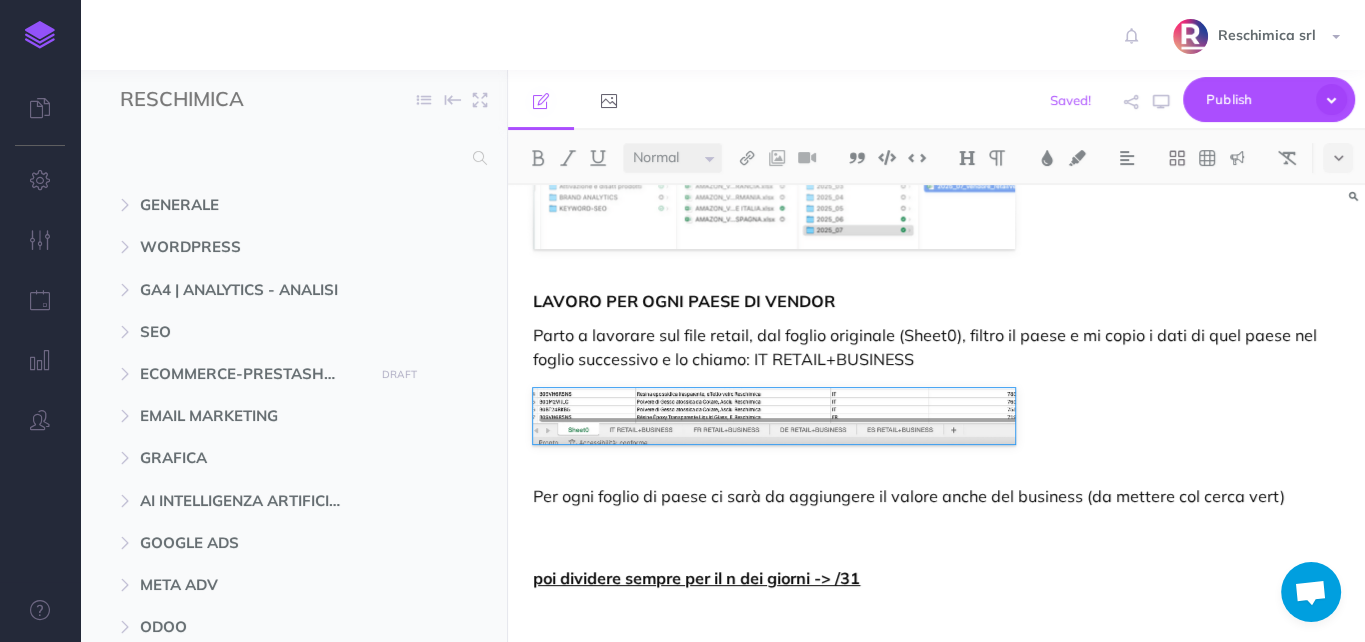 click on "Analisi mensile vendita Prodotti - Amazon vendor + seller [il processo] OBIETTIVO DELL'ANALISI: Questa analisi ha l'obiettivo di mostrare le vendite di Amazon dalla sua piattaforma sia di Vendor che Seller [Vendor -> ad oggi noi da Odoo oggi sappiamo quanti prodotti/pallet vendiamo ad Amazon Vendor, NON sappiamo quando e cosa compra la gente] In questo modo vediamo i trend di vendita prodotto per prodotto sia per Seller che per Vendor. I file si trovano in questa cartella: https://www.dropbox.com/scl/fo/6ntlrc6qj2siarqpdsur3/AHzAXQ21avLAAT82ouFTrWo?rlkey=zyjnc8bb0nufqrvkynh57apei&st=l9x4wrzb&dl=0                 Per ogni file per ogni paese vediamo: • nei mesi quanti prodotti, per ogni variante, sono stati venduti (il numero di riferisce a l valore giornaliero )                 • I grafici dove possiamo notare i trend di vendita                 PARTIAMO CON L'ANALISI SELLER: 1 • Scaricare il file da Seller con i prodotti venduti. Tale file conterrà tutte le vendite di seller per TUTTI I PAESI. ->" at bounding box center (936, -3040) 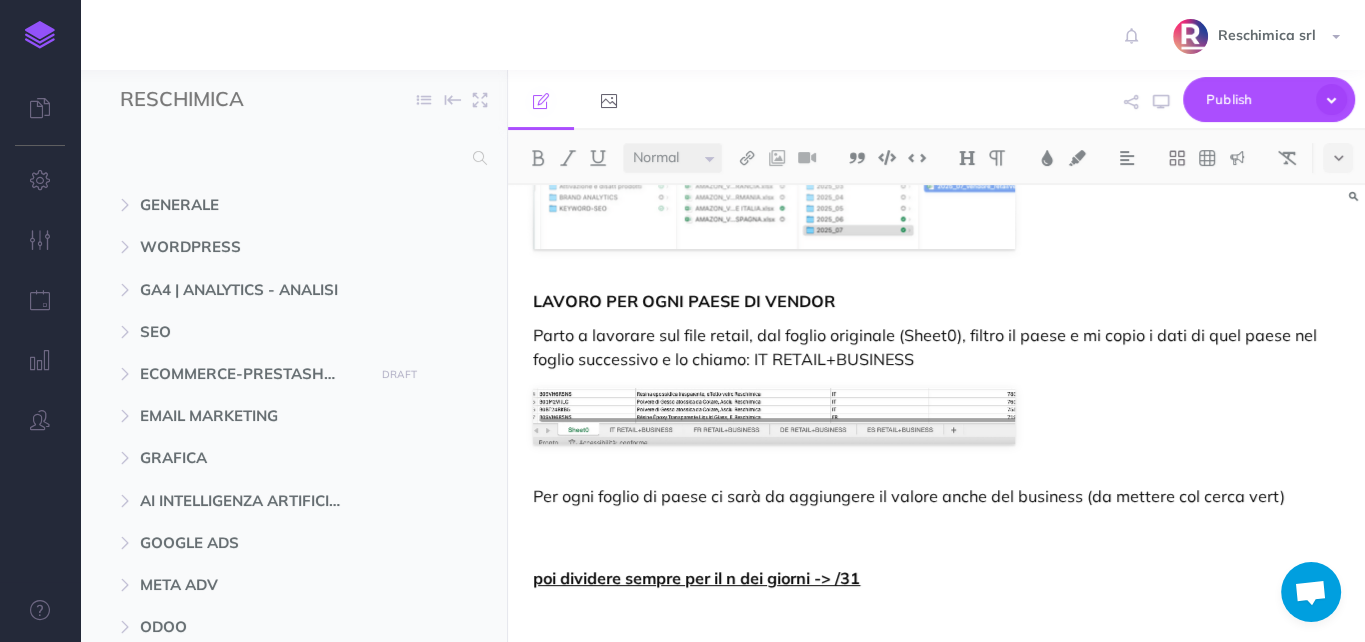 click on "Per ogni foglio di paese ci sarà da aggiungere il valore anche del business (da mettere col cerca vert)" at bounding box center (936, 520) 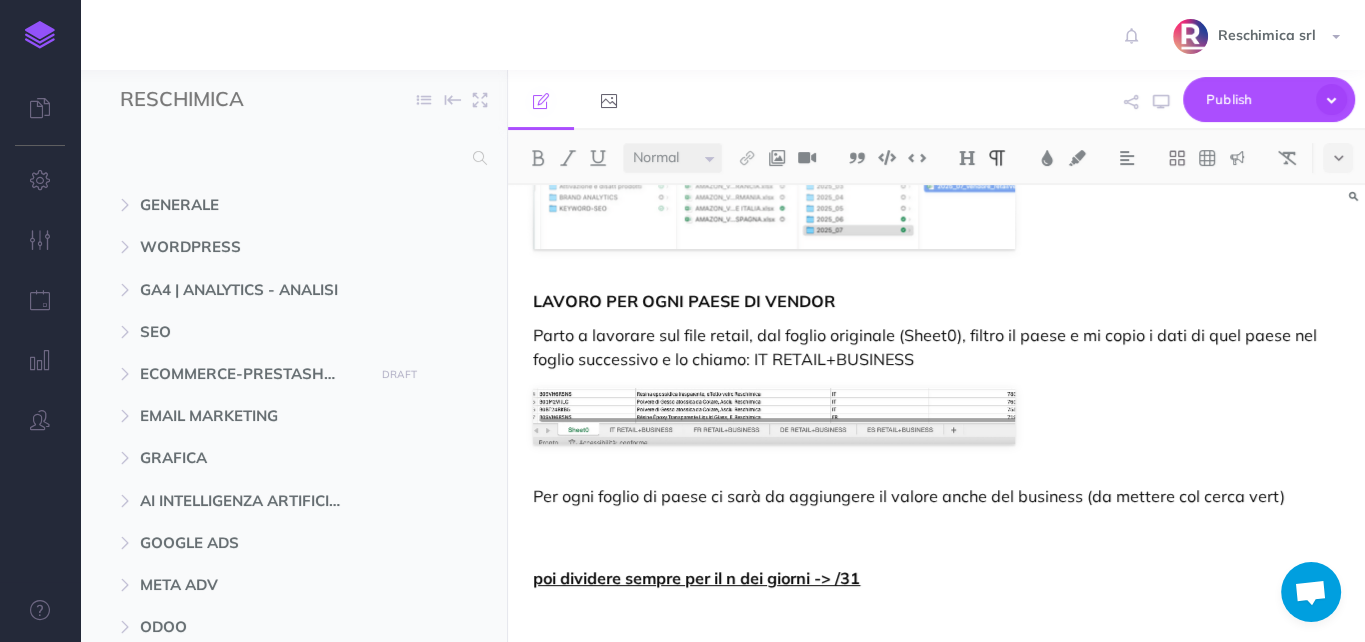 click on "Per ogni foglio di paese ci sarà da aggiungere il valore anche del business (da mettere col cerca vert)" at bounding box center (936, 520) 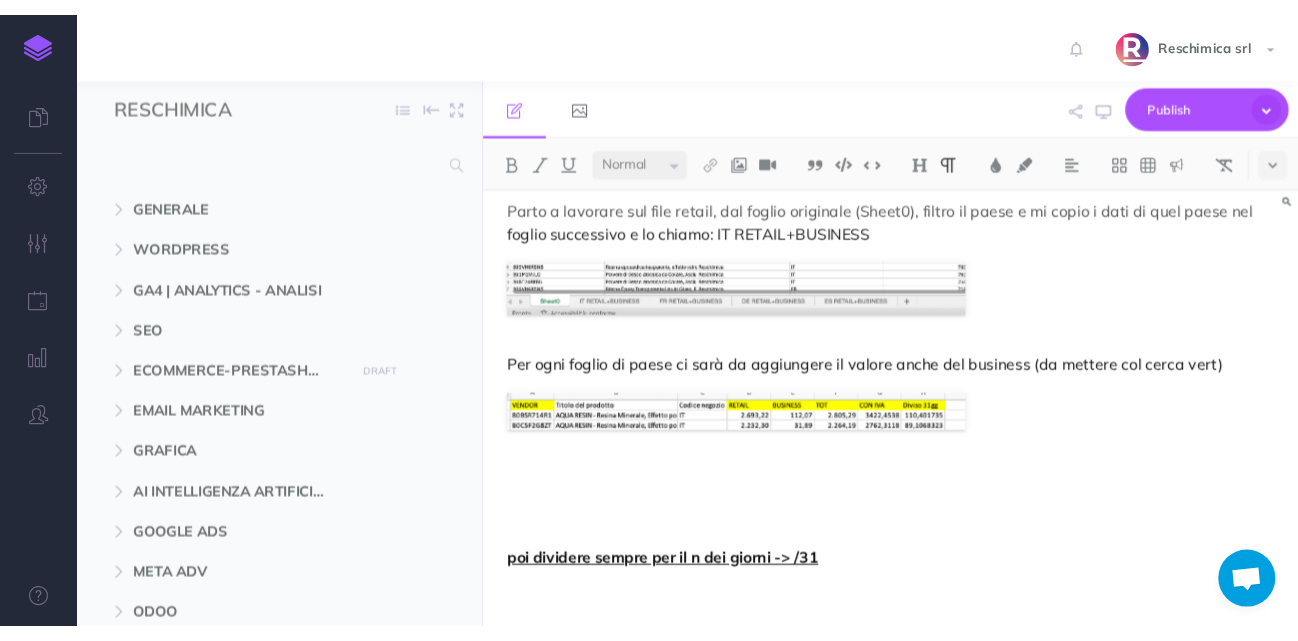 scroll, scrollTop: 7188, scrollLeft: 0, axis: vertical 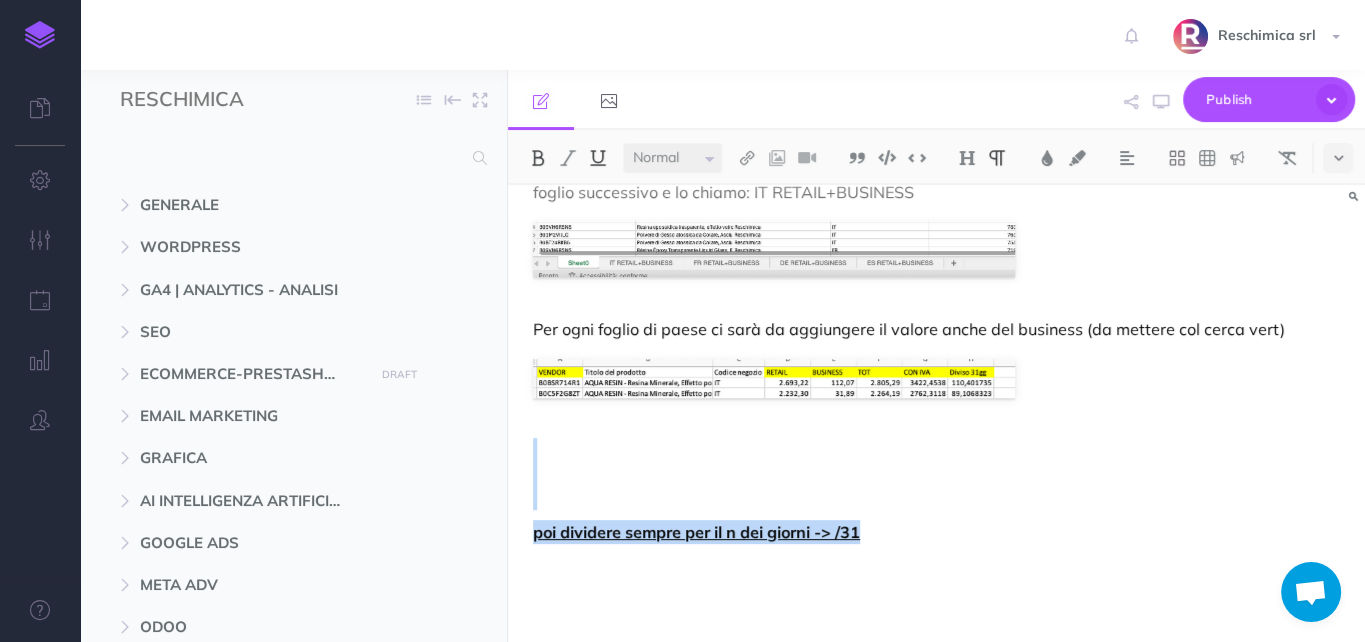 drag, startPoint x: 869, startPoint y: 523, endPoint x: 580, endPoint y: 423, distance: 305.81204 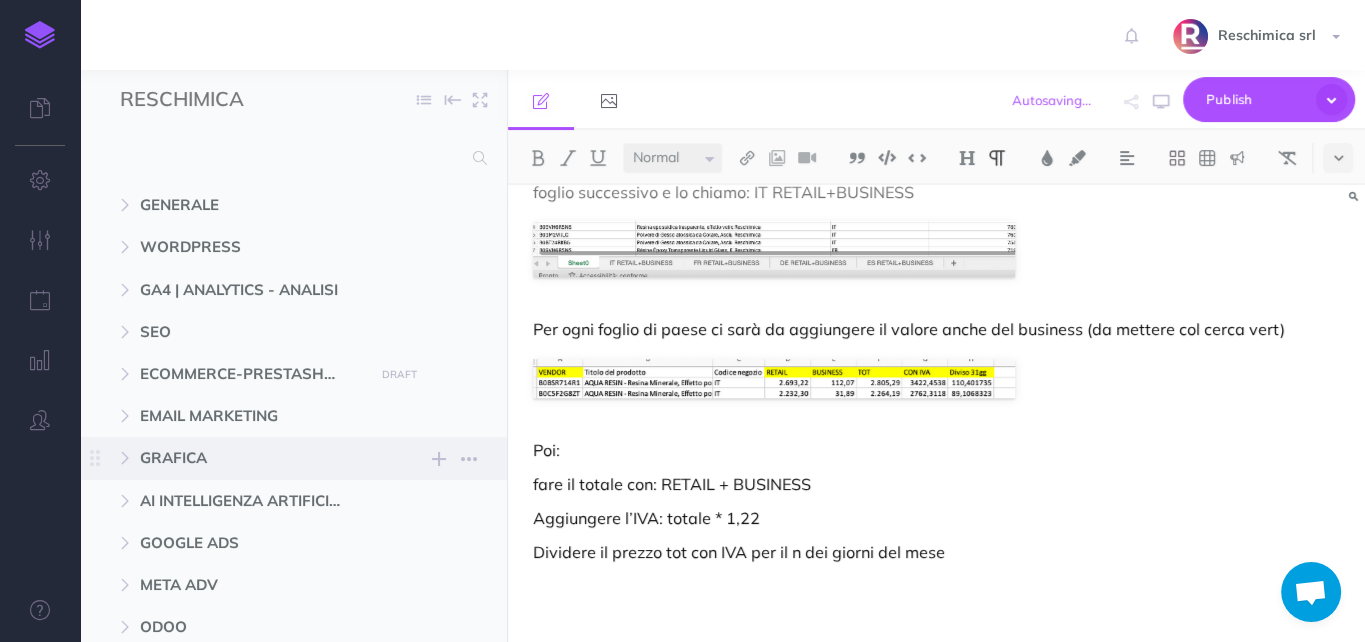 drag, startPoint x: 568, startPoint y: 449, endPoint x: 499, endPoint y: 443, distance: 69.260376 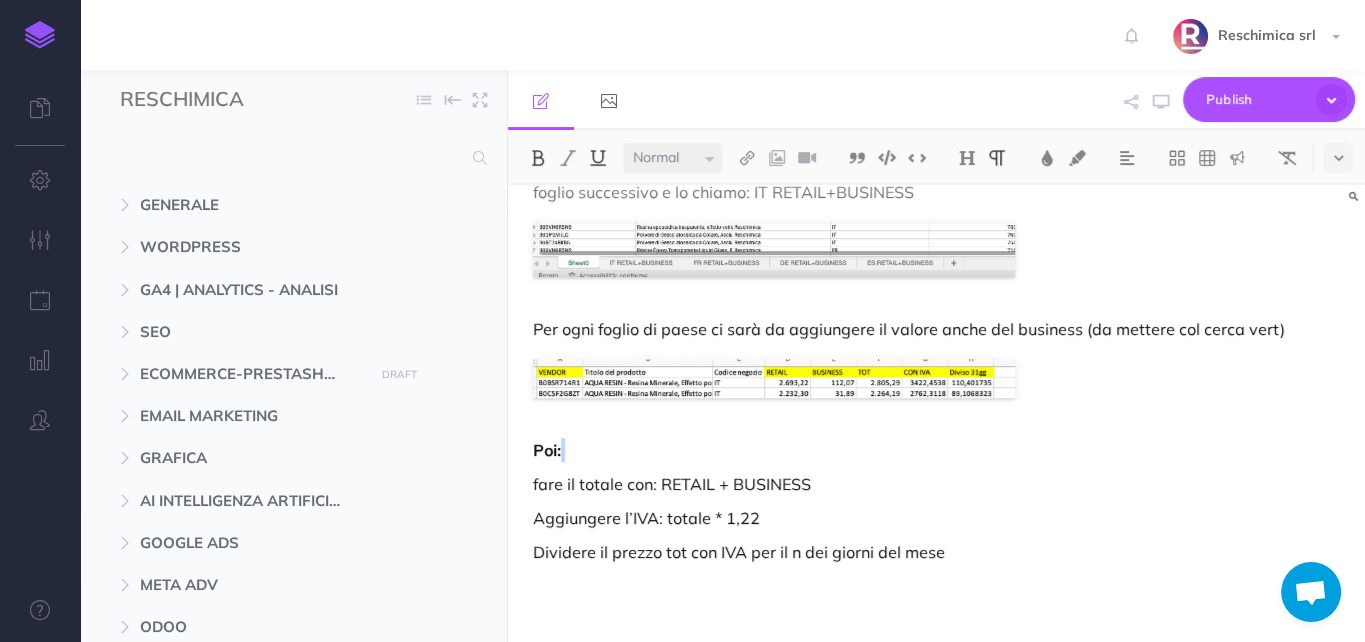 click at bounding box center (598, 158) 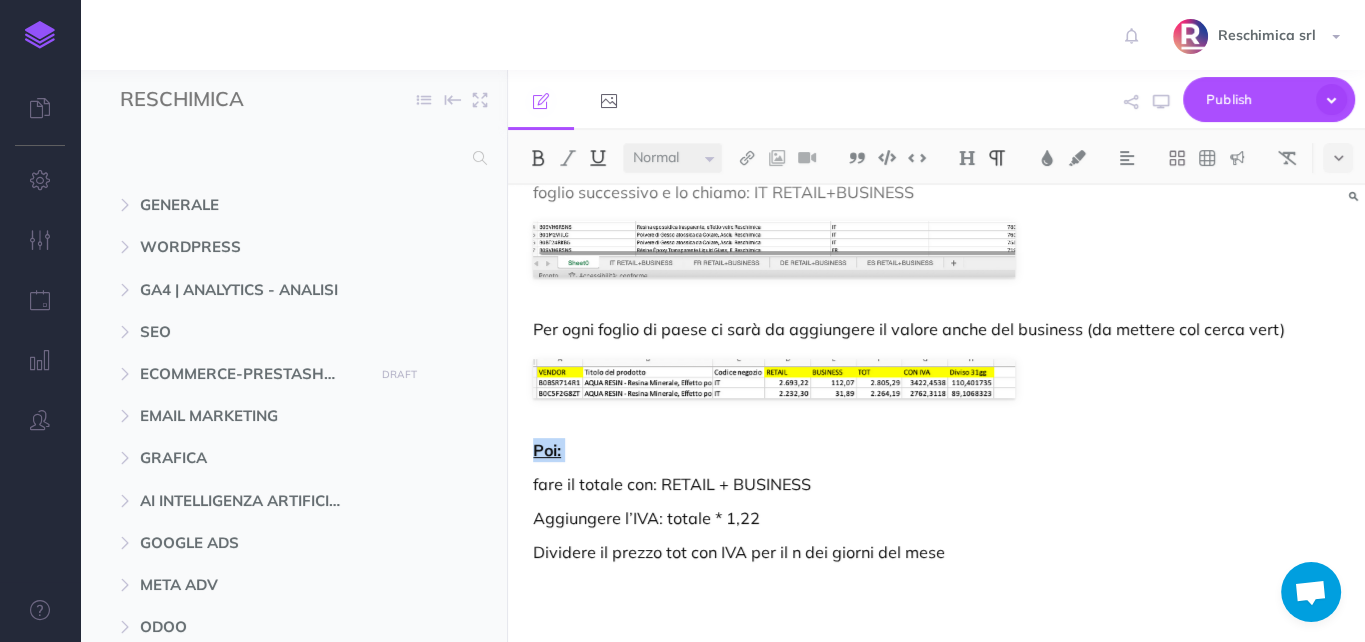copy on "Poi:" 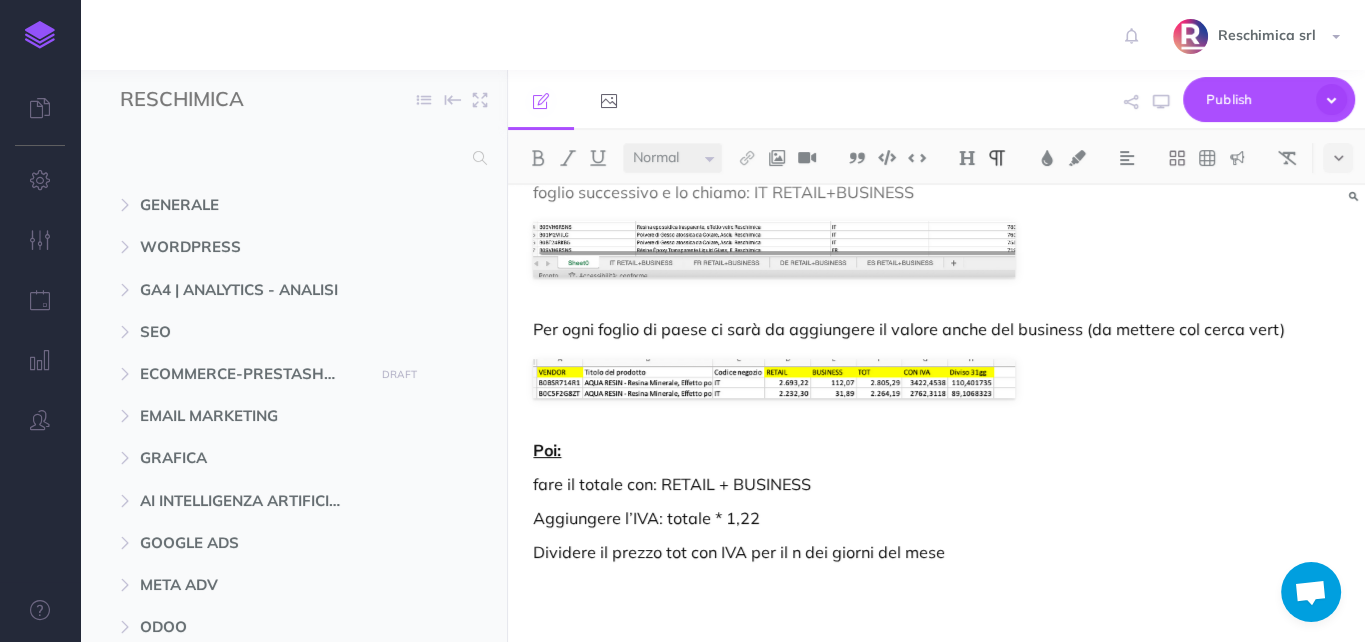 click on "Analisi mensile vendita Prodotti - Amazon vendor + seller [il processo] OBIETTIVO DELL'ANALISI: Questa analisi ha l'obiettivo di mostrare le vendite di Amazon dalla sua piattaforma sia di Vendor che Seller [Vendor -> ad oggi noi da Odoo oggi sappiamo quanti prodotti/pallet vendiamo ad Amazon Vendor, NON sappiamo quando e cosa compra la gente] In questo modo vediamo i trend di vendita prodotto per prodotto sia per Seller che per Vendor. I file si trovano in questa cartella: https://www.dropbox.com/scl/fo/6ntlrc6qj2siarqpdsur3/AHzAXQ21avLAAT82ouFTrWo?rlkey=zyjnc8bb0nufqrvkynh57apei&st=l9x4wrzb&dl=0                 Per ogni file per ogni paese vediamo: • nei mesi quanti prodotti, per ogni variante, sono stati venduti (il numero di riferisce a l valore giornaliero )                 • I grafici dove possiamo notare i trend di vendita                 PARTIAMO CON L'ANALISI SELLER: 1 • Scaricare il file da Seller con i prodotti venduti. Tale file conterrà tutte le vendite di seller per TUTTI I PAESI. ->" at bounding box center (936, -3137) 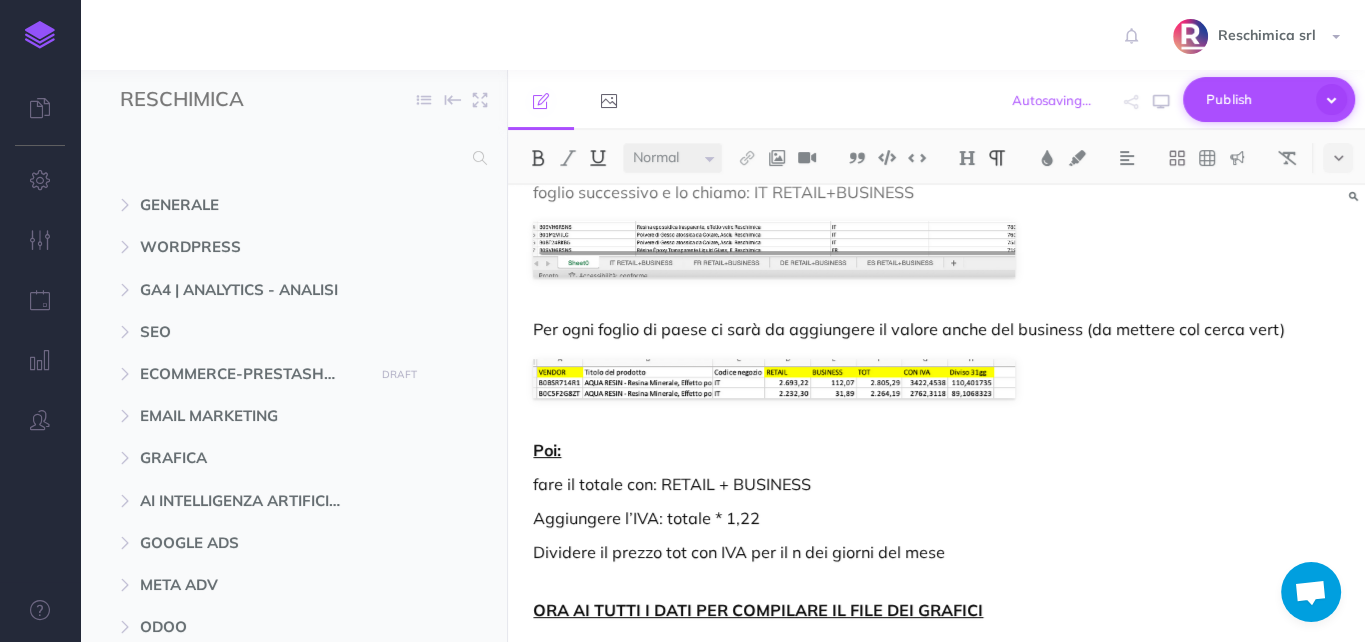 click on "Publish" at bounding box center (1256, 99) 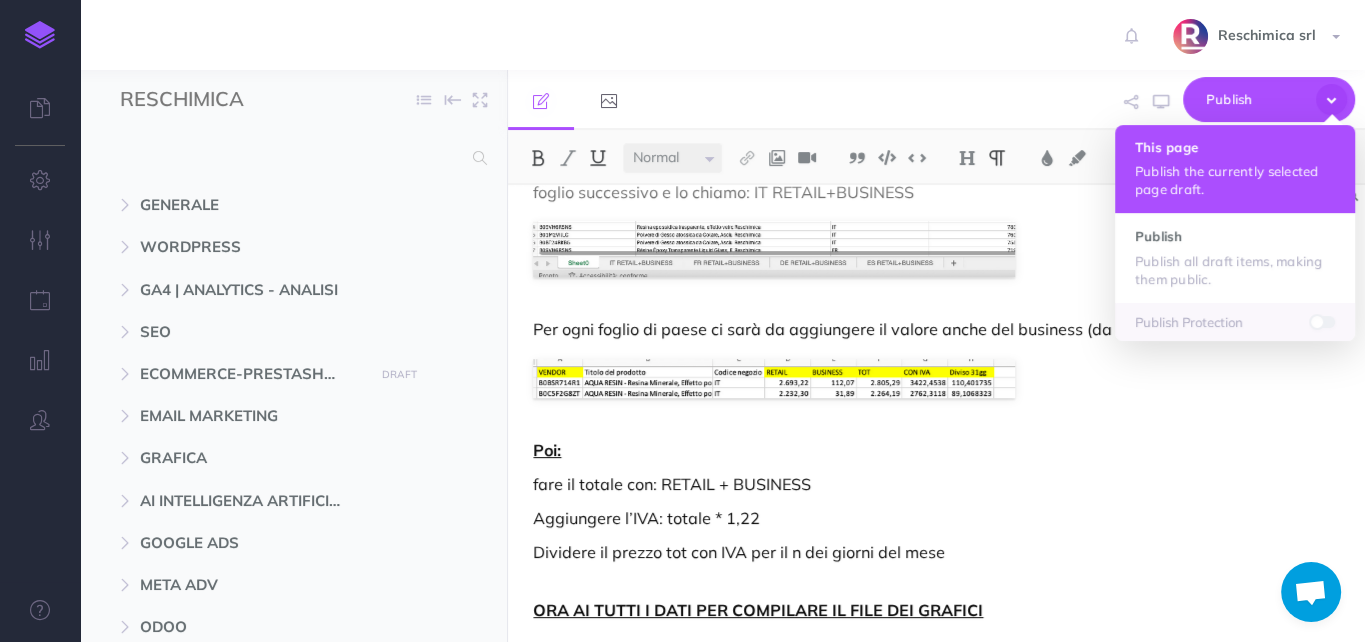 click on "This page
Publish the currently selected page draft." at bounding box center (1235, 169) 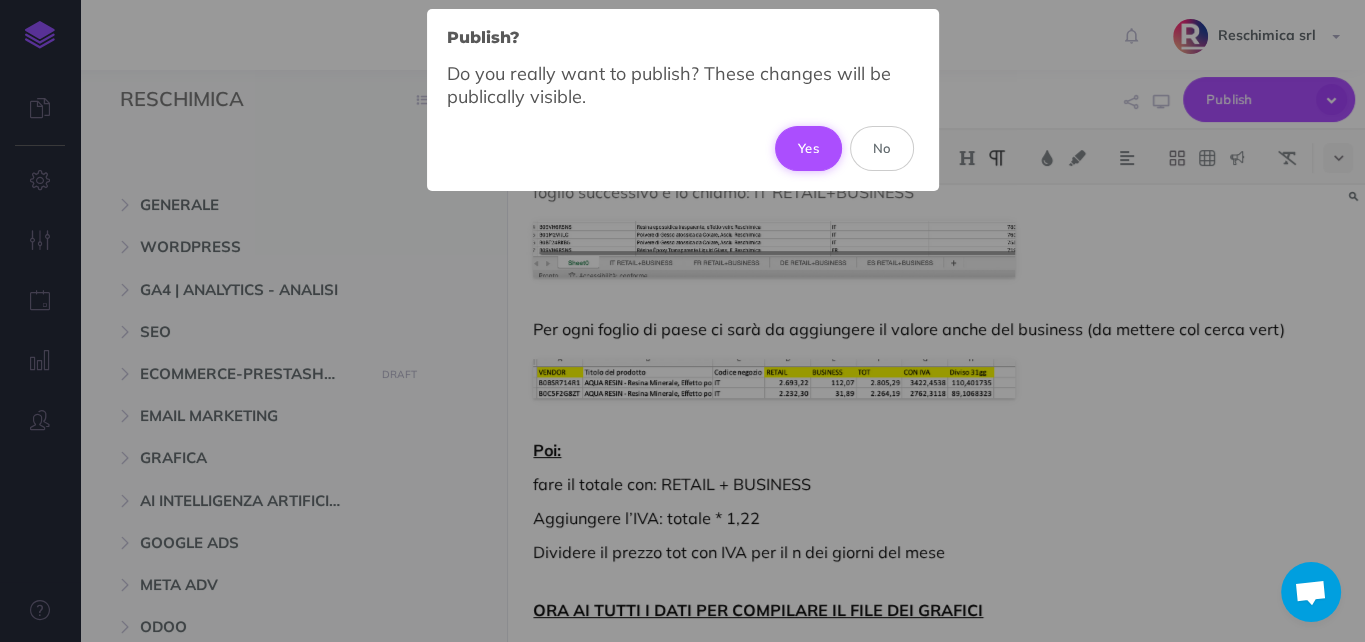 click on "Yes" at bounding box center (808, 148) 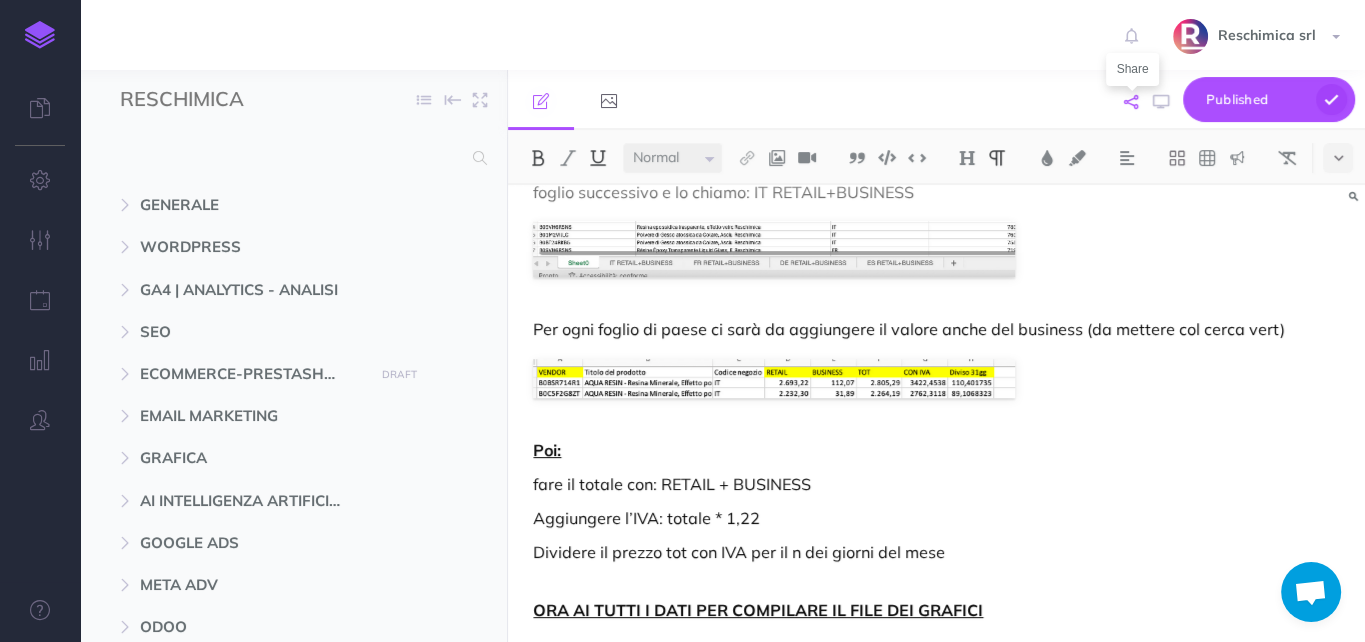 click at bounding box center [1131, 102] 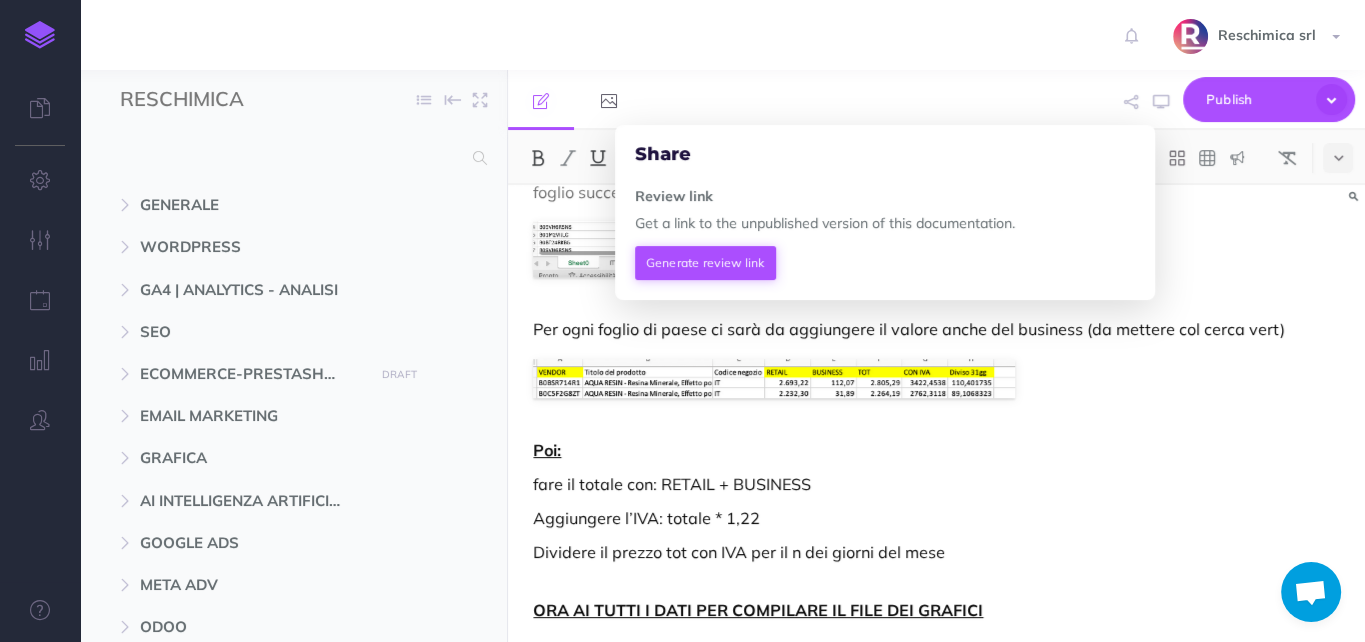 click on "Generate review link" at bounding box center [705, 263] 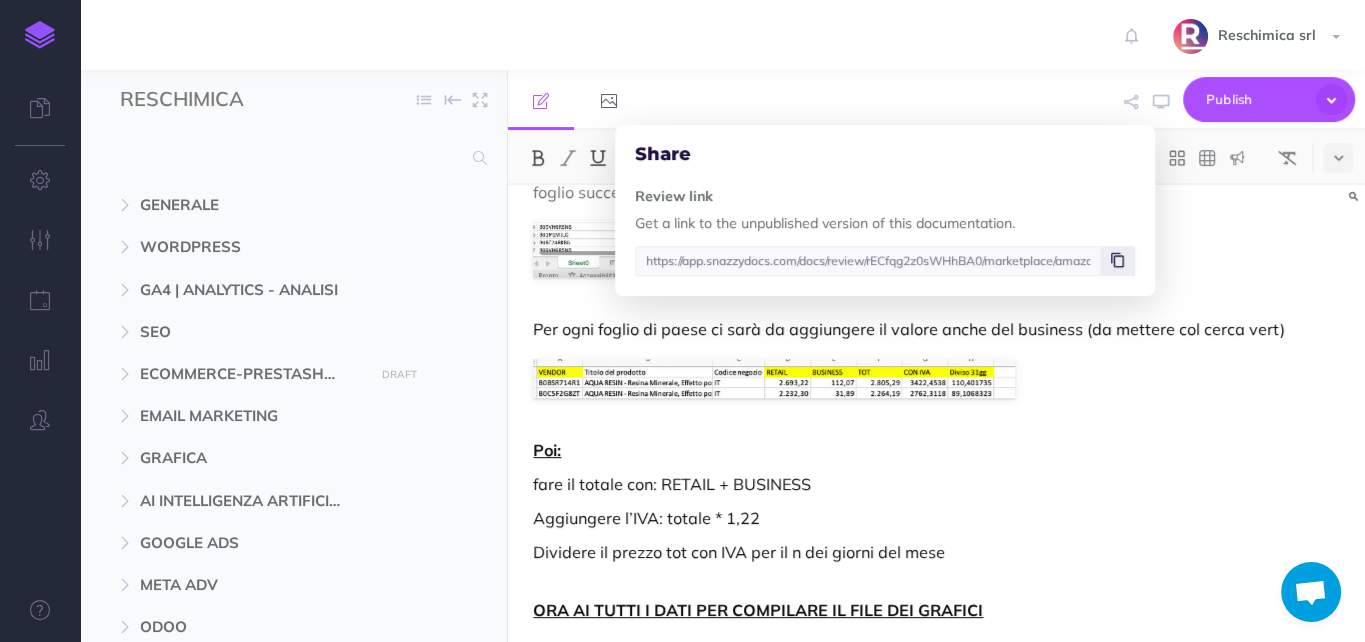 click at bounding box center (1117, 260) 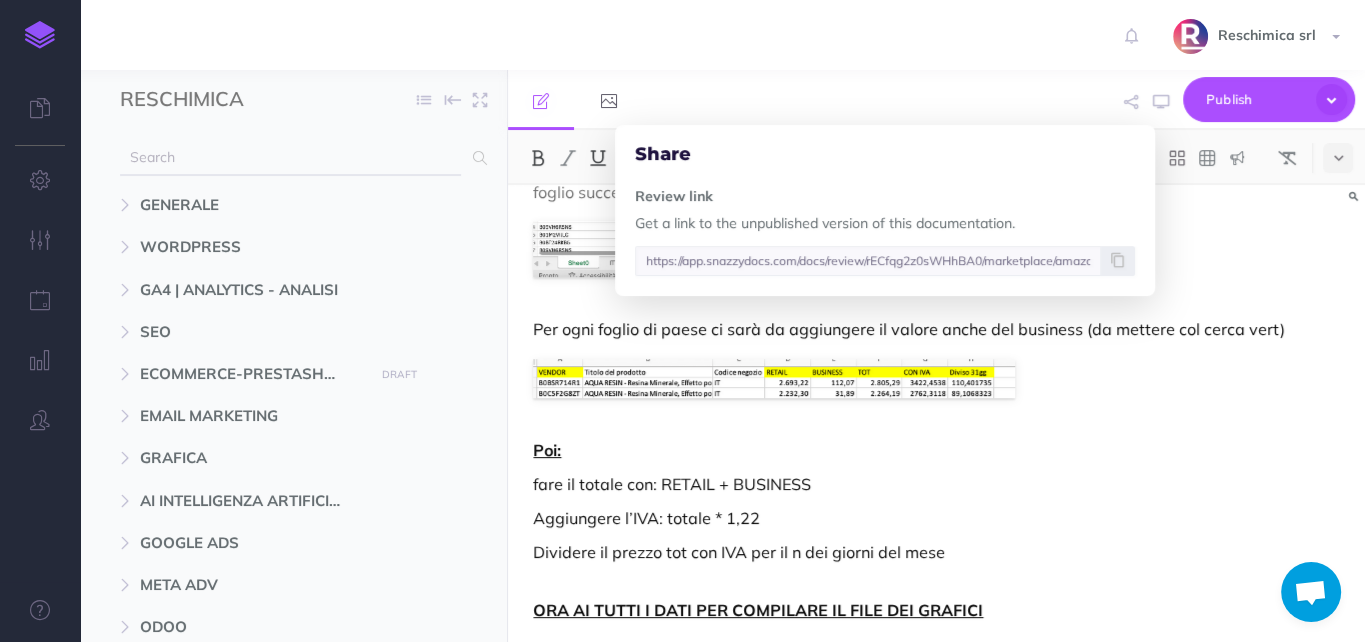click at bounding box center [290, 158] 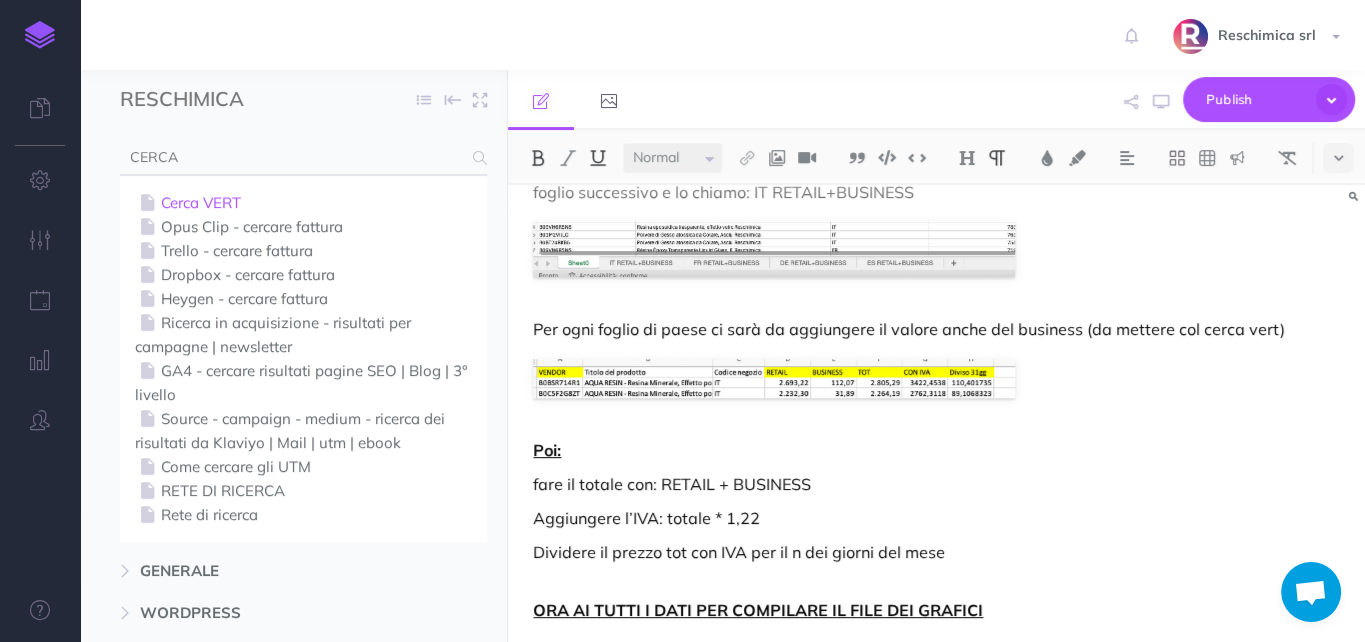 type on "CERCA" 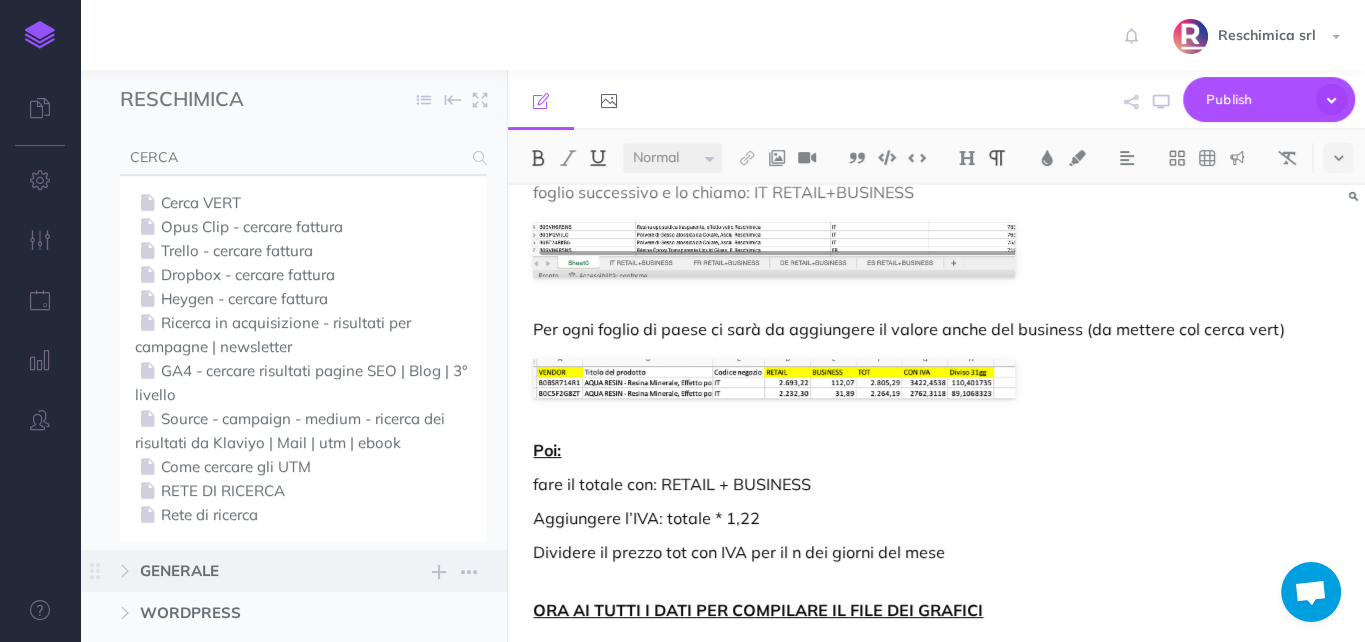 click on "Cerca VERT" at bounding box center [303, 203] 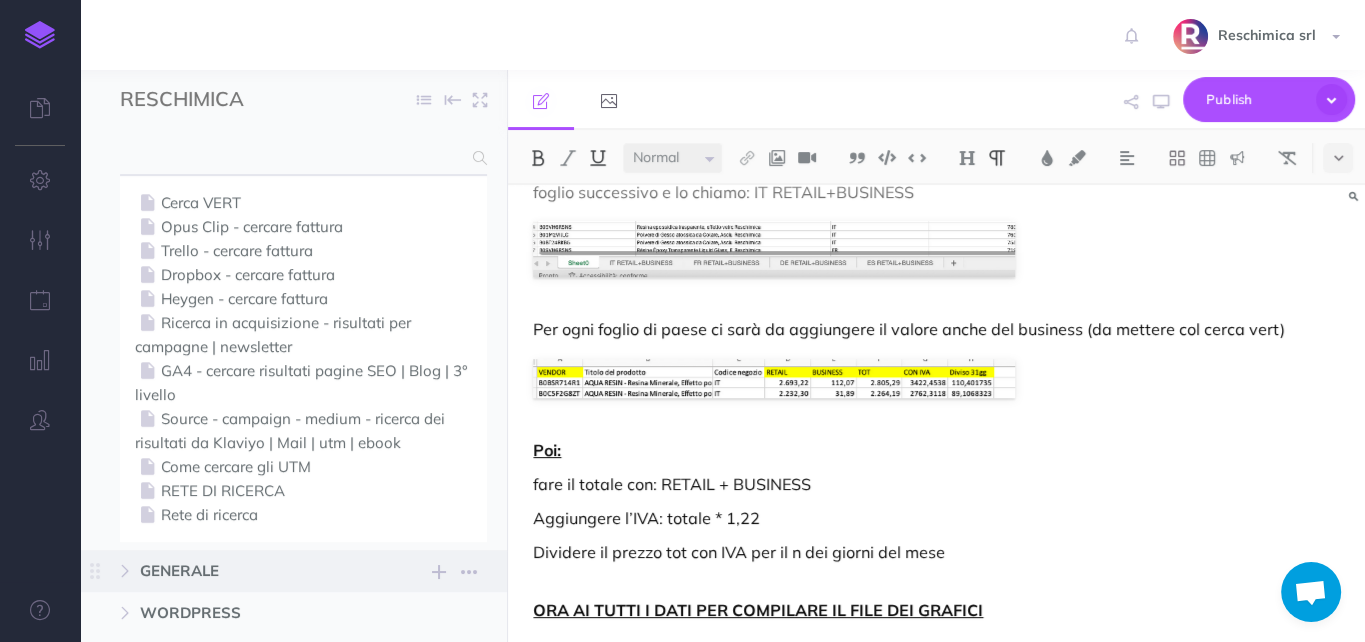 select on "null" 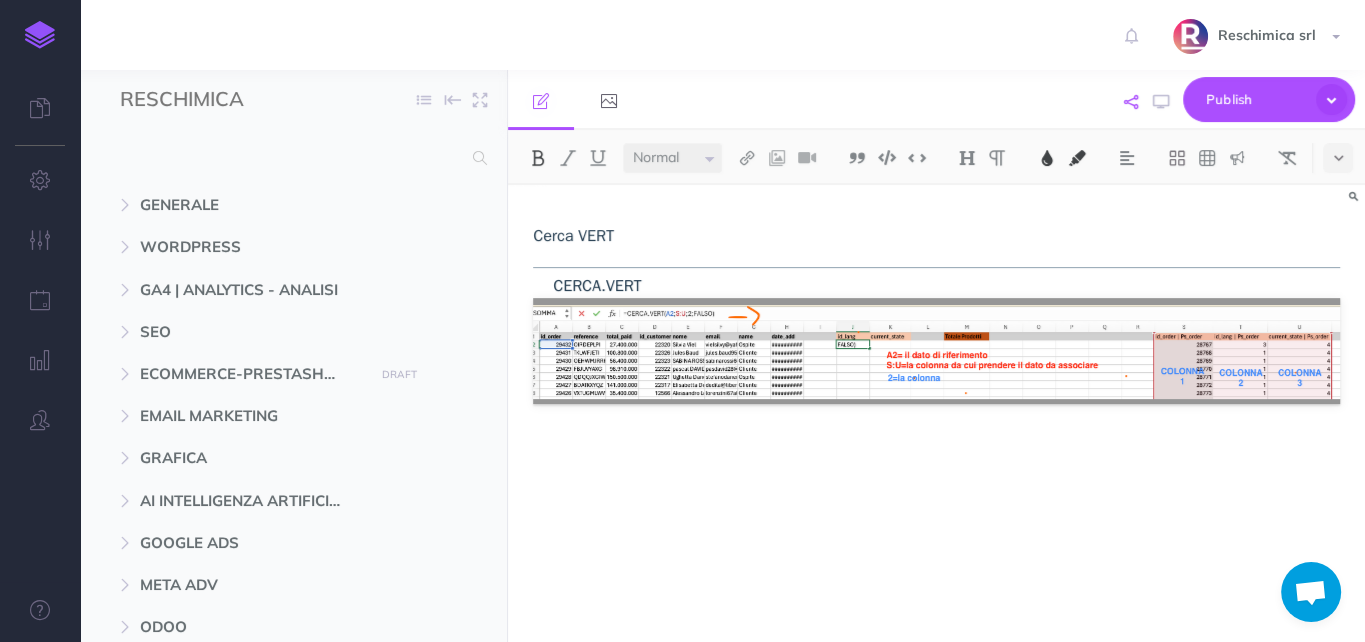 click at bounding box center (1131, 102) 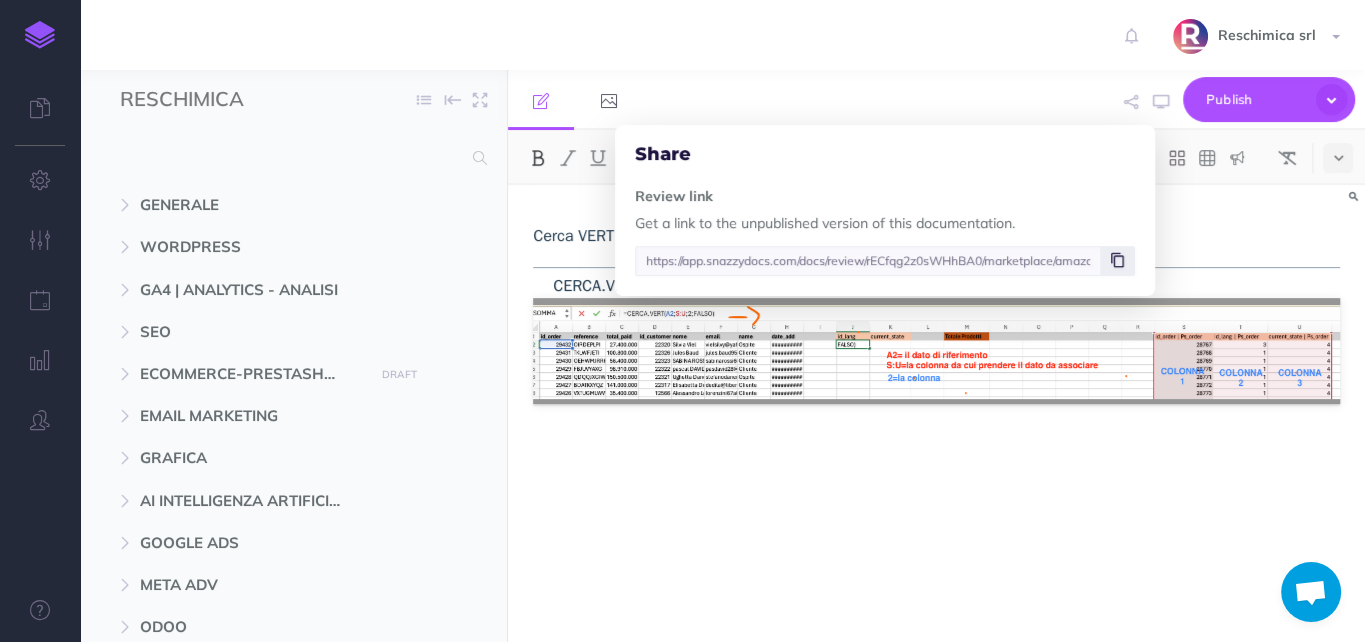 click at bounding box center [1117, 260] 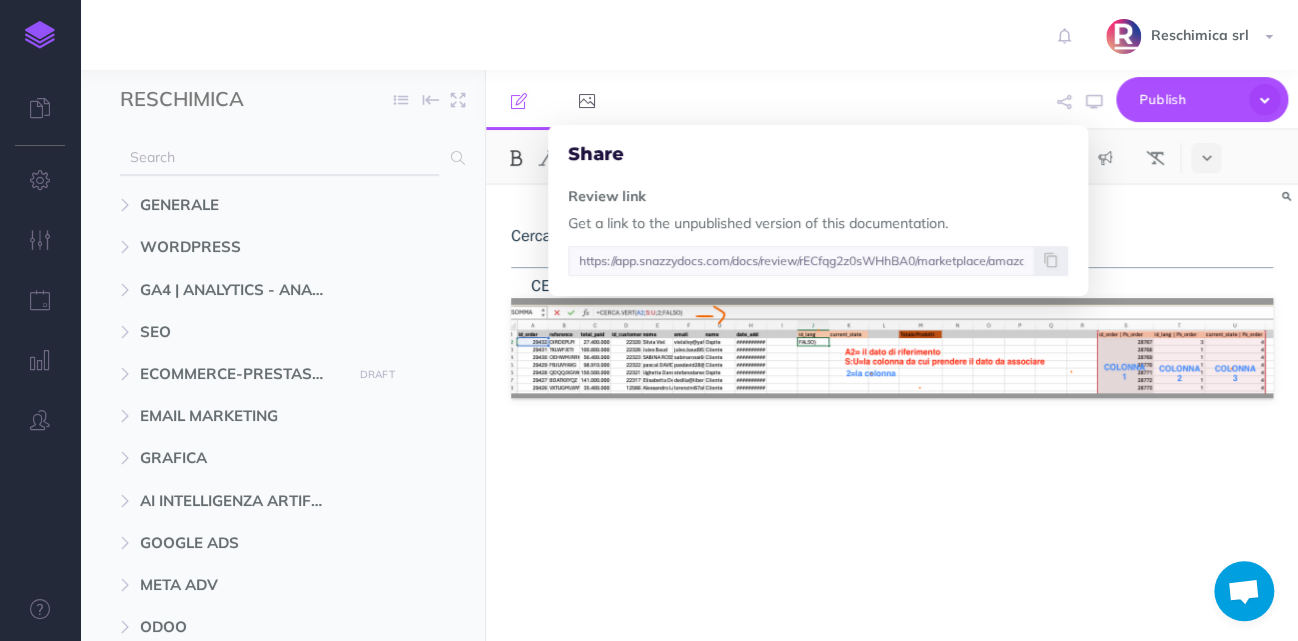 click on "RESCHIMICA     Collapse all   Expand all   Expand to root folders
GENERALE
New folder   Add a new folder inside this folder   New page   Add a new blank page to this folder         Notes manager   Duplicate   Settings   Delete
WORDPRESS
New folder   Add a new folder inside this folder   New page   Add a new blank page to this folder         Notes manager   Duplicate   Settings   Delete
GA4 | ANALYTICS - ANALISI
New folder   Add a new folder inside this folder   New page   Add a new blank page to this folder         Notes manager   Duplicate   Settings   Delete
SEO
New folder   Add a new folder inside this folder   New page   Add a new blank page to this folder         Notes manager   Duplicate   Settings   Delete
ECOMMERCE-PRESTASHOP
DRAFT     Publish these changes     Nevermind   Publish     New folder     New page" at bounding box center (283, 355) 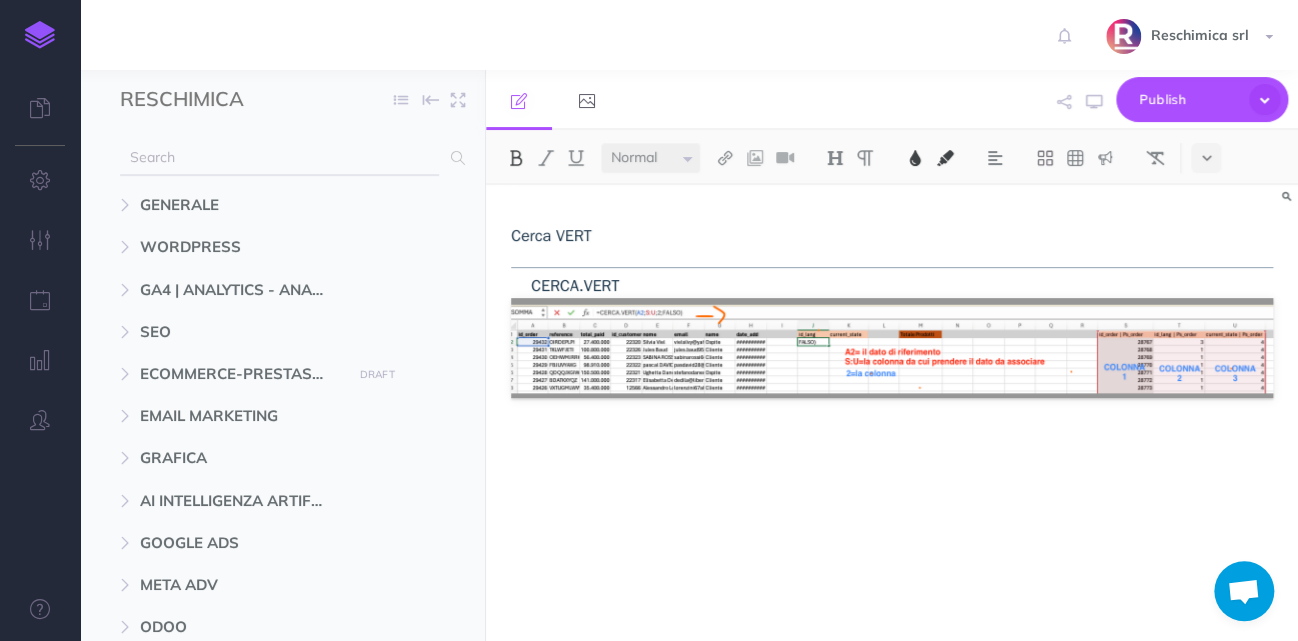 click at bounding box center (279, 158) 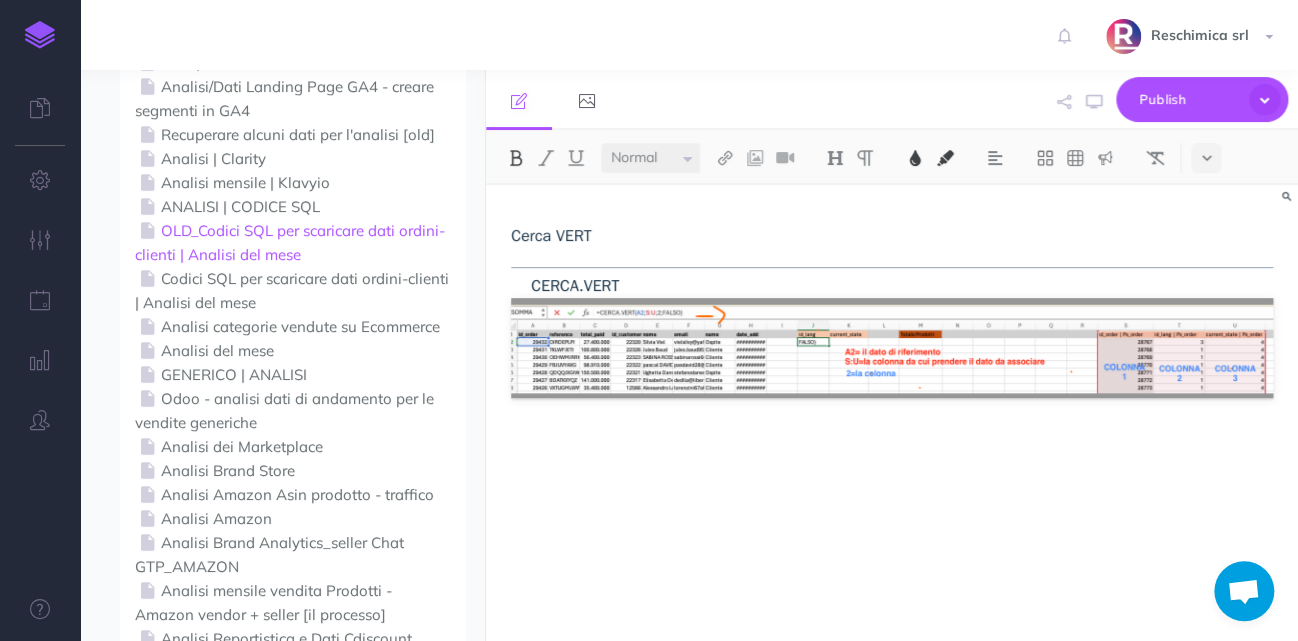 scroll, scrollTop: 146, scrollLeft: 0, axis: vertical 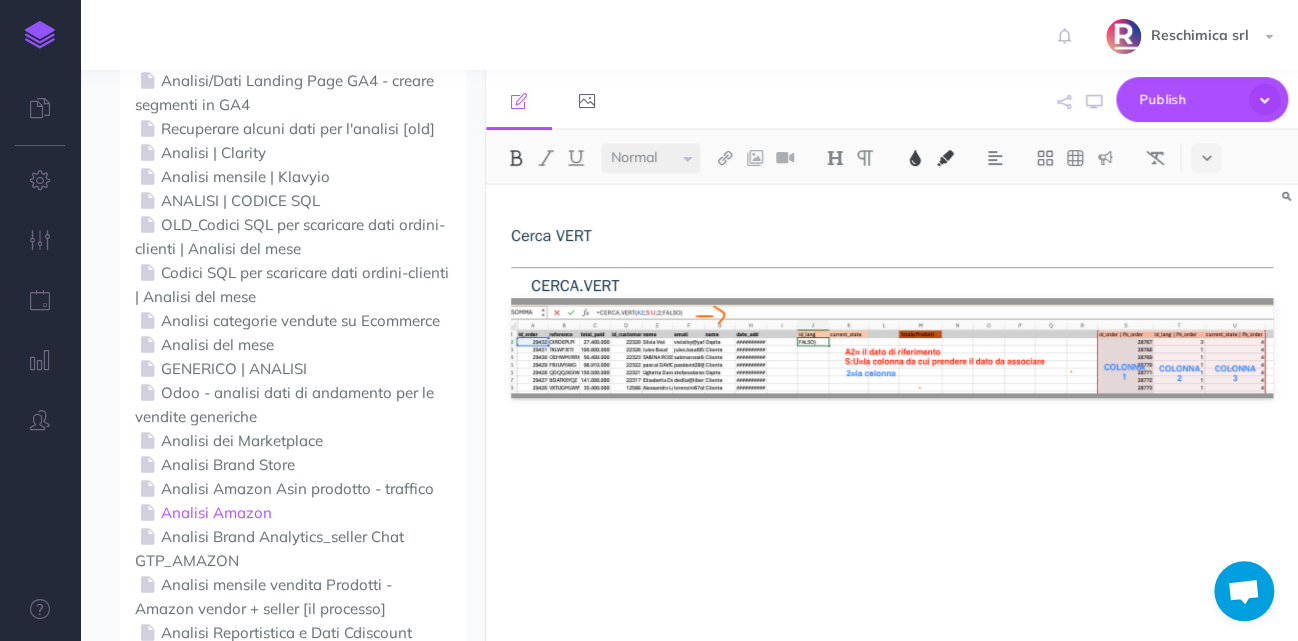type on "analisi" 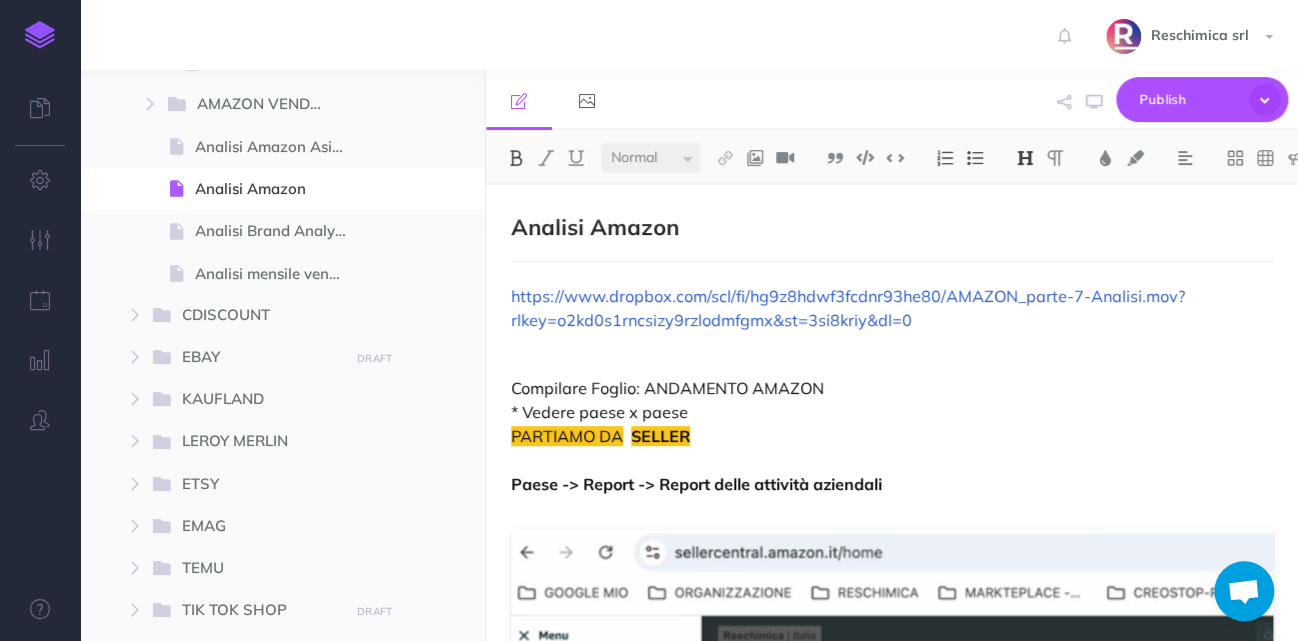 scroll, scrollTop: 1966, scrollLeft: 0, axis: vertical 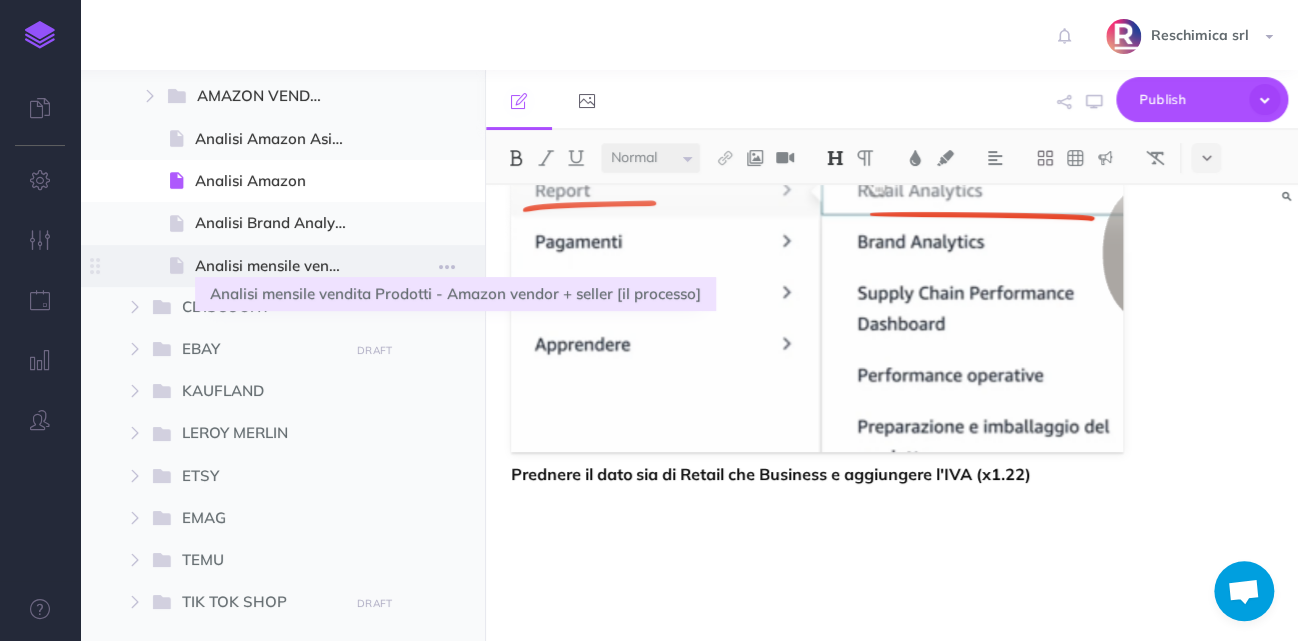 click on "Analisi mensile vendita Prodotti - Amazon vendor + seller [il processo]" at bounding box center [280, 266] 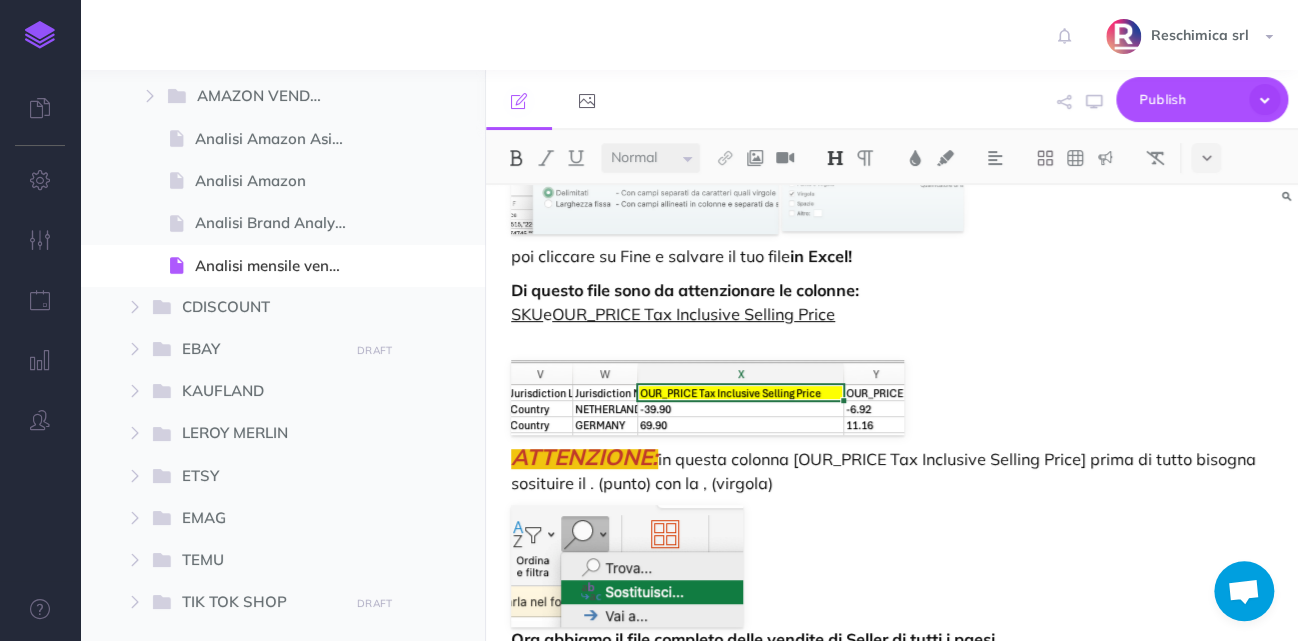 scroll, scrollTop: 3756, scrollLeft: 0, axis: vertical 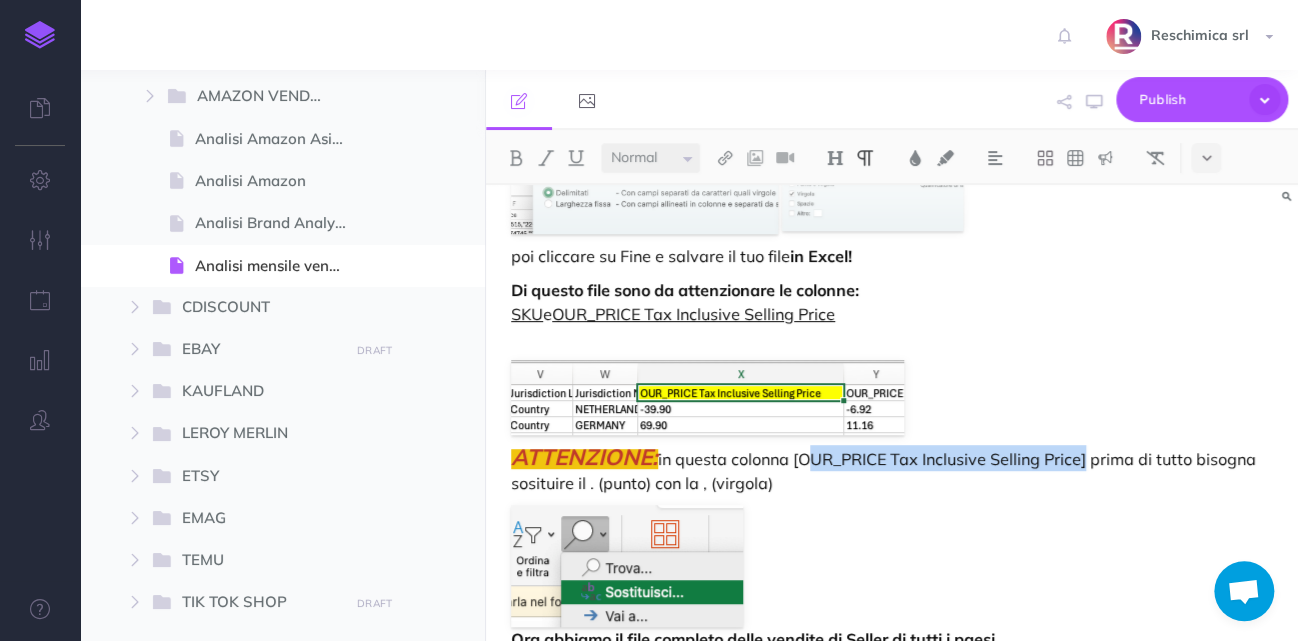 drag, startPoint x: 817, startPoint y: 458, endPoint x: 1083, endPoint y: 451, distance: 266.0921 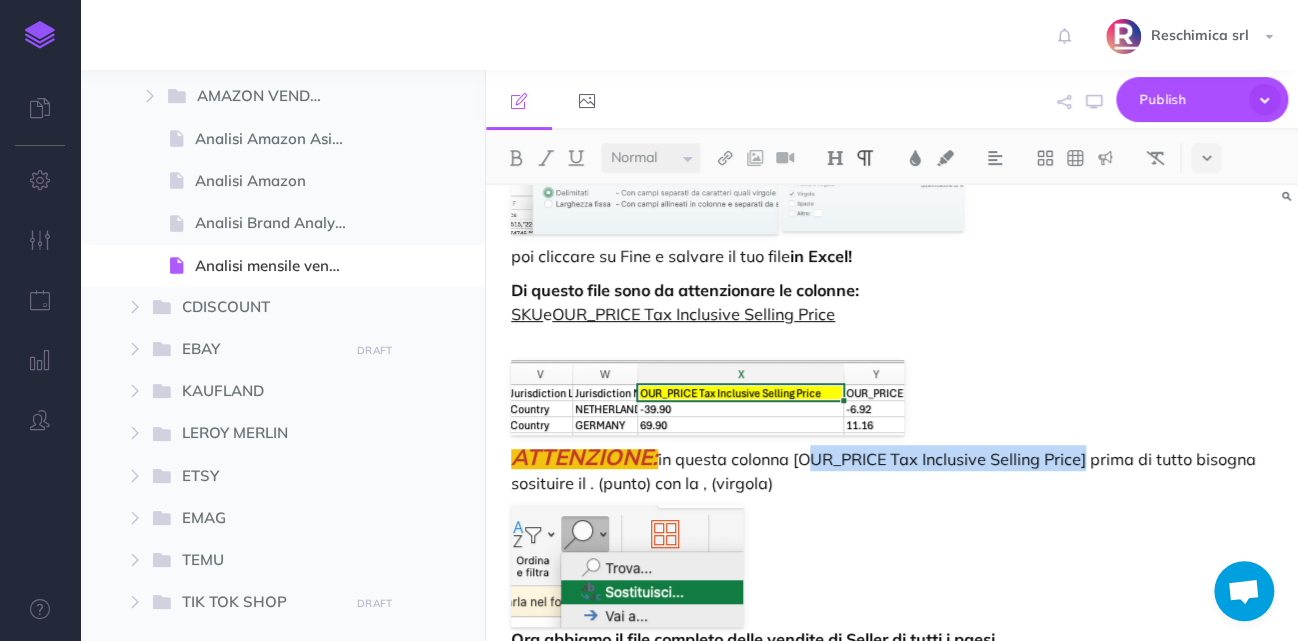 click on "ATTENZIONE:  in questa colonna [OUR_PRICE Tax Inclusive Selling Price] prima di tutto bisogna sosituire il . (punto) con la , (virgola)" at bounding box center (892, 470) 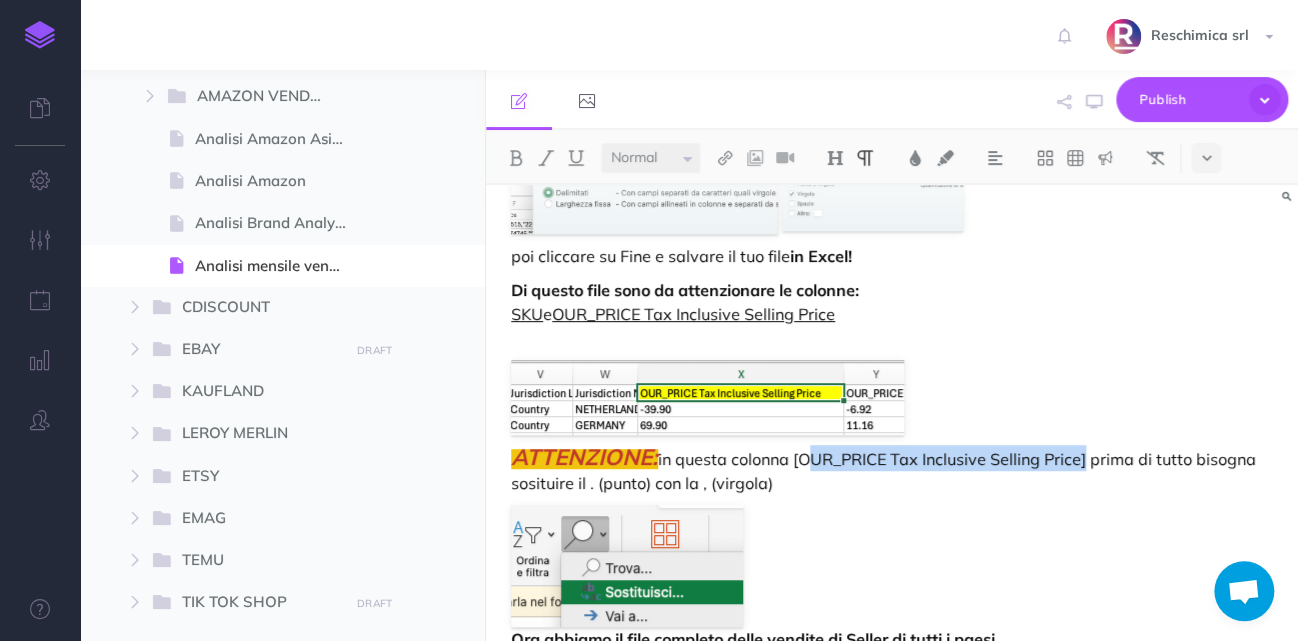 copy on "OUR_PRICE Tax Inclusive Selling Price" 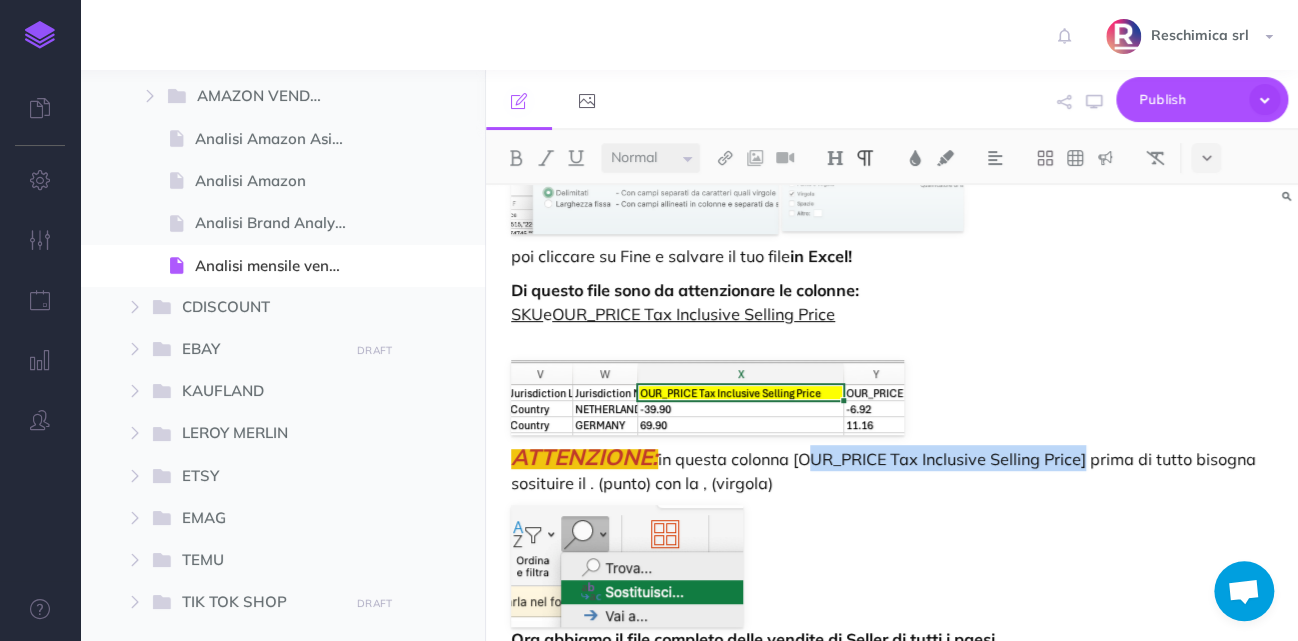 copy on "OUR_PRICE Tax Inclusive Selling Price" 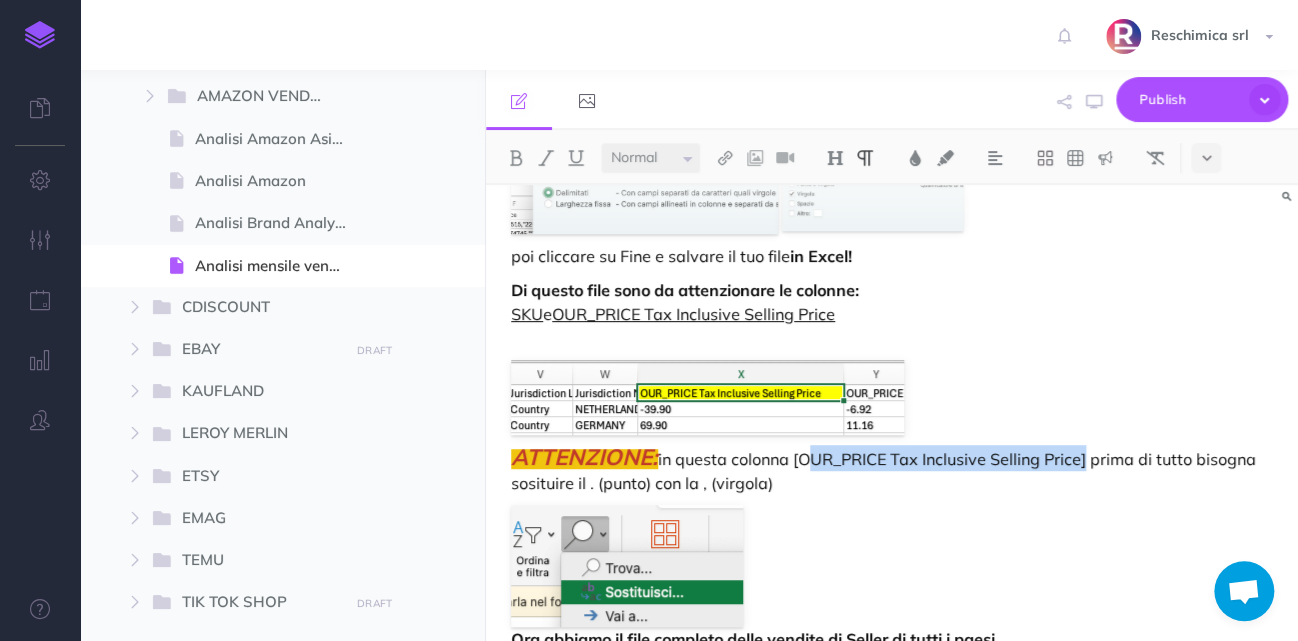 copy on "OUR_PRICE Tax Inclusive Selling Price" 